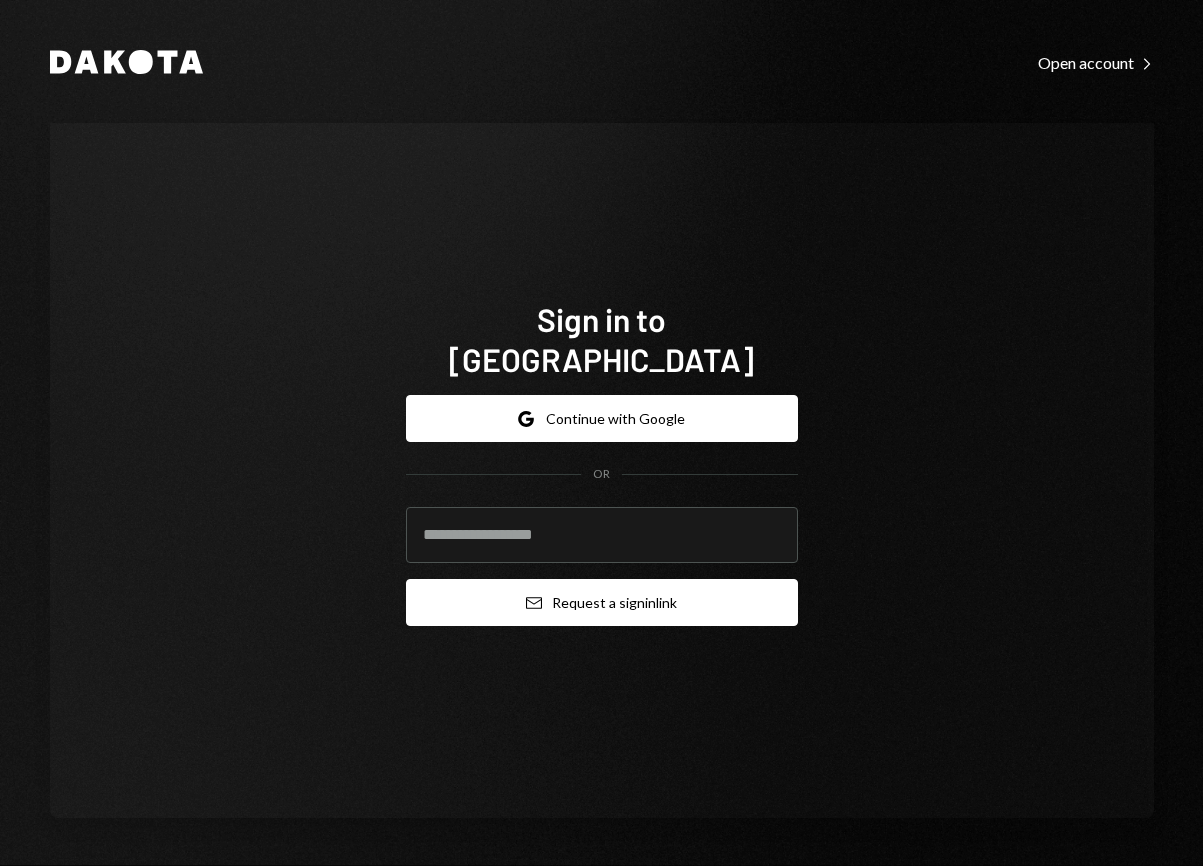 scroll, scrollTop: 0, scrollLeft: 0, axis: both 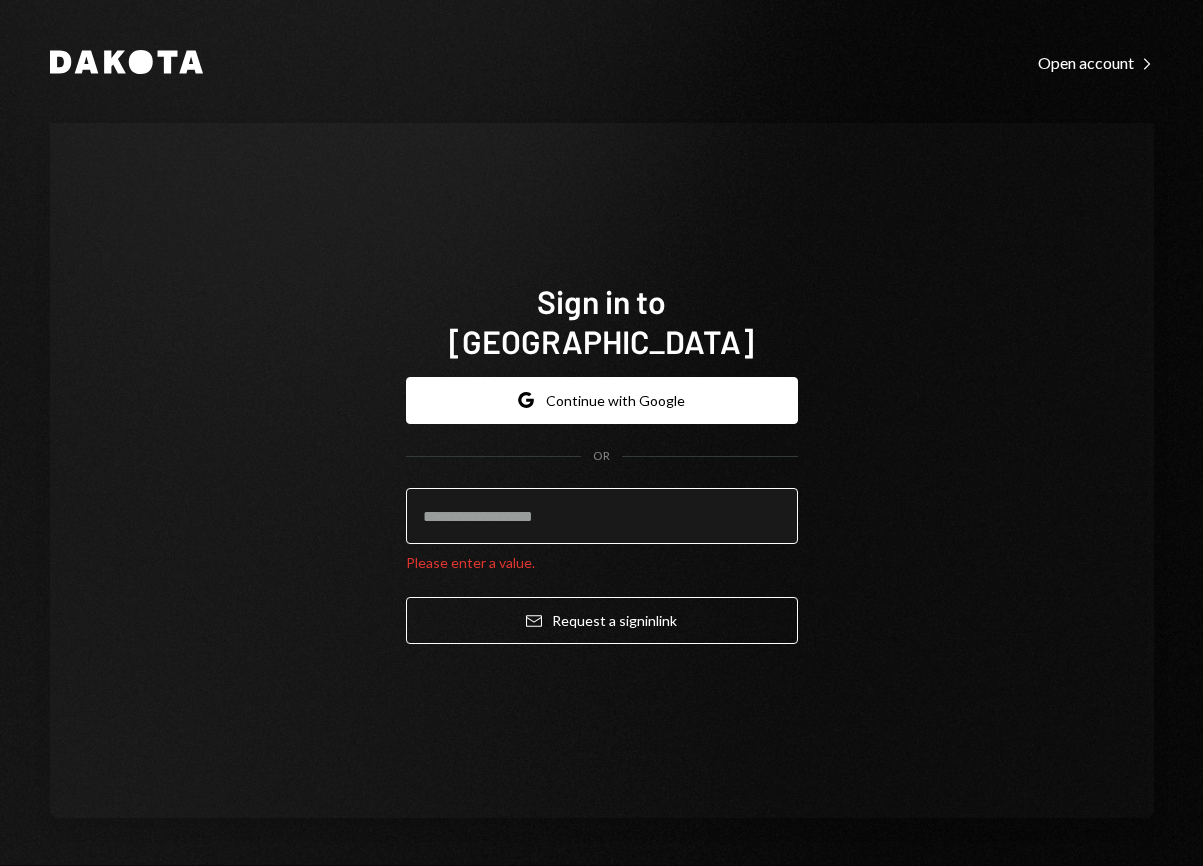click at bounding box center [602, 516] 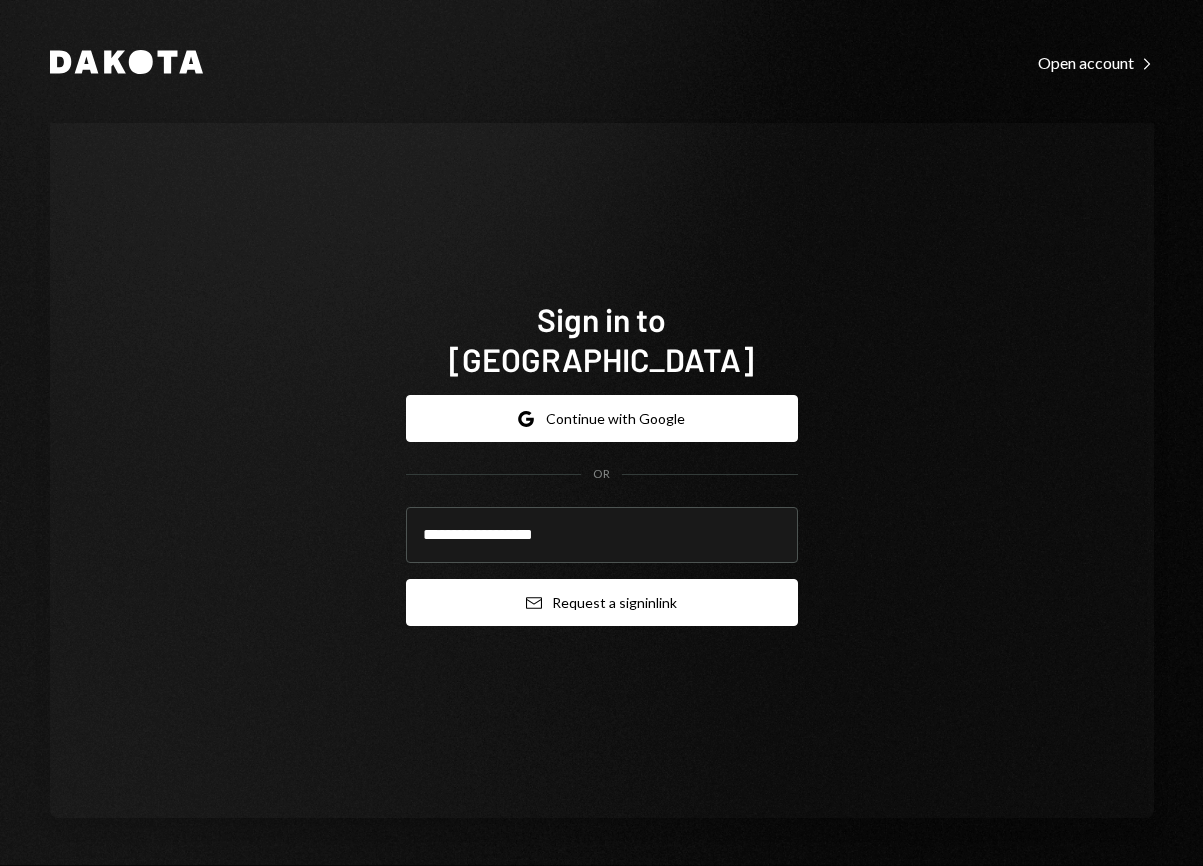 type on "**********" 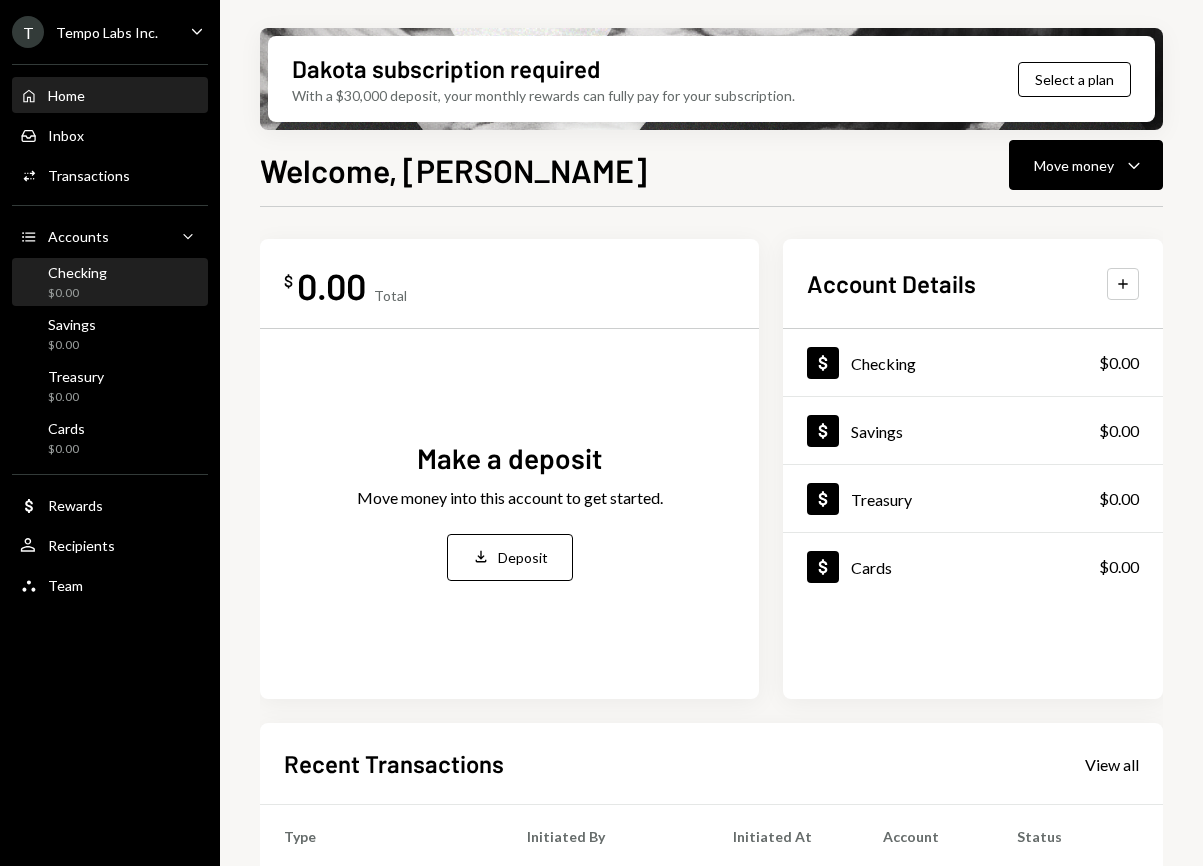 click on "Checking" at bounding box center (77, 272) 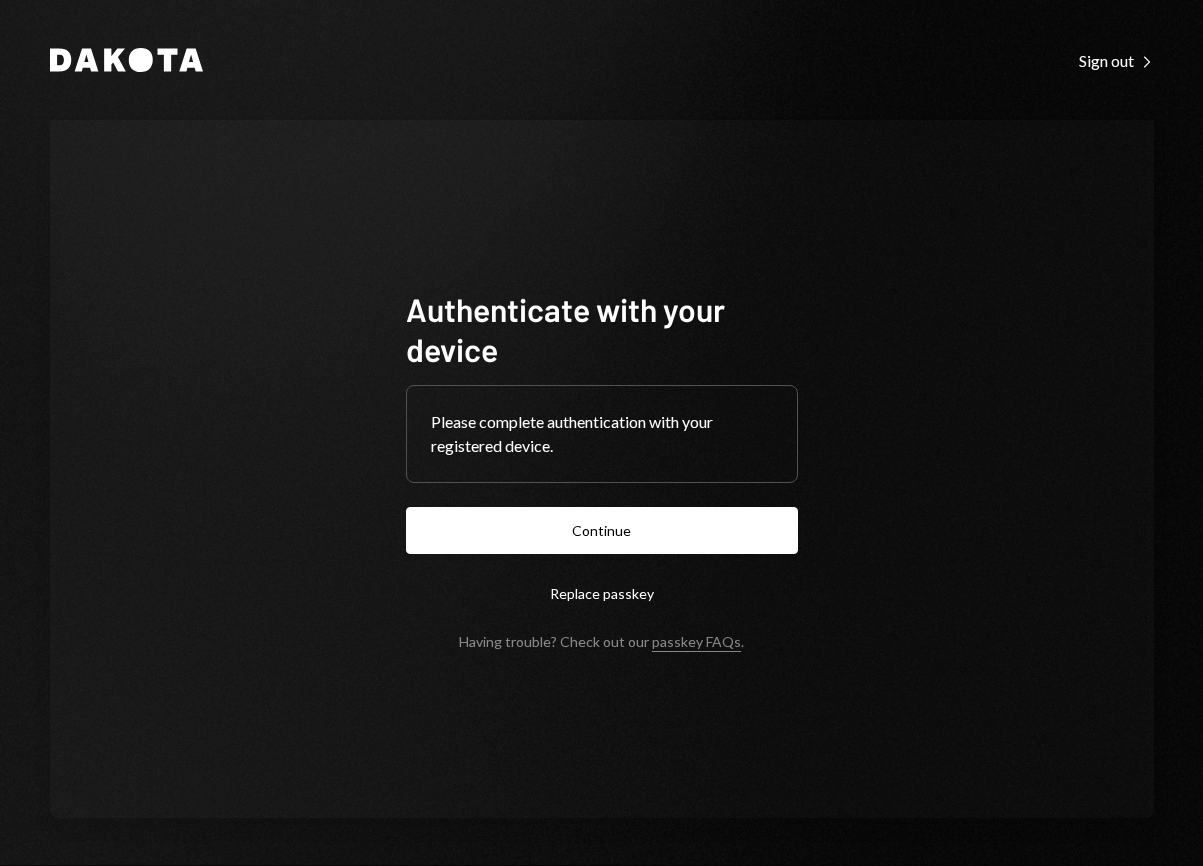 scroll, scrollTop: 0, scrollLeft: 0, axis: both 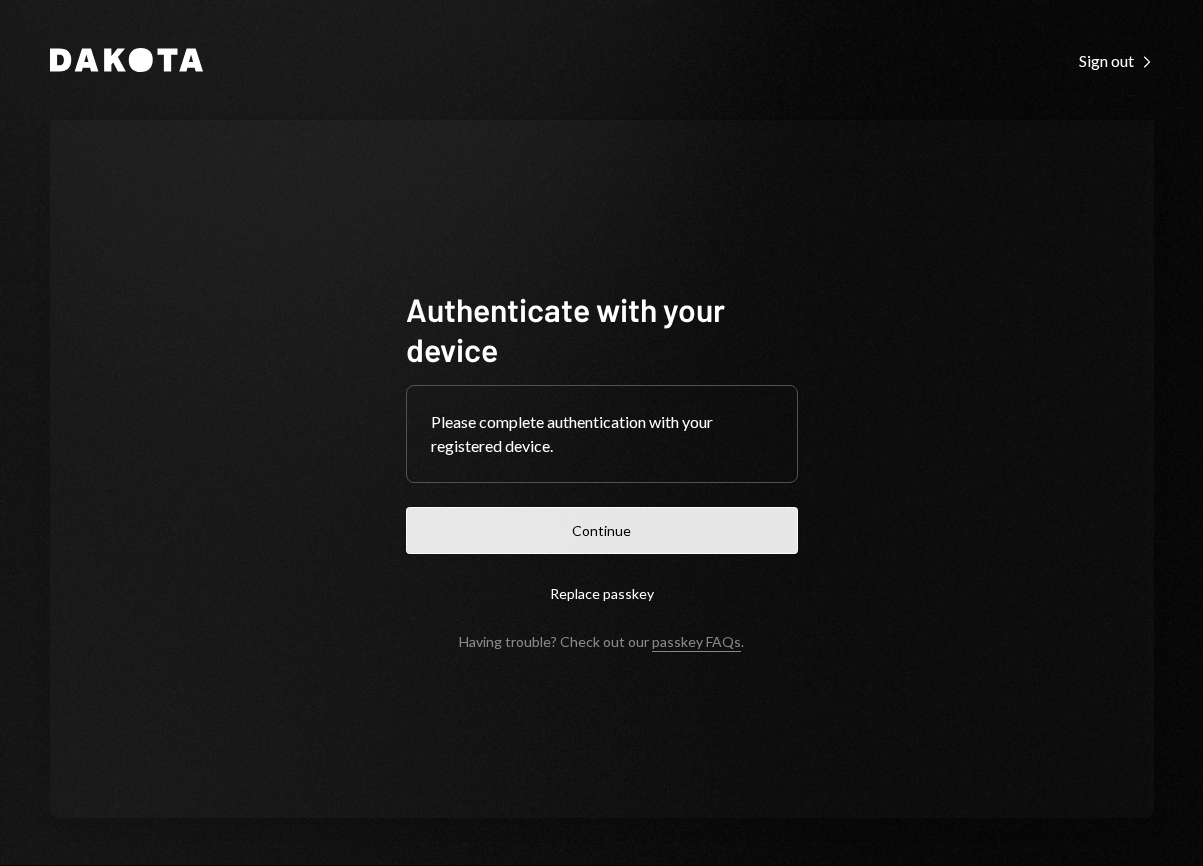 click on "Continue" at bounding box center (602, 530) 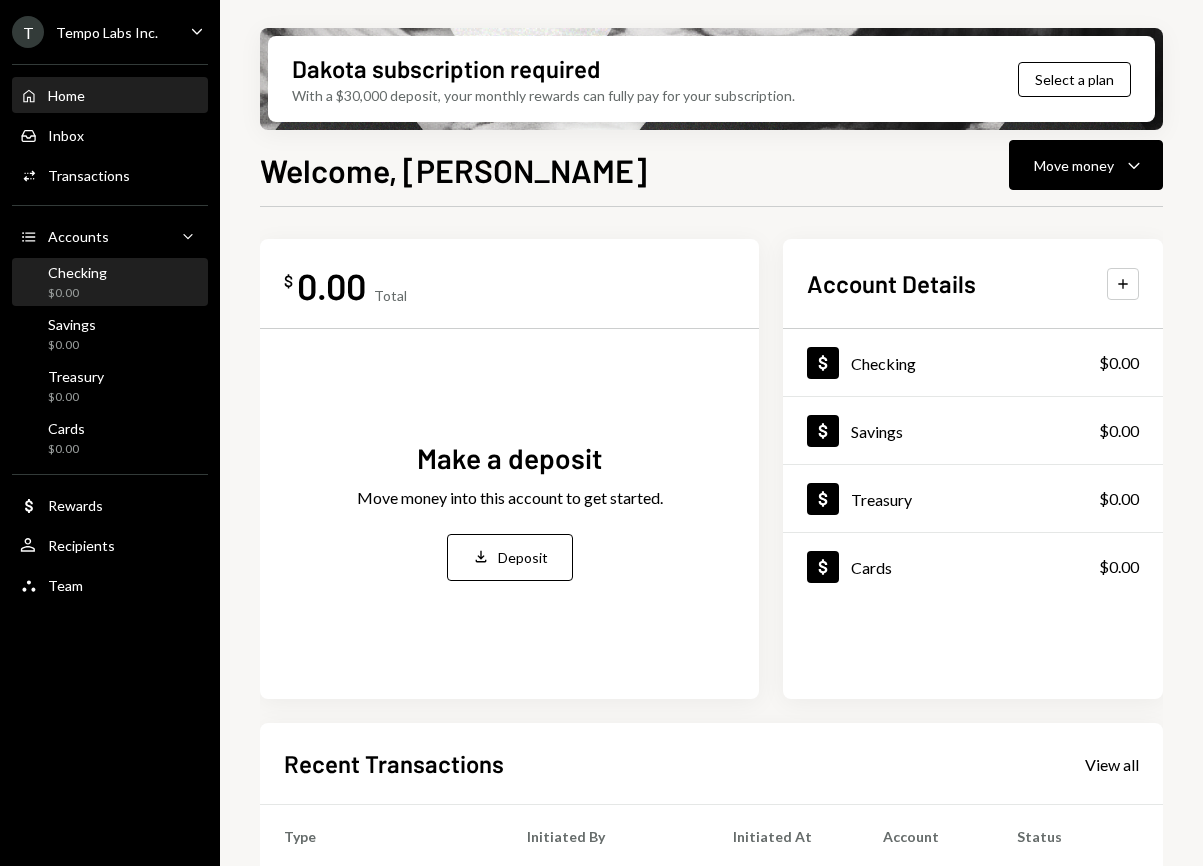 click on "Checking" at bounding box center (77, 272) 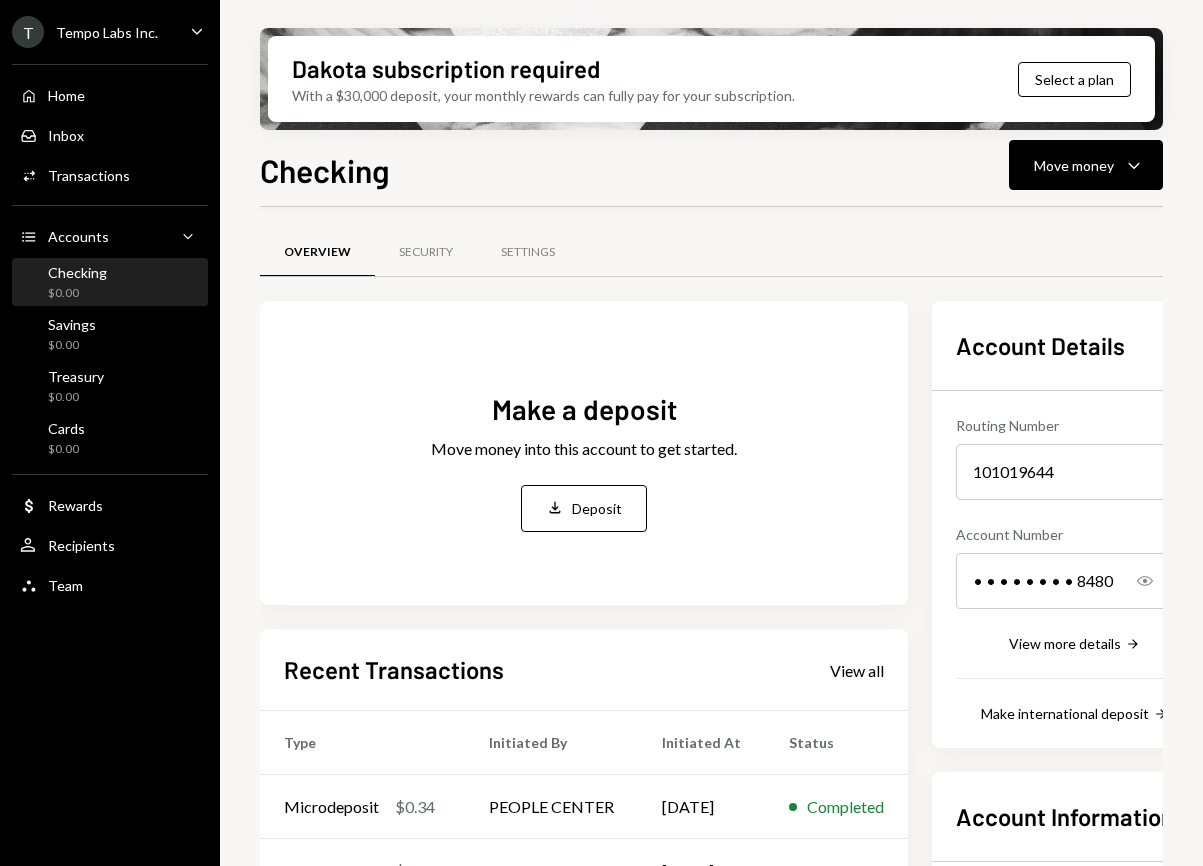 scroll, scrollTop: 212, scrollLeft: 0, axis: vertical 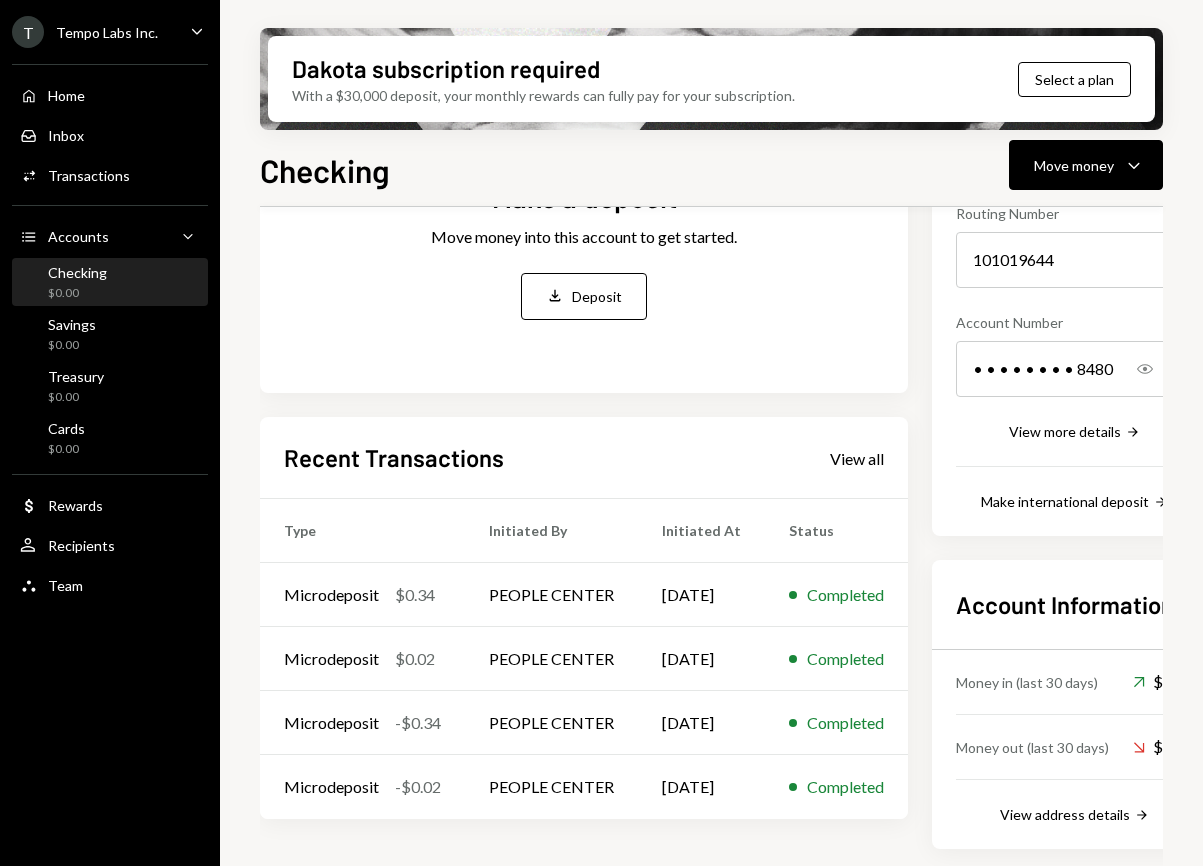 click on "Make a deposit Move money into this account to get started. Deposit Deposit" at bounding box center (584, 241) 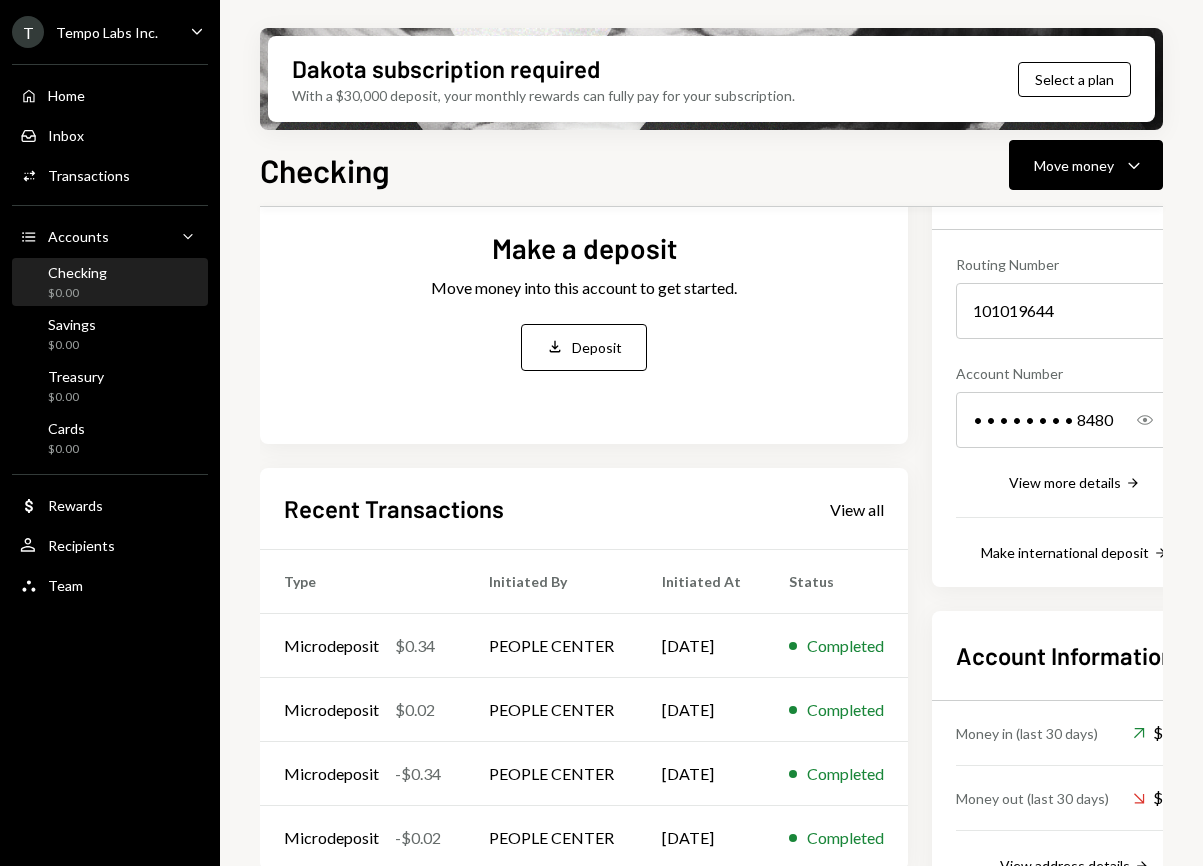 scroll, scrollTop: 161, scrollLeft: 5, axis: both 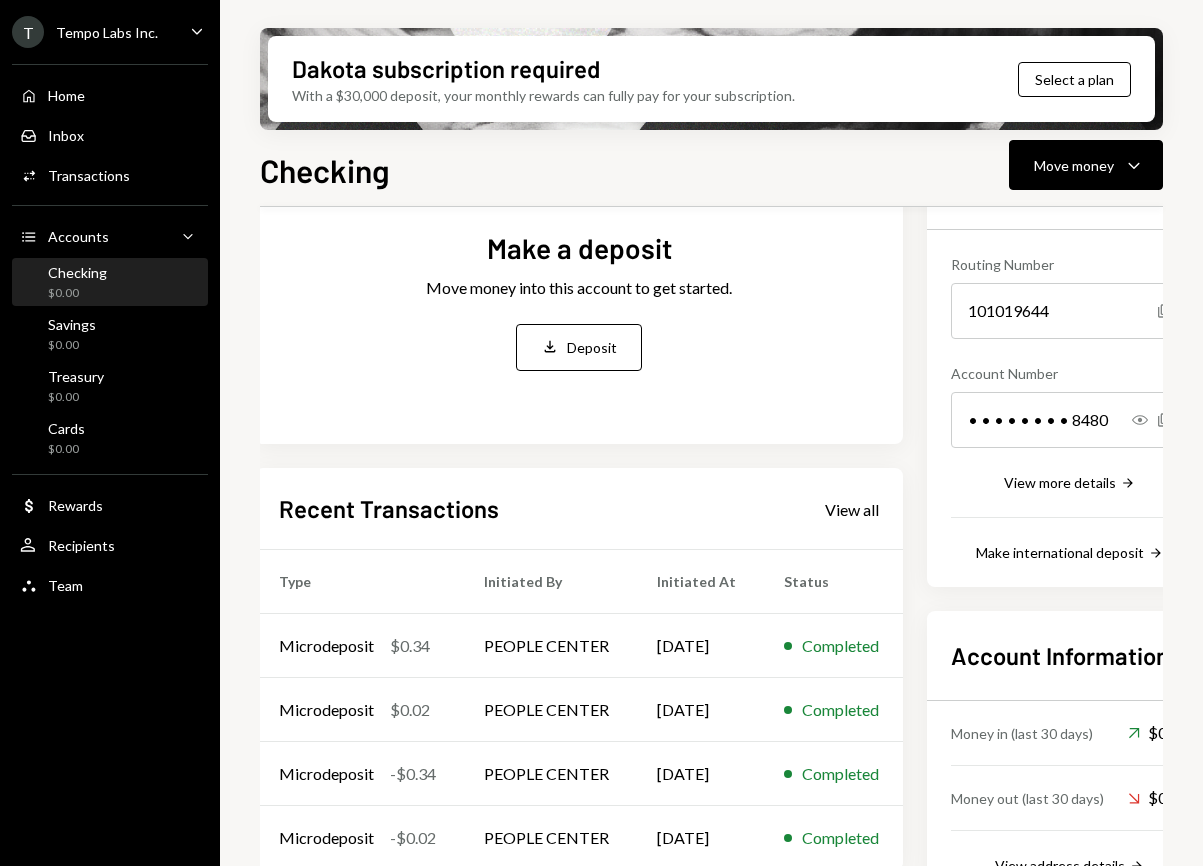 click on "Make a deposit Move money into this account to get started. Deposit Deposit" at bounding box center (579, 300) 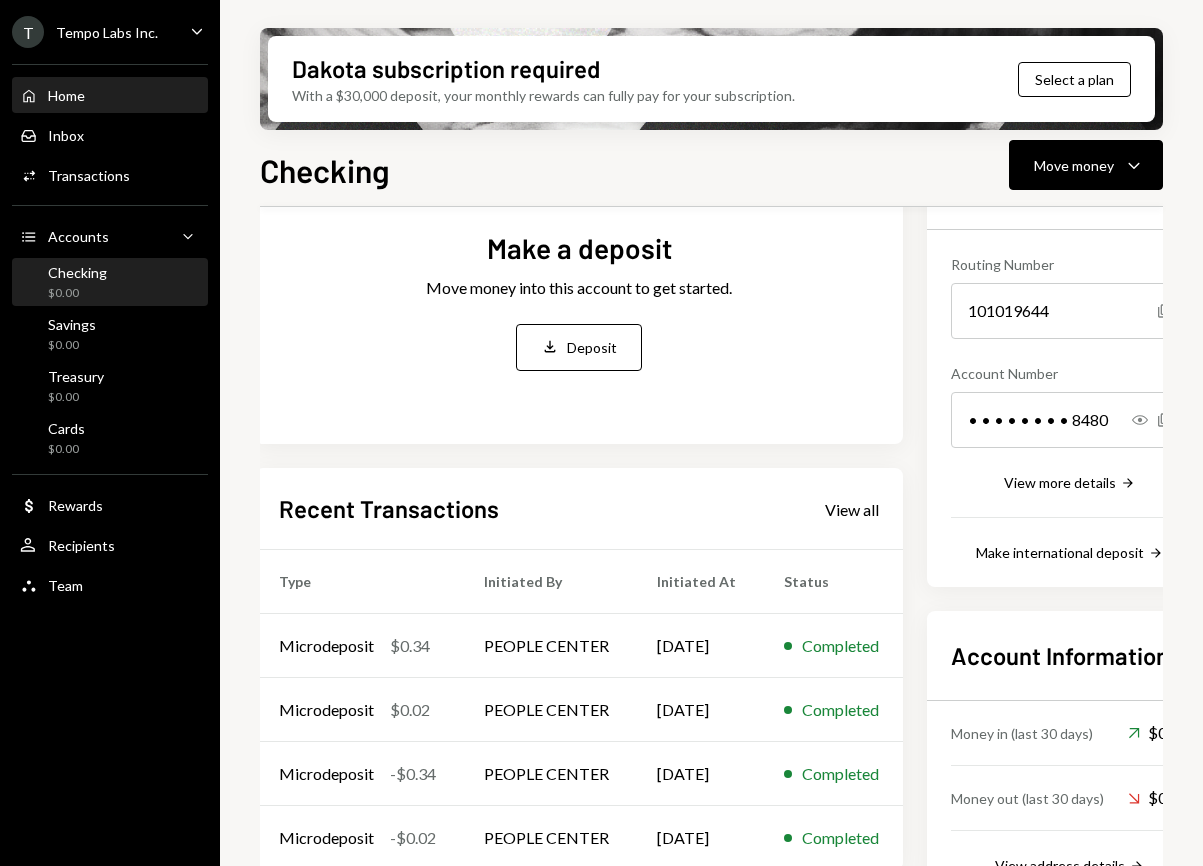 click on "Home Home" at bounding box center (110, 96) 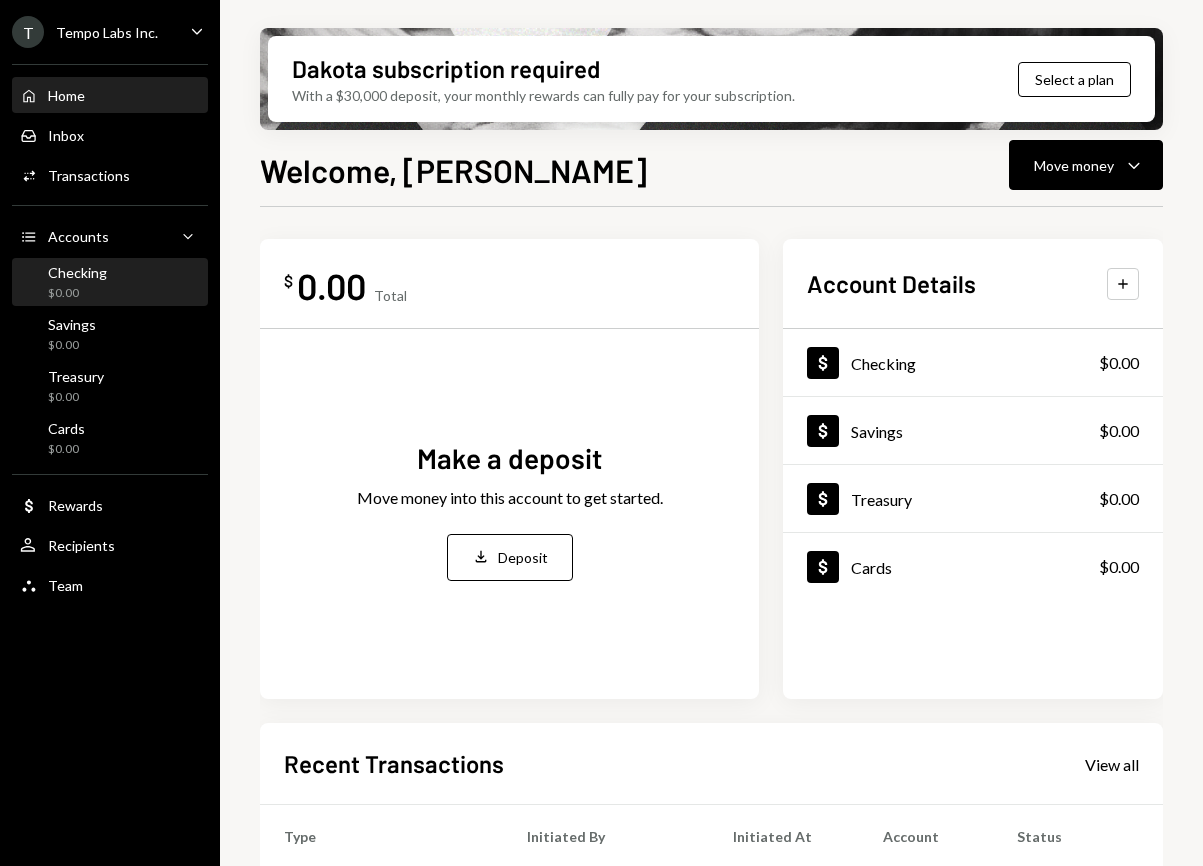 click on "Checking" at bounding box center [77, 272] 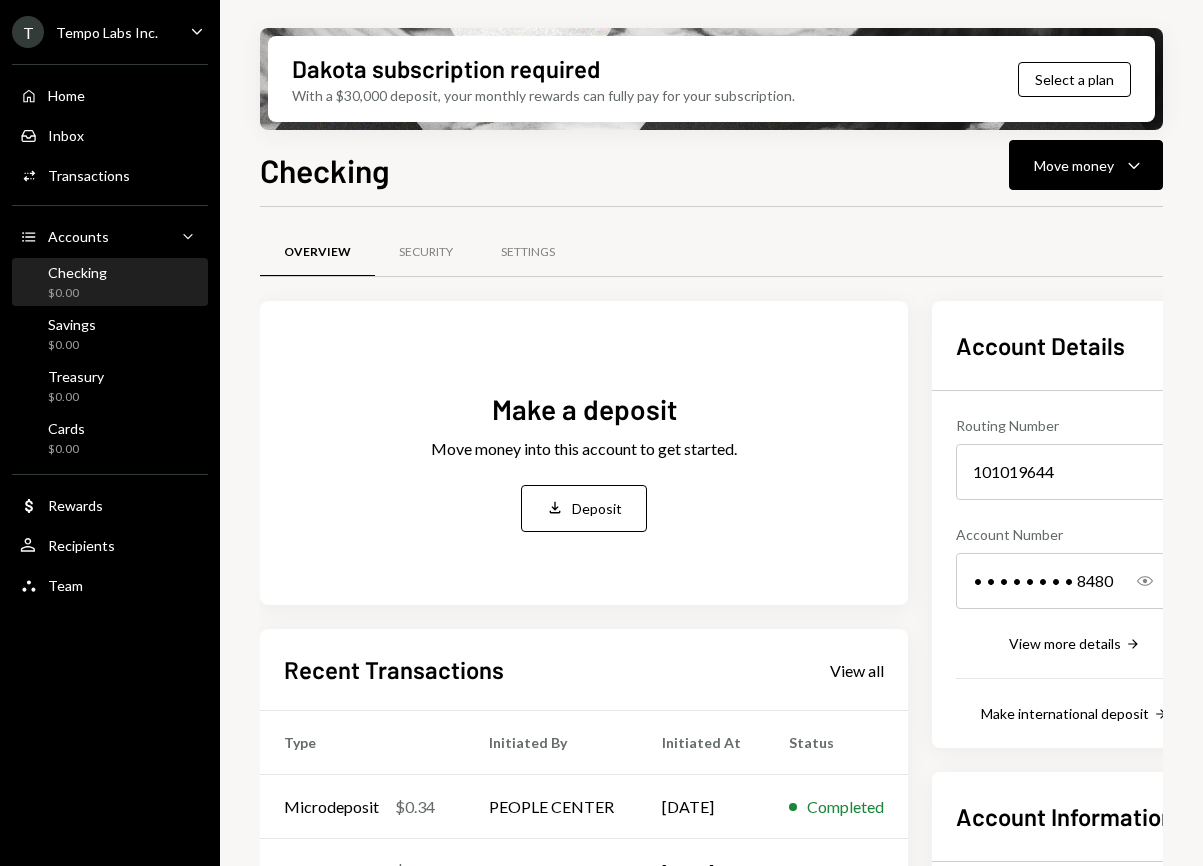 click on "Checking" at bounding box center (77, 272) 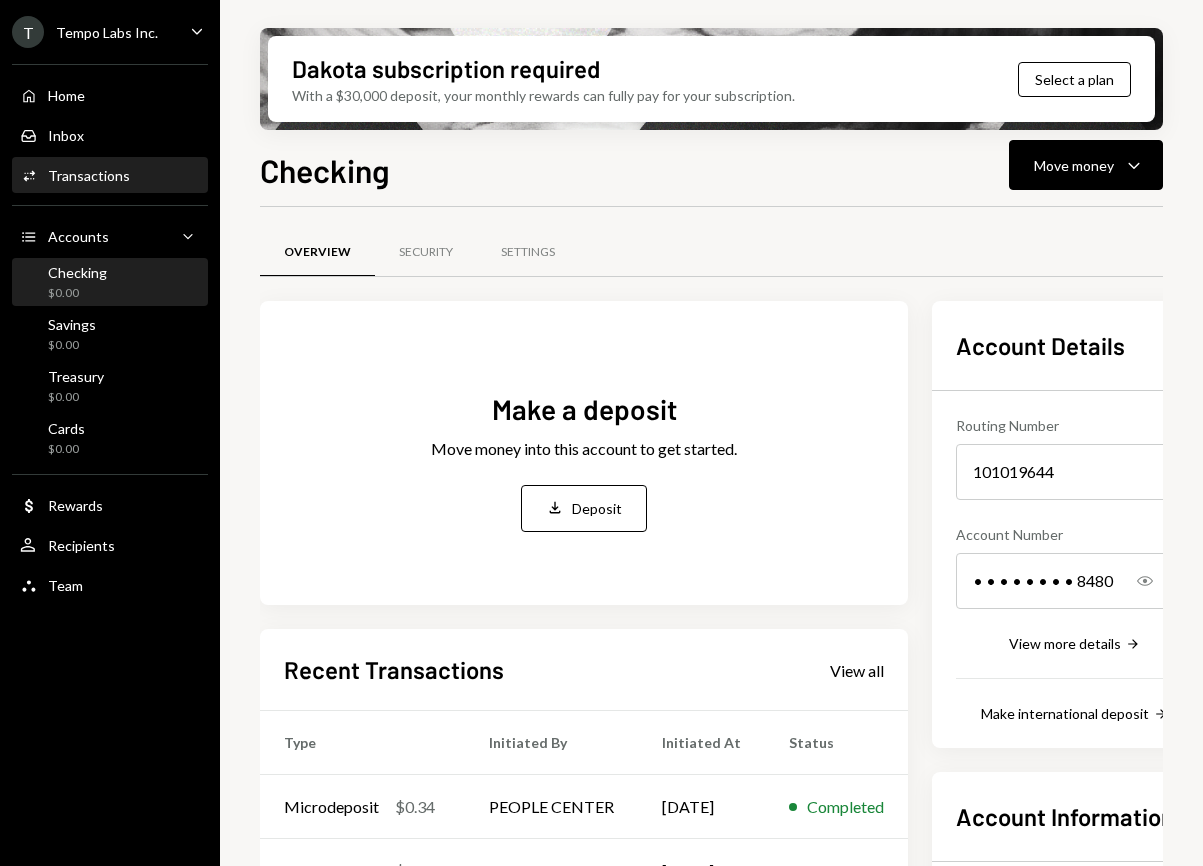 click on "Activities Transactions" at bounding box center [110, 176] 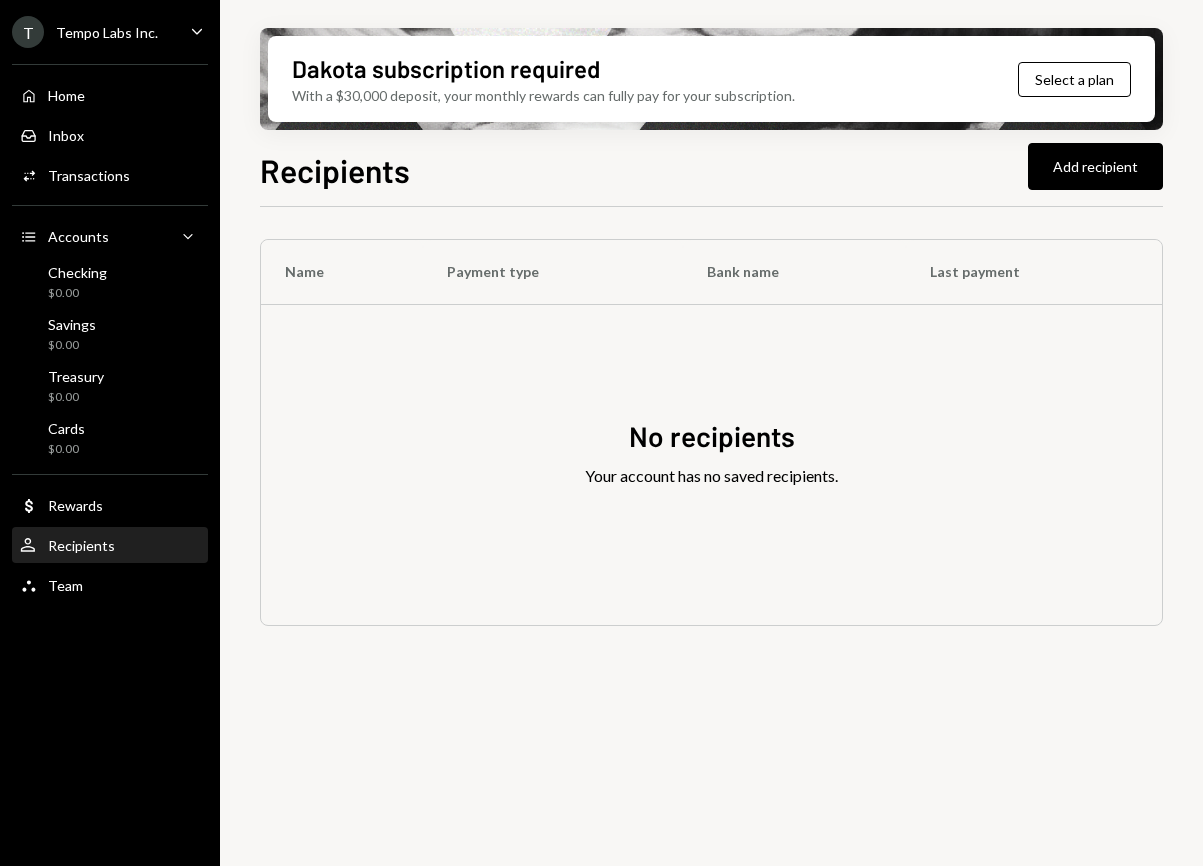 scroll, scrollTop: 0, scrollLeft: 0, axis: both 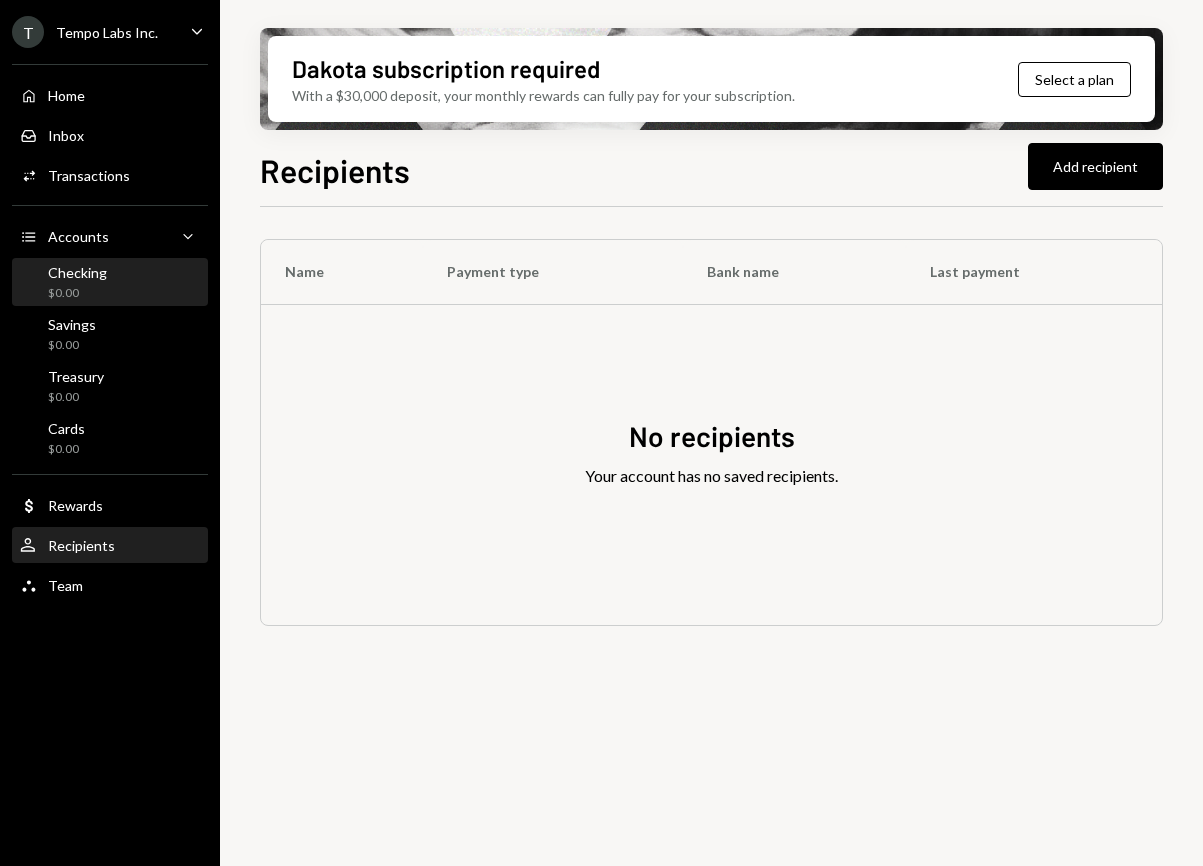 click on "Checking" at bounding box center (77, 272) 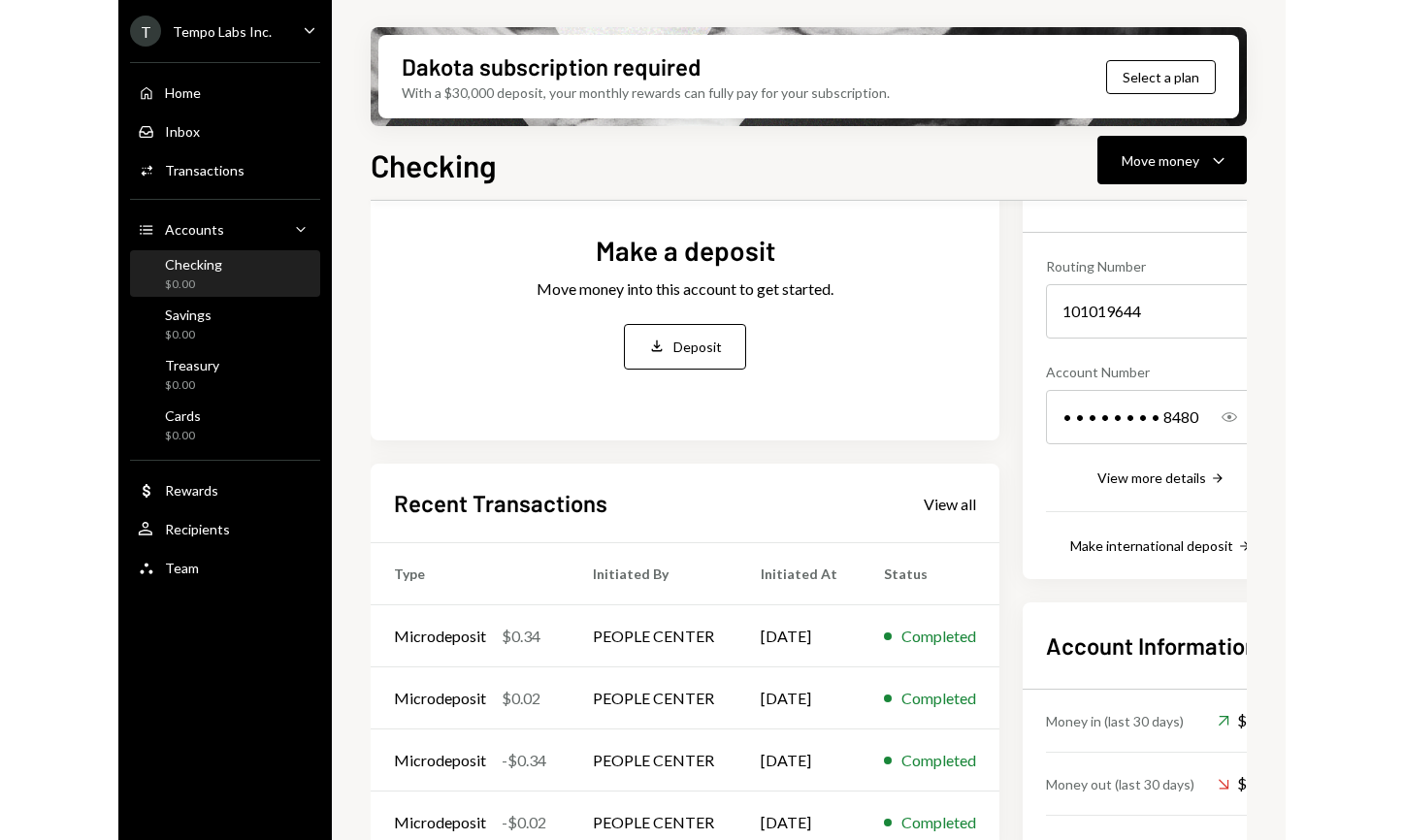 scroll, scrollTop: 206, scrollLeft: 0, axis: vertical 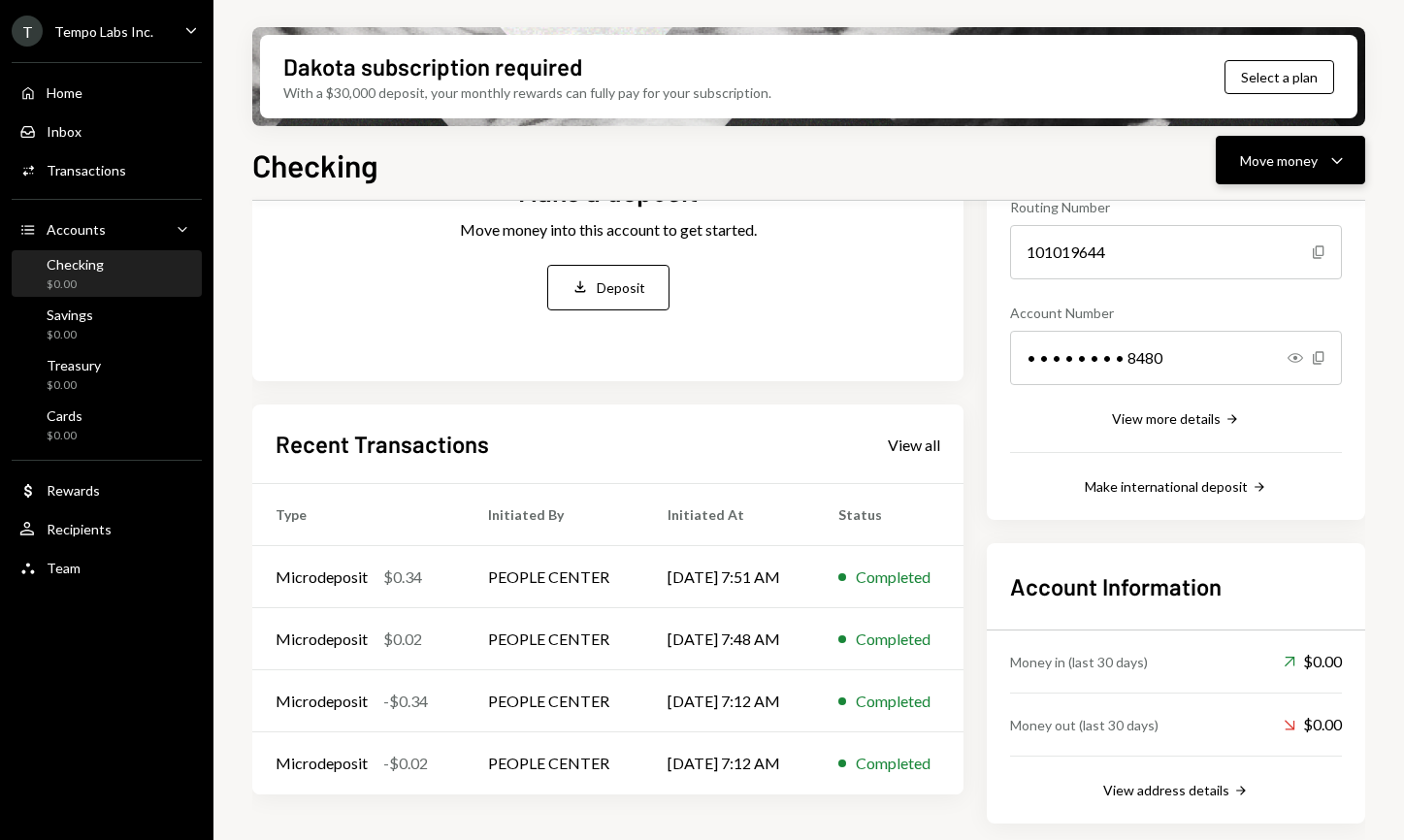 click on "Caret Down" 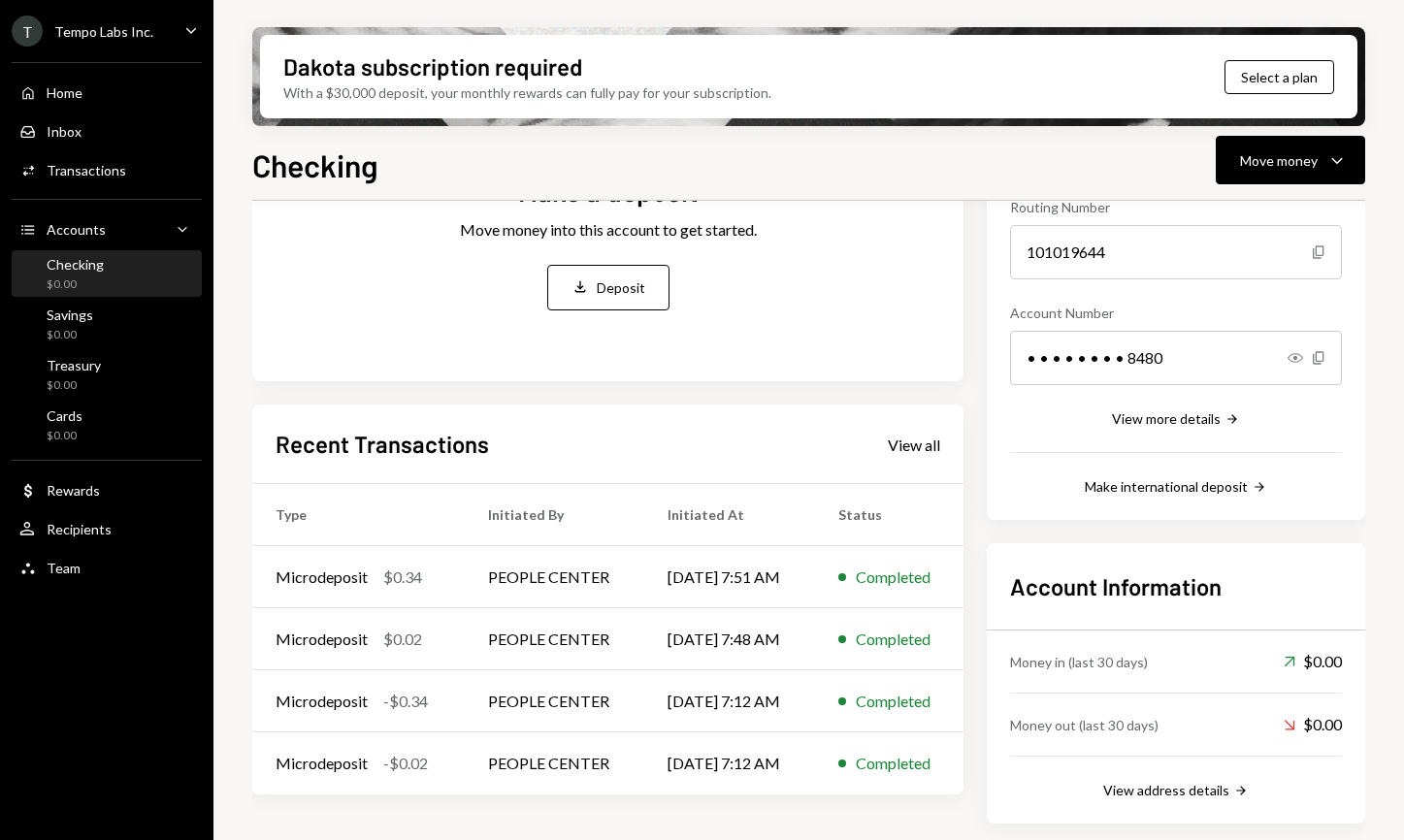 click on "Make a deposit Move money into this account to get started. Deposit Deposit" at bounding box center (607, 242) 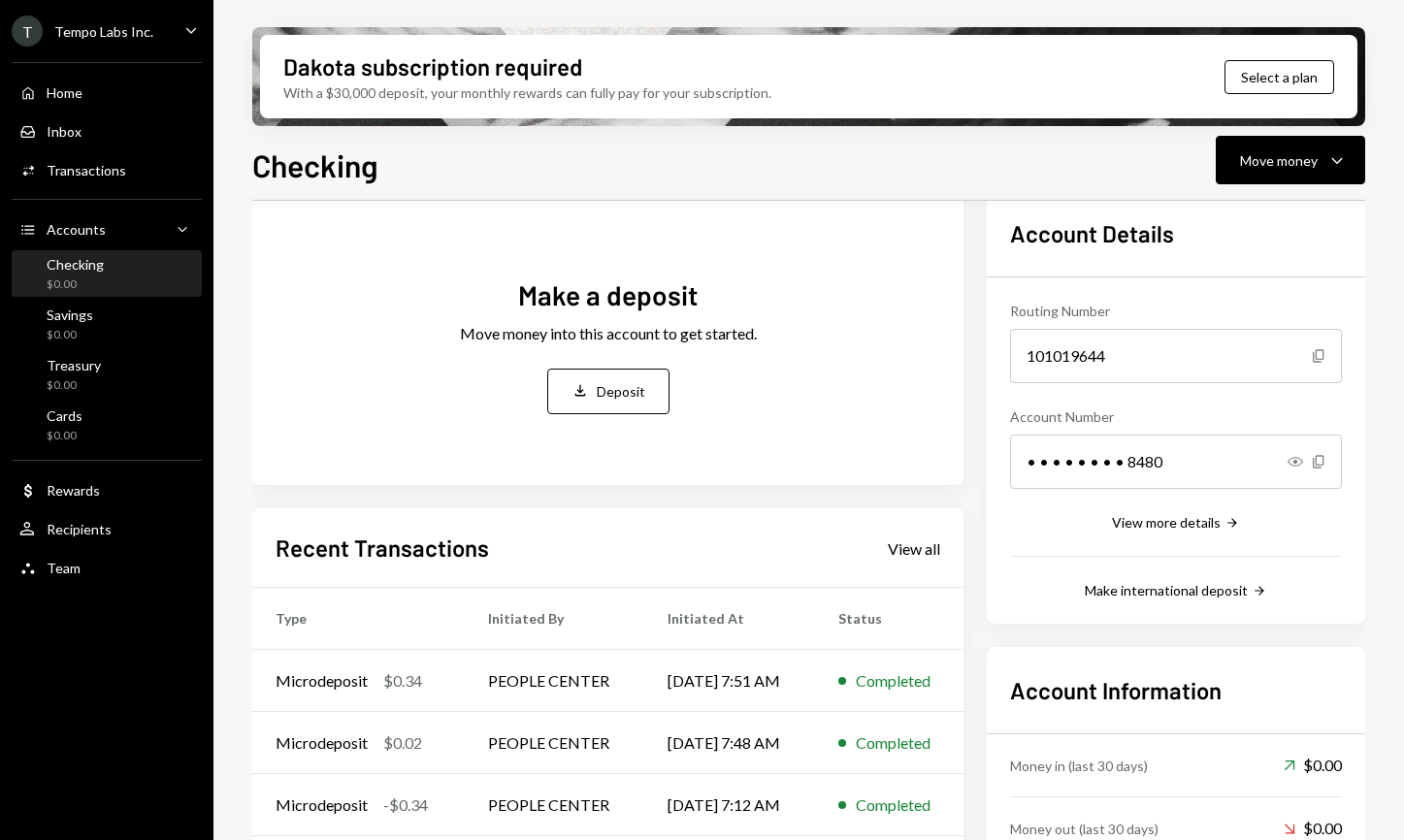 scroll, scrollTop: 101, scrollLeft: 0, axis: vertical 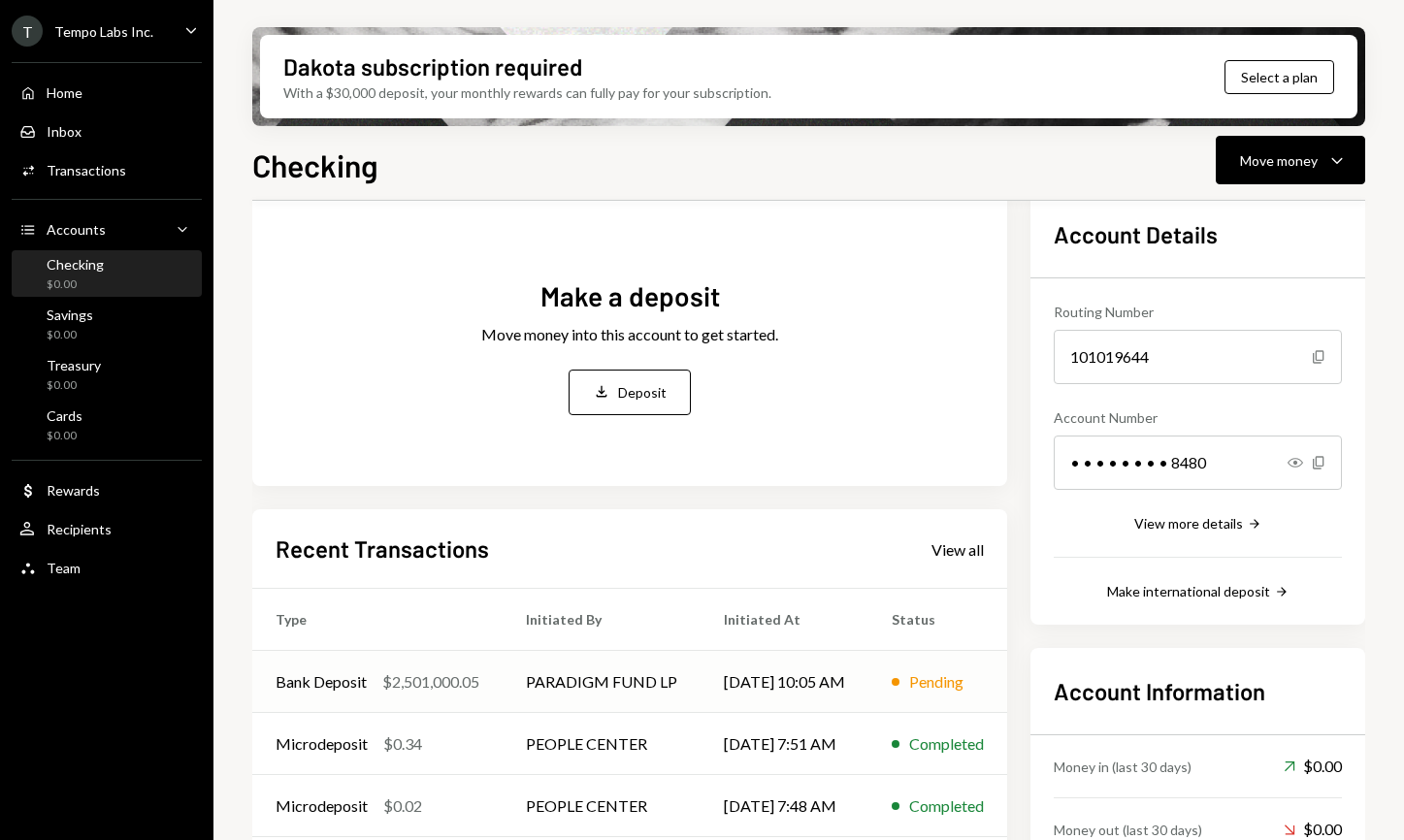 click on "$2,501,000.05" at bounding box center [431, 682] 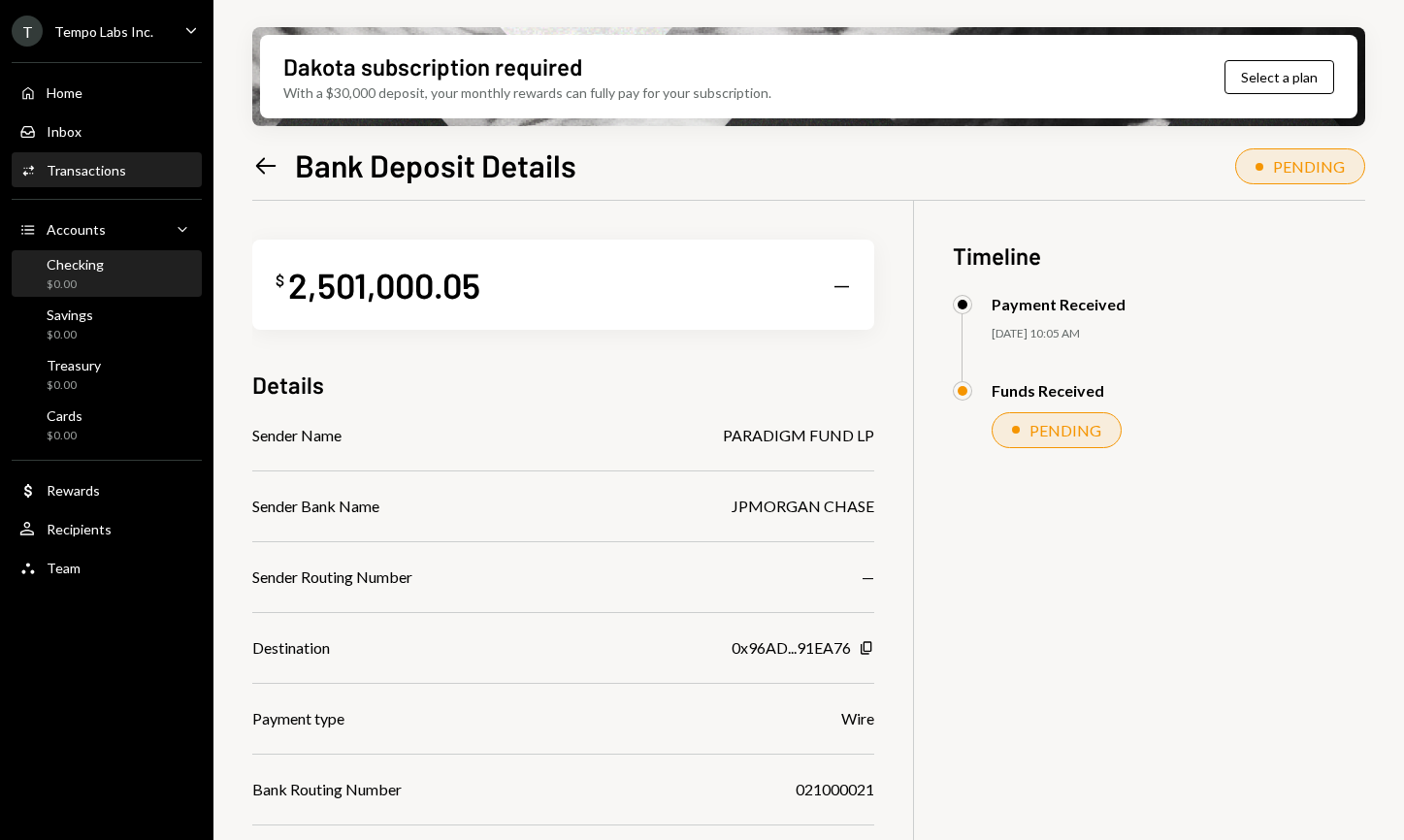 click on "Checking $0.00" at bounding box center (75, 275) 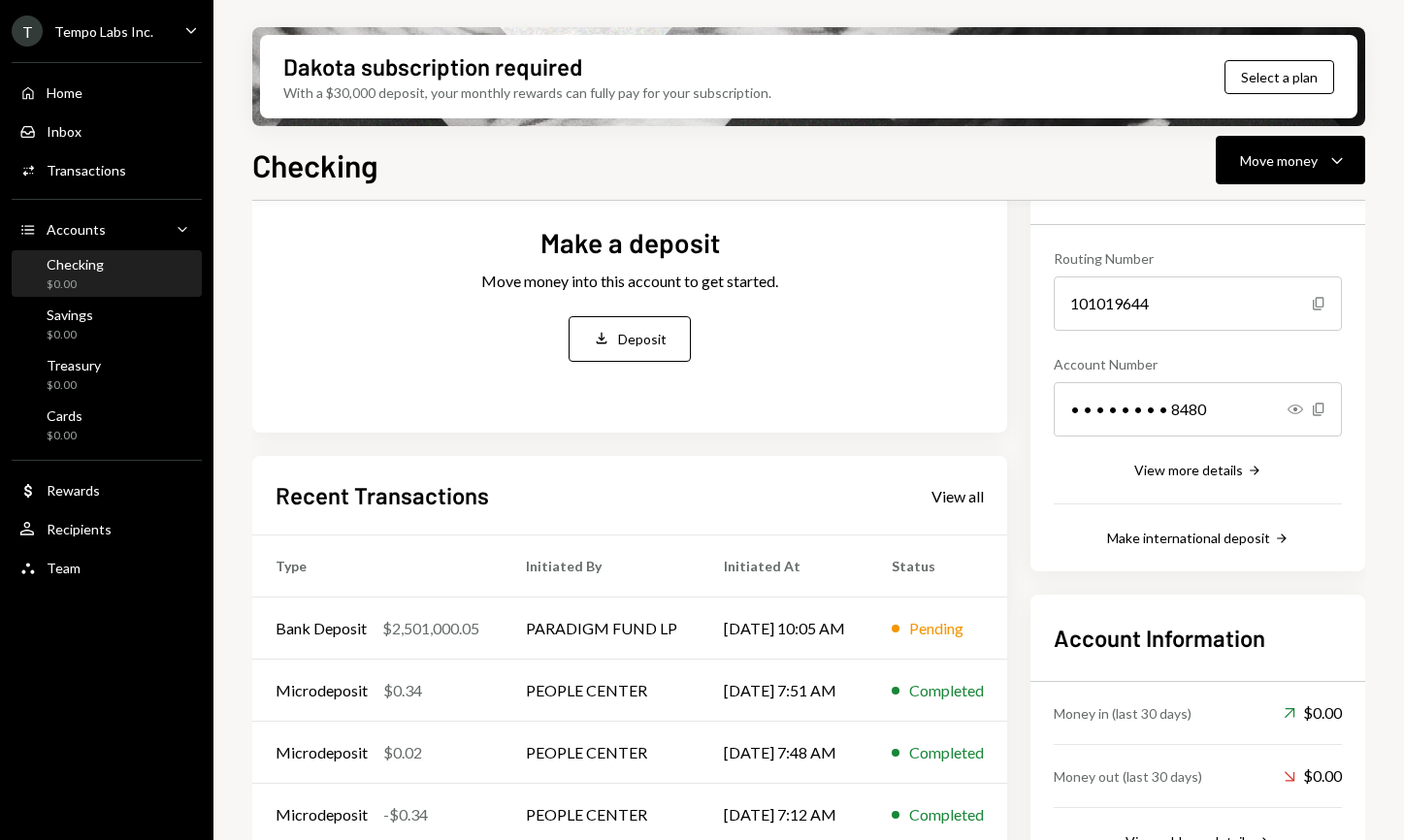scroll, scrollTop: 238, scrollLeft: 0, axis: vertical 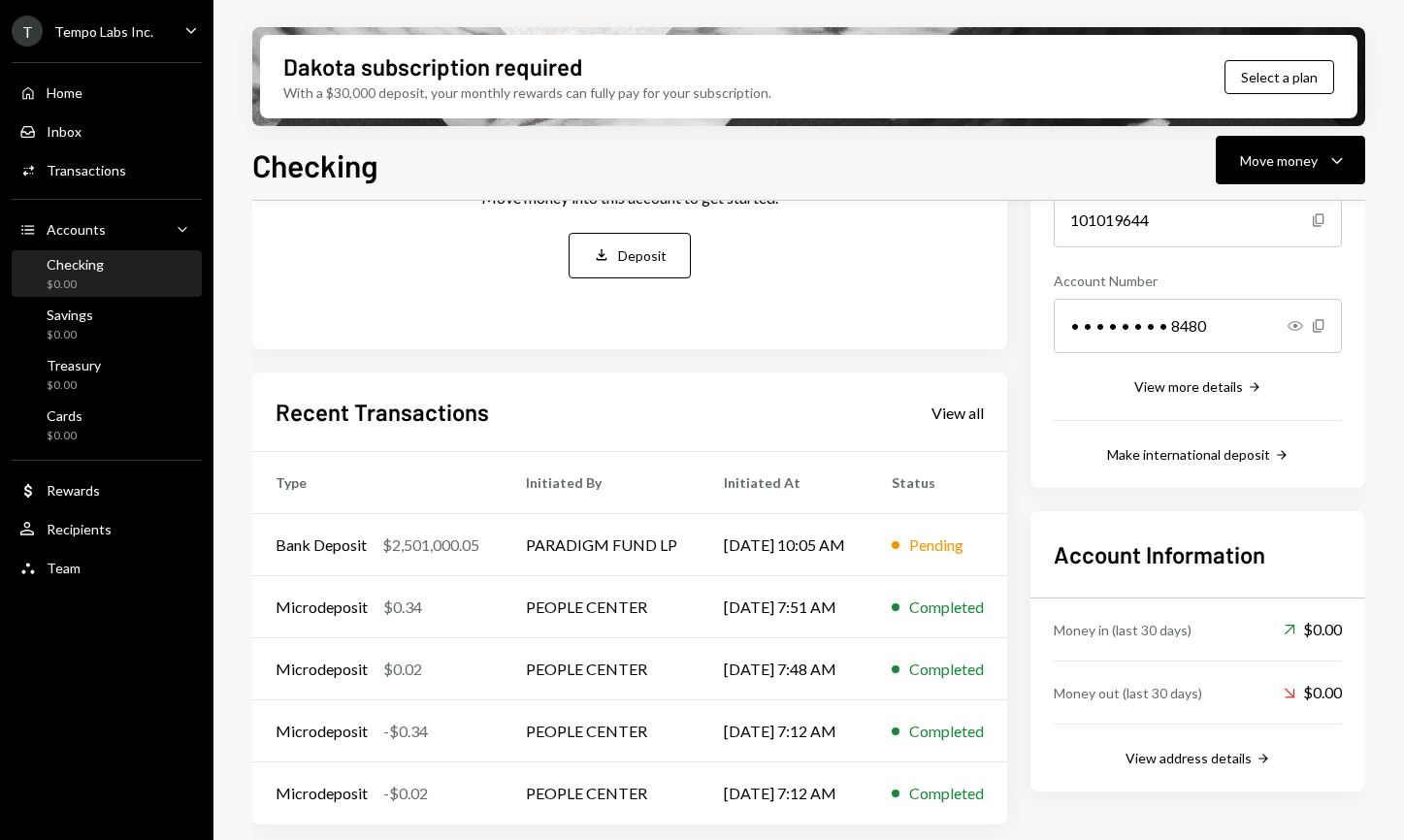 click on "$0.00" at bounding box center [75, 284] 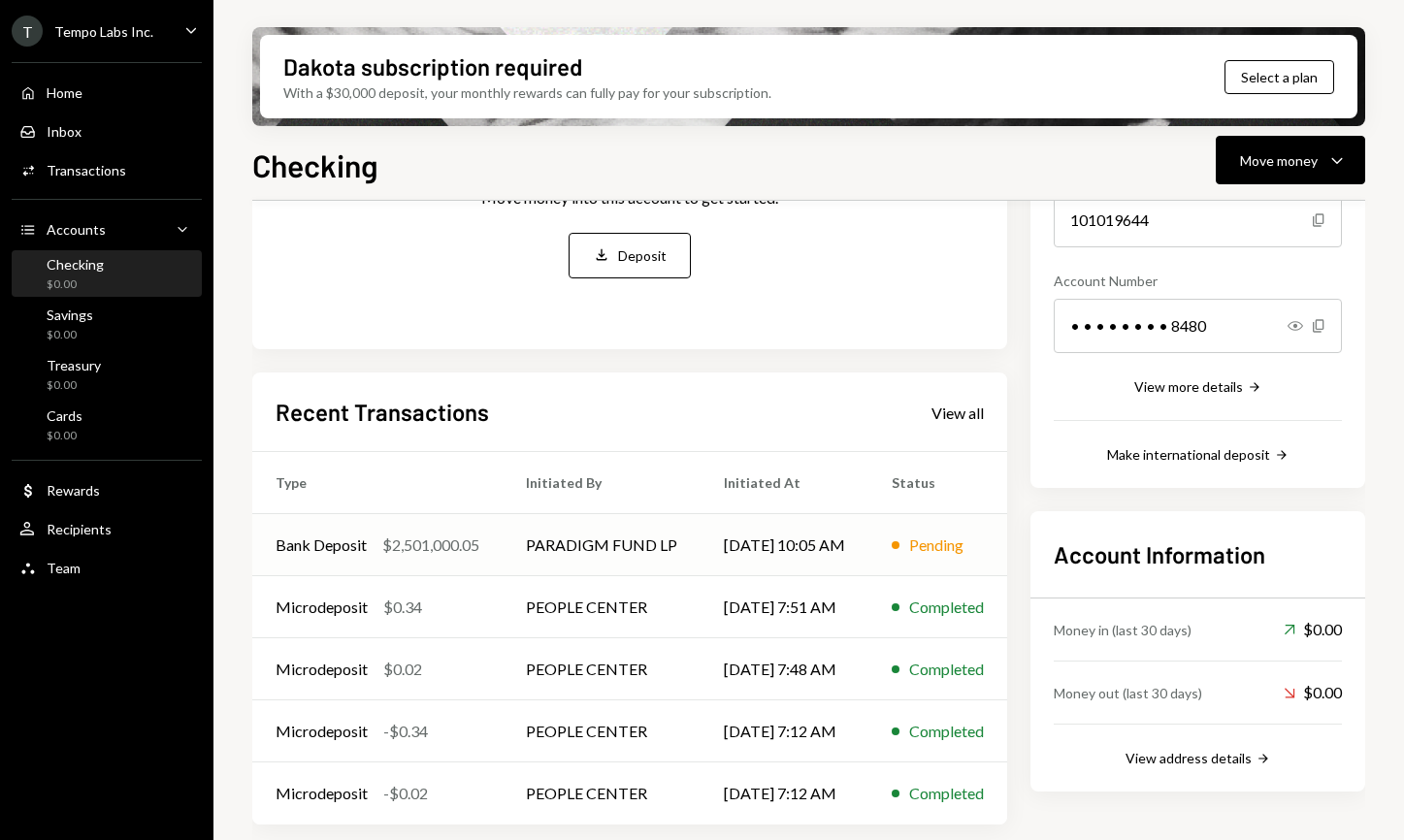 click on "Bank Deposit $2,501,000.05" at bounding box center (377, 545) 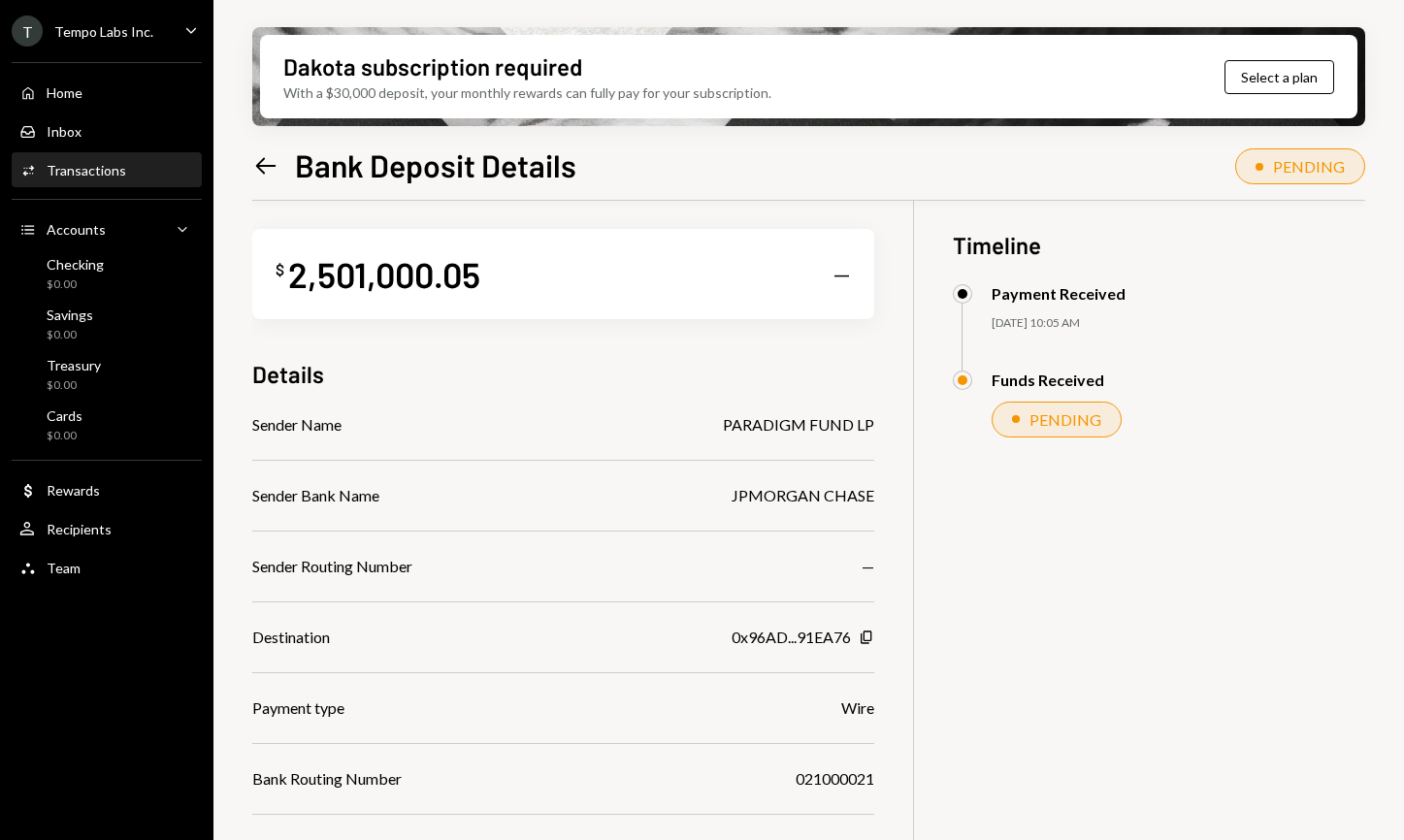 scroll, scrollTop: 0, scrollLeft: 0, axis: both 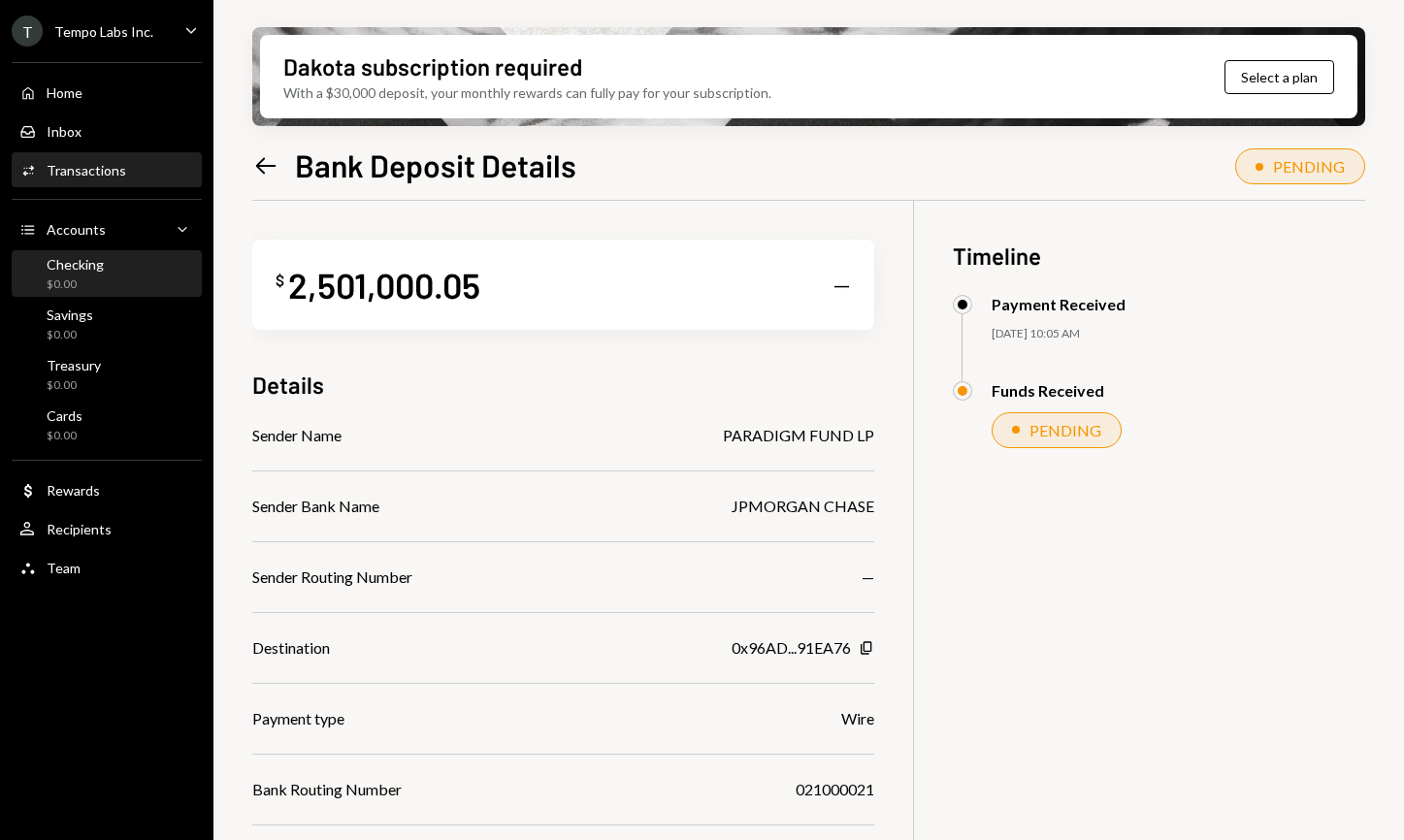 click on "$0.00" at bounding box center (75, 284) 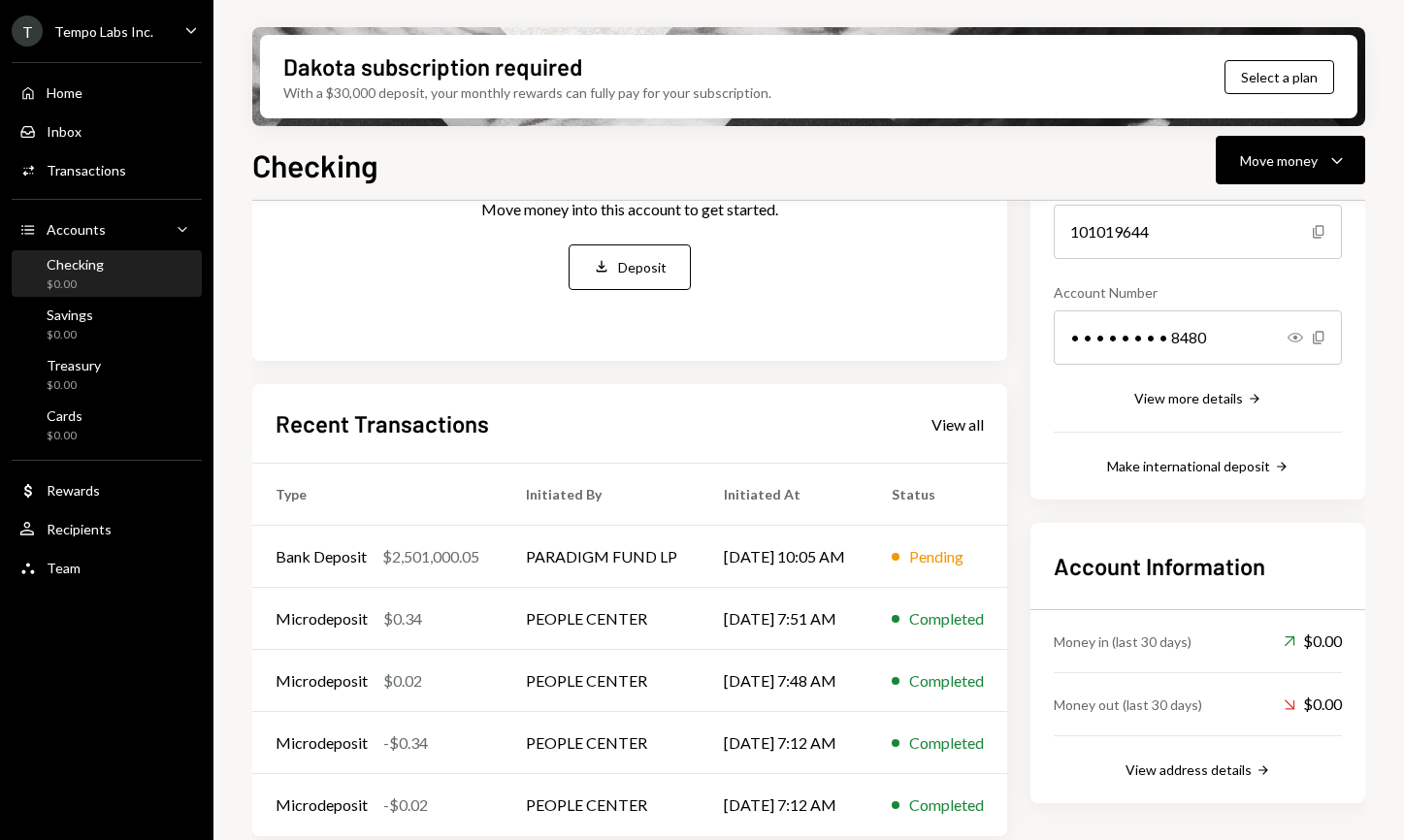 scroll, scrollTop: 238, scrollLeft: 0, axis: vertical 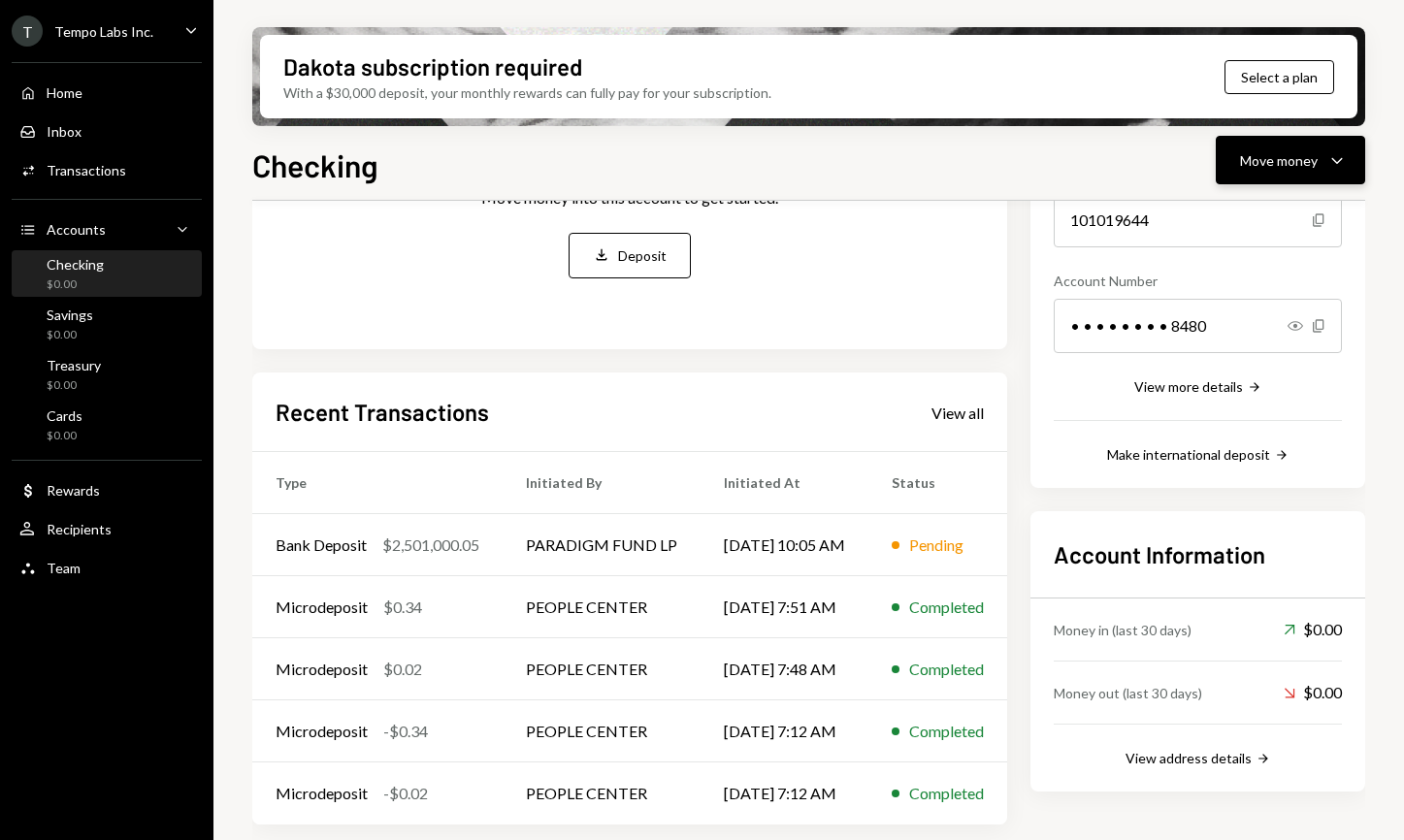 click on "Move money" at bounding box center [1279, 160] 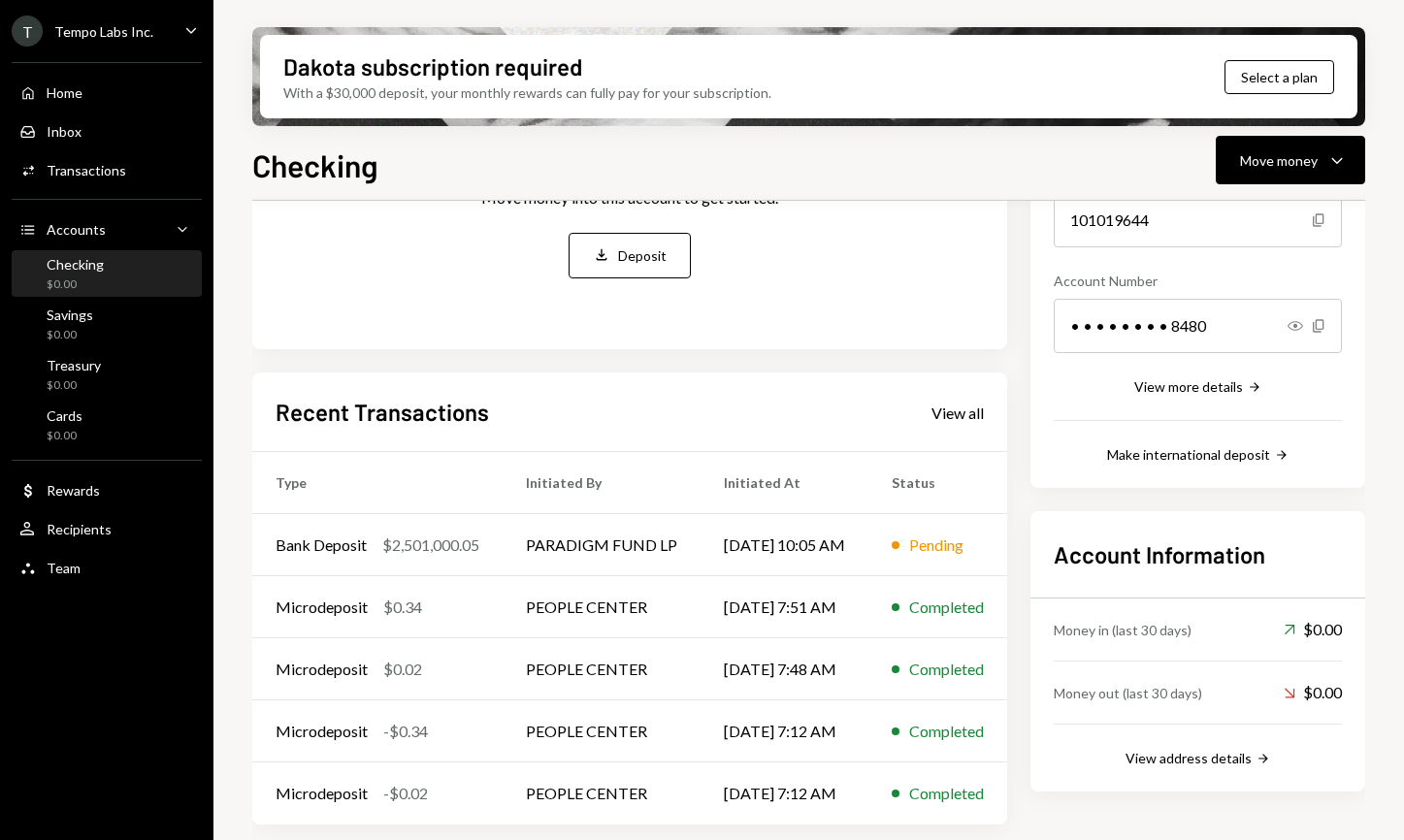 click on "Make a deposit Move money into this account to get started. Deposit Deposit" at bounding box center [630, 210] 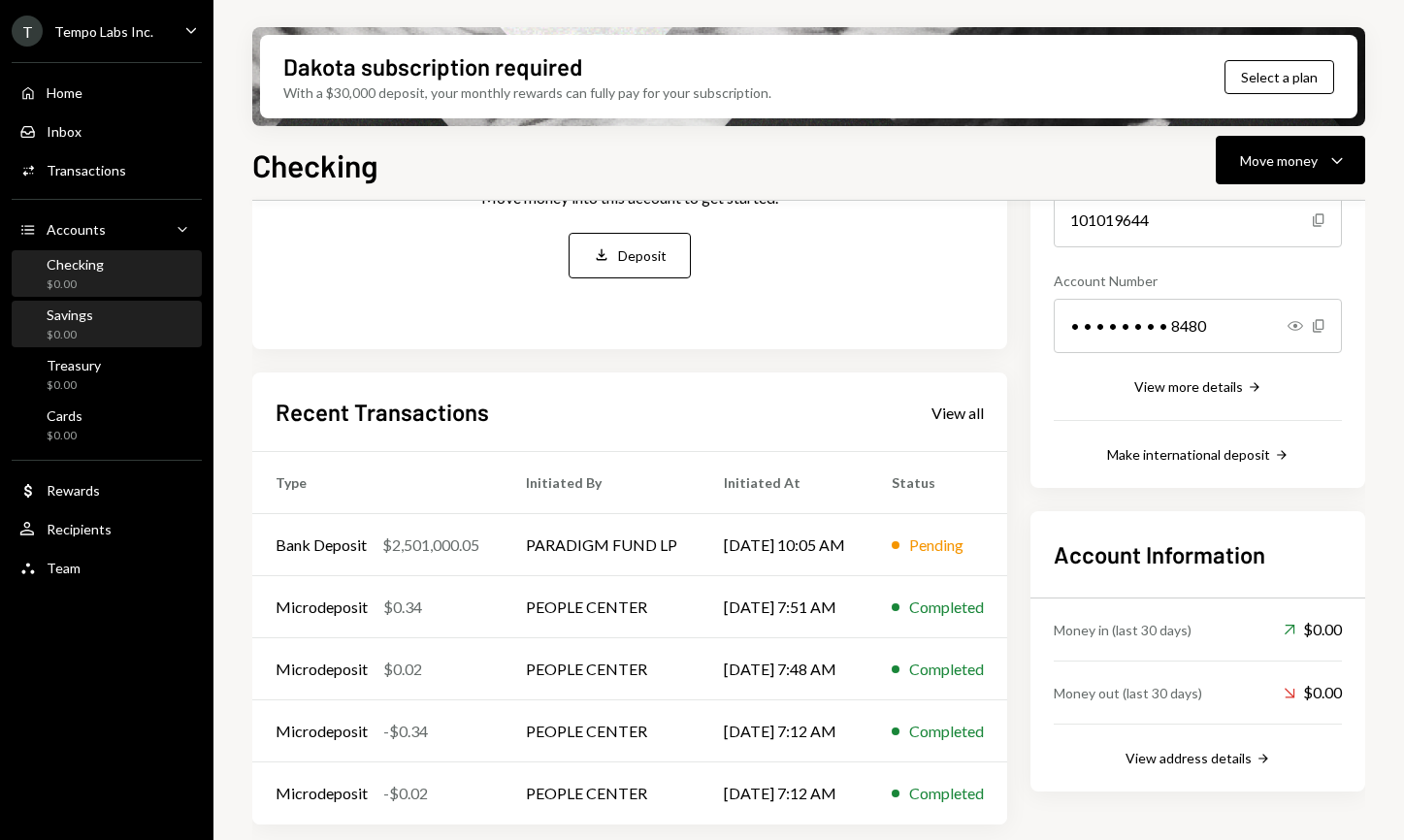 click on "Savings $0.00" at bounding box center [107, 325] 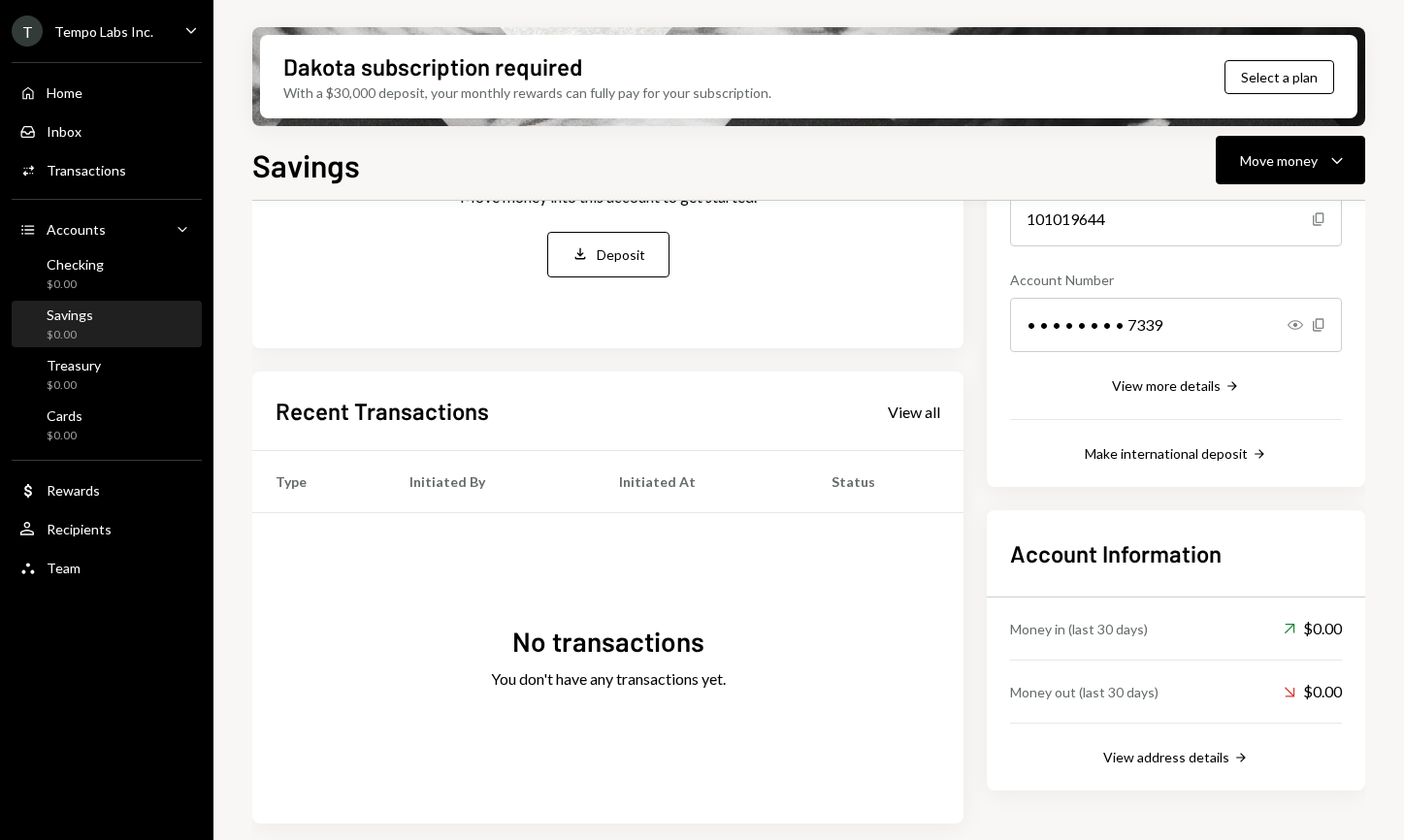 scroll, scrollTop: 238, scrollLeft: 0, axis: vertical 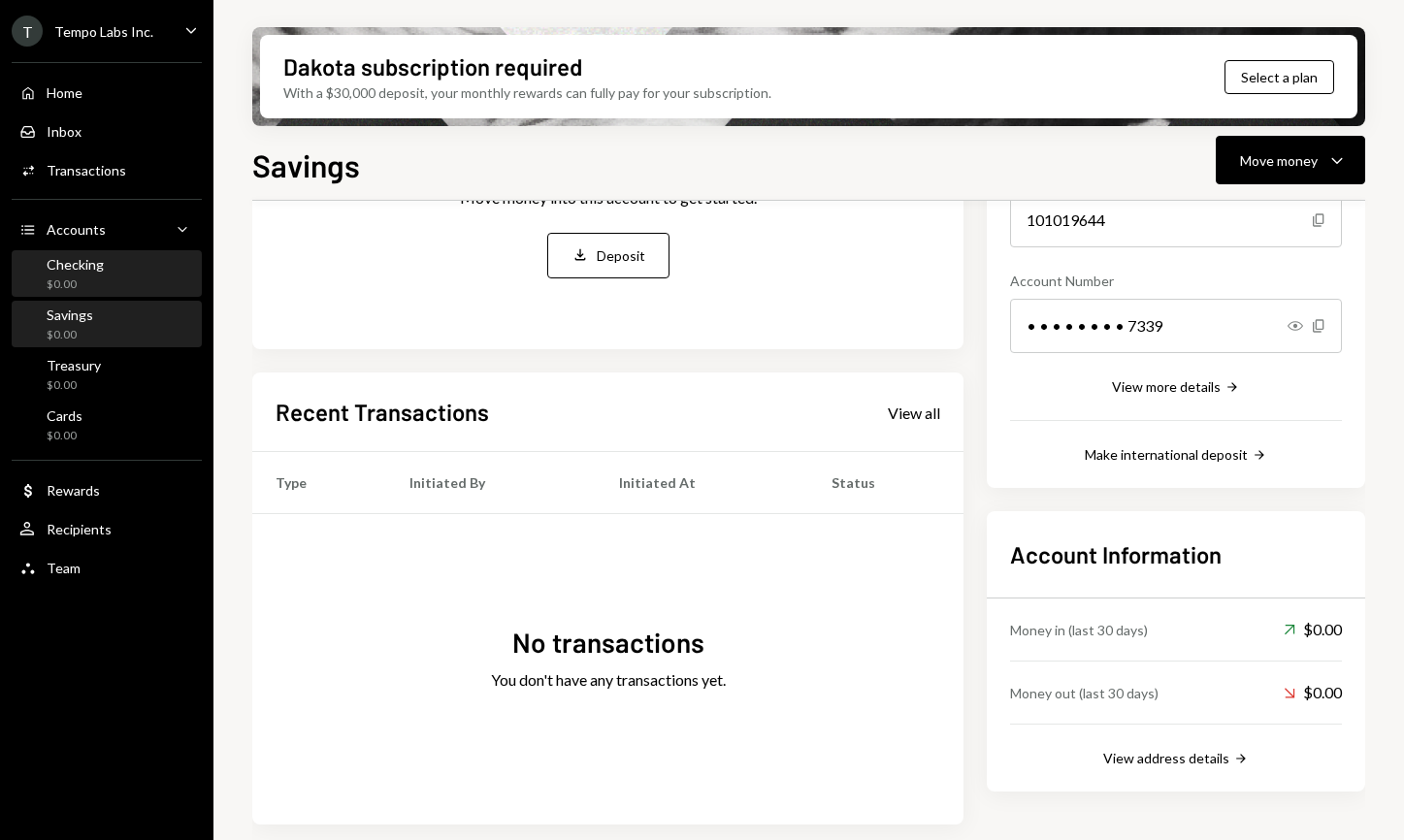 click on "Checking" at bounding box center (75, 264) 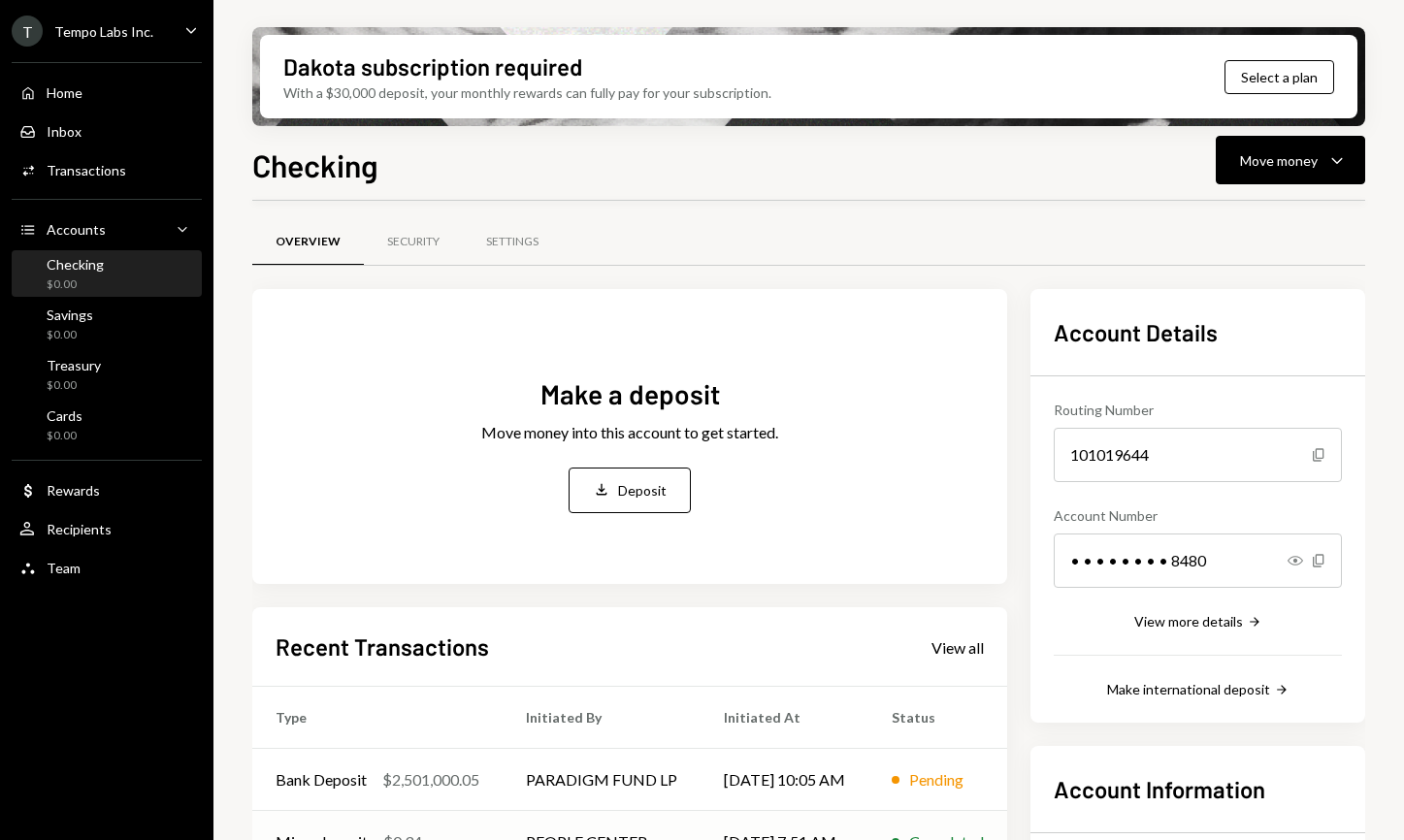 scroll, scrollTop: 2, scrollLeft: 0, axis: vertical 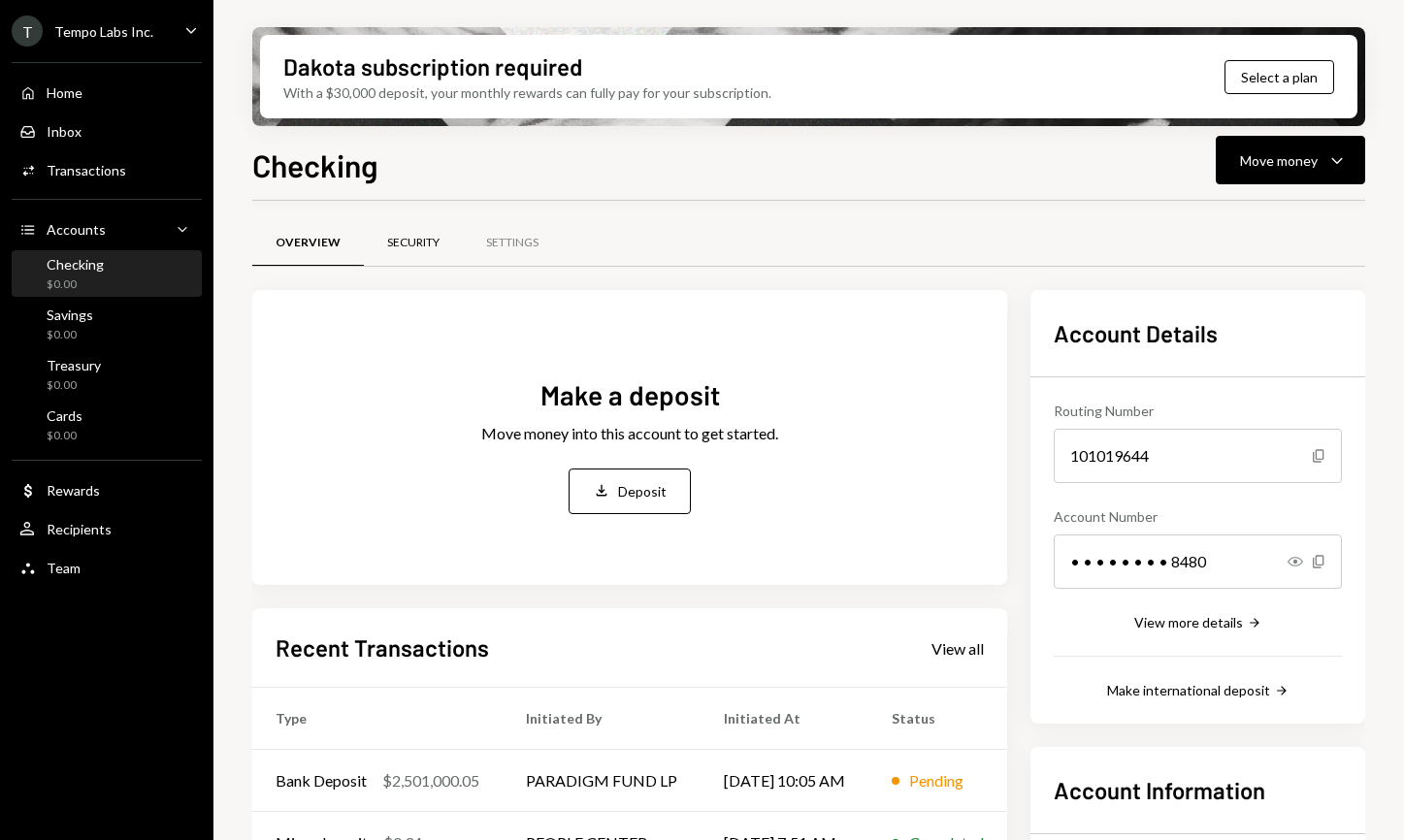 click on "Security" at bounding box center [413, 242] 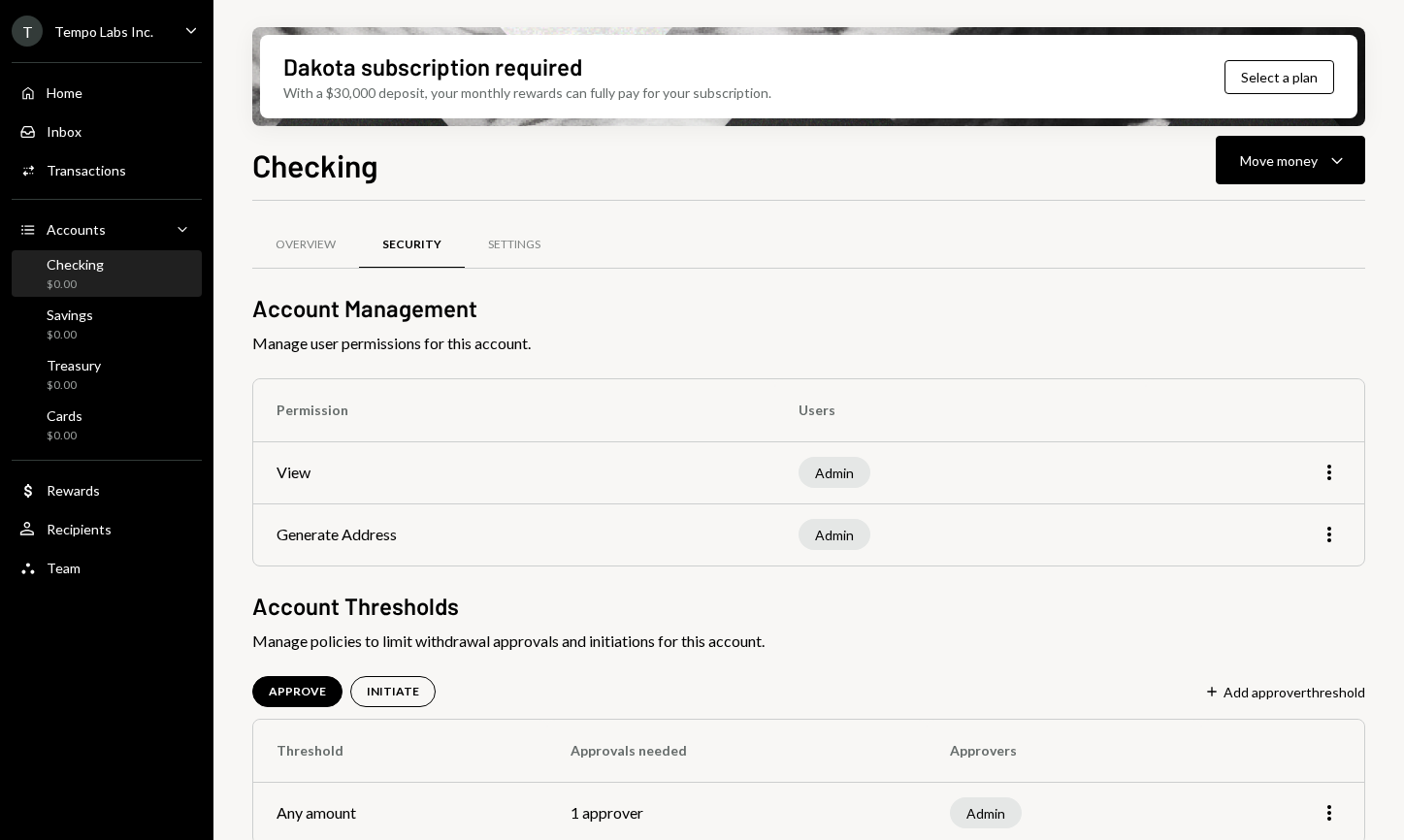 scroll, scrollTop: 0, scrollLeft: 0, axis: both 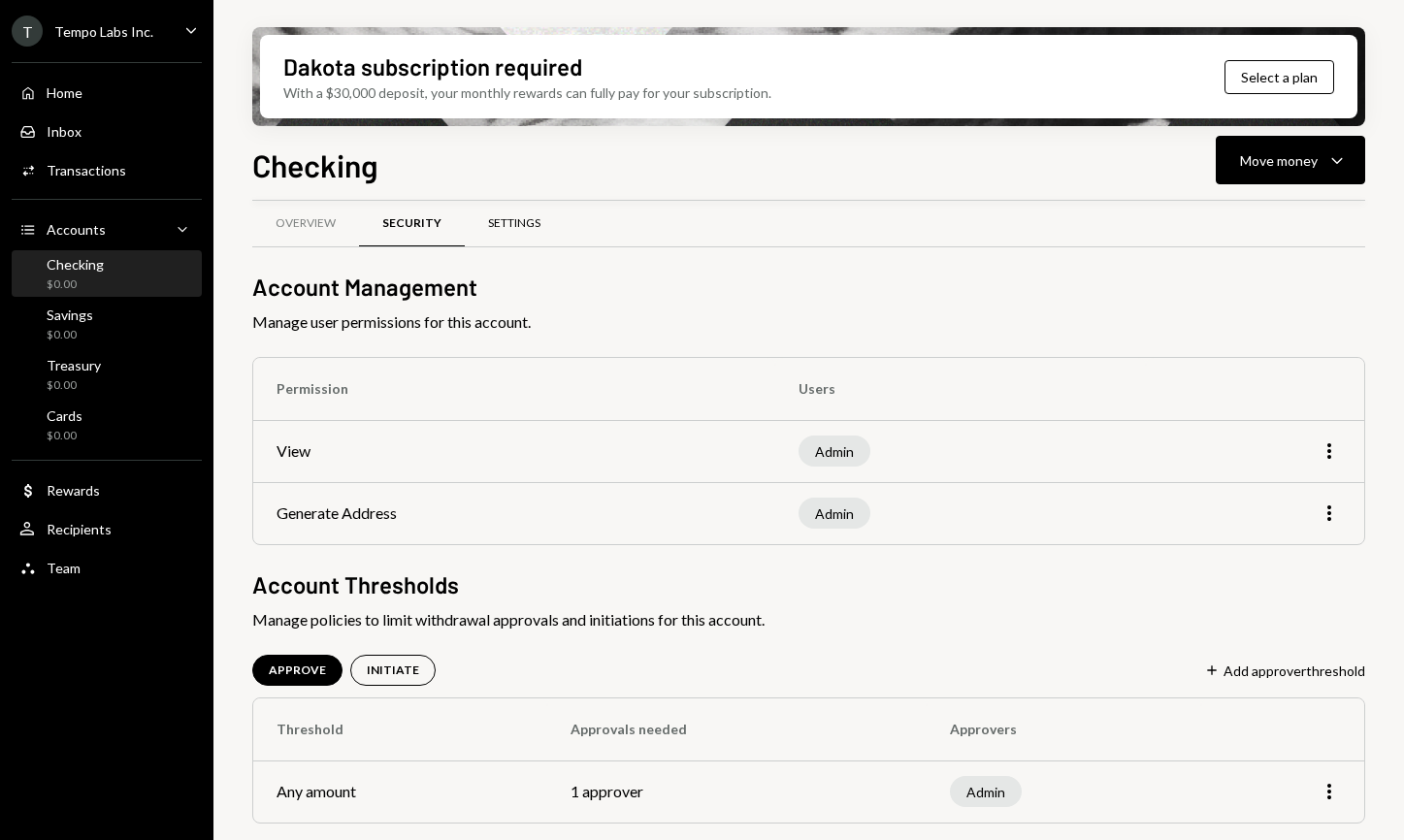 click on "Settings" at bounding box center [514, 223] 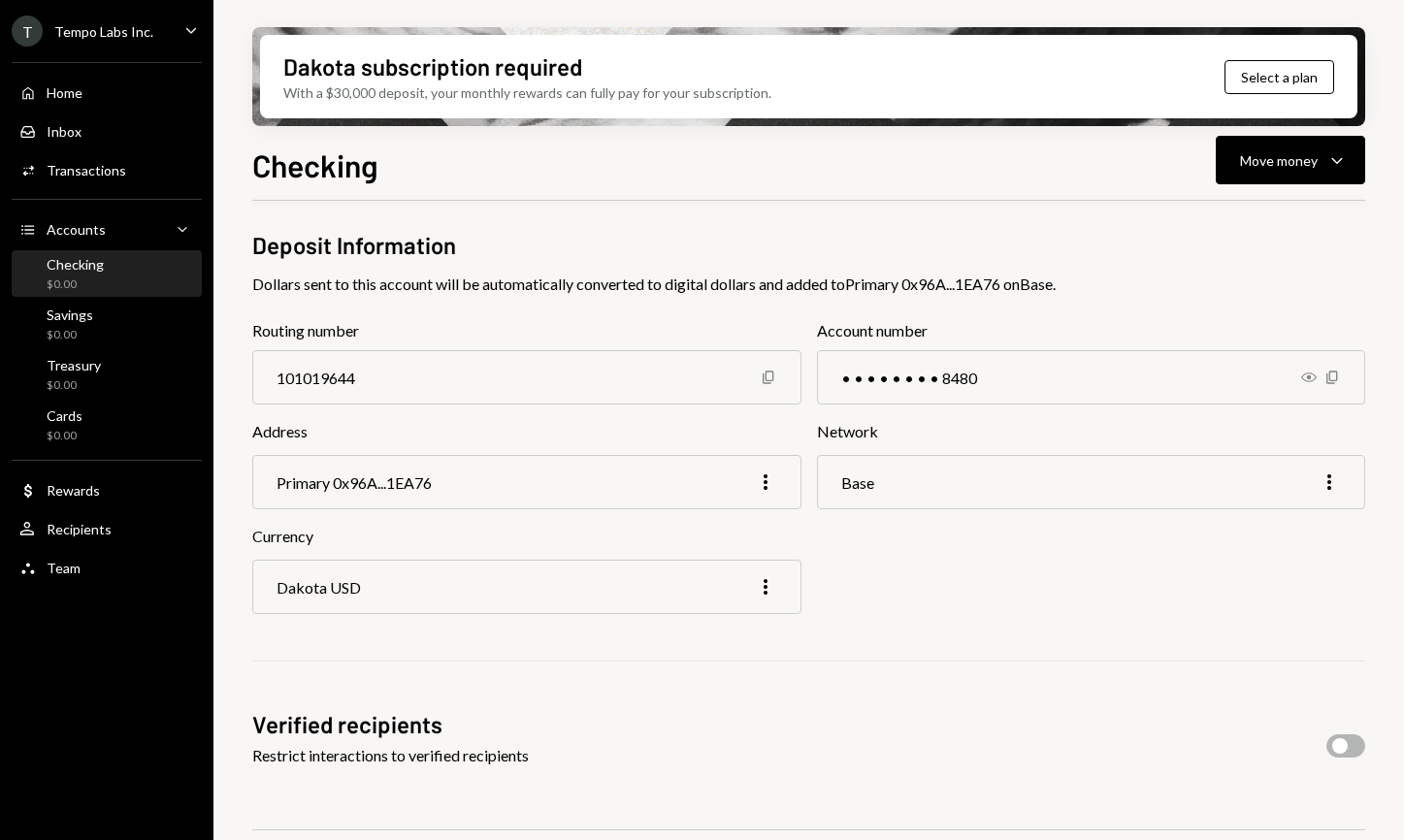 scroll, scrollTop: 0, scrollLeft: 0, axis: both 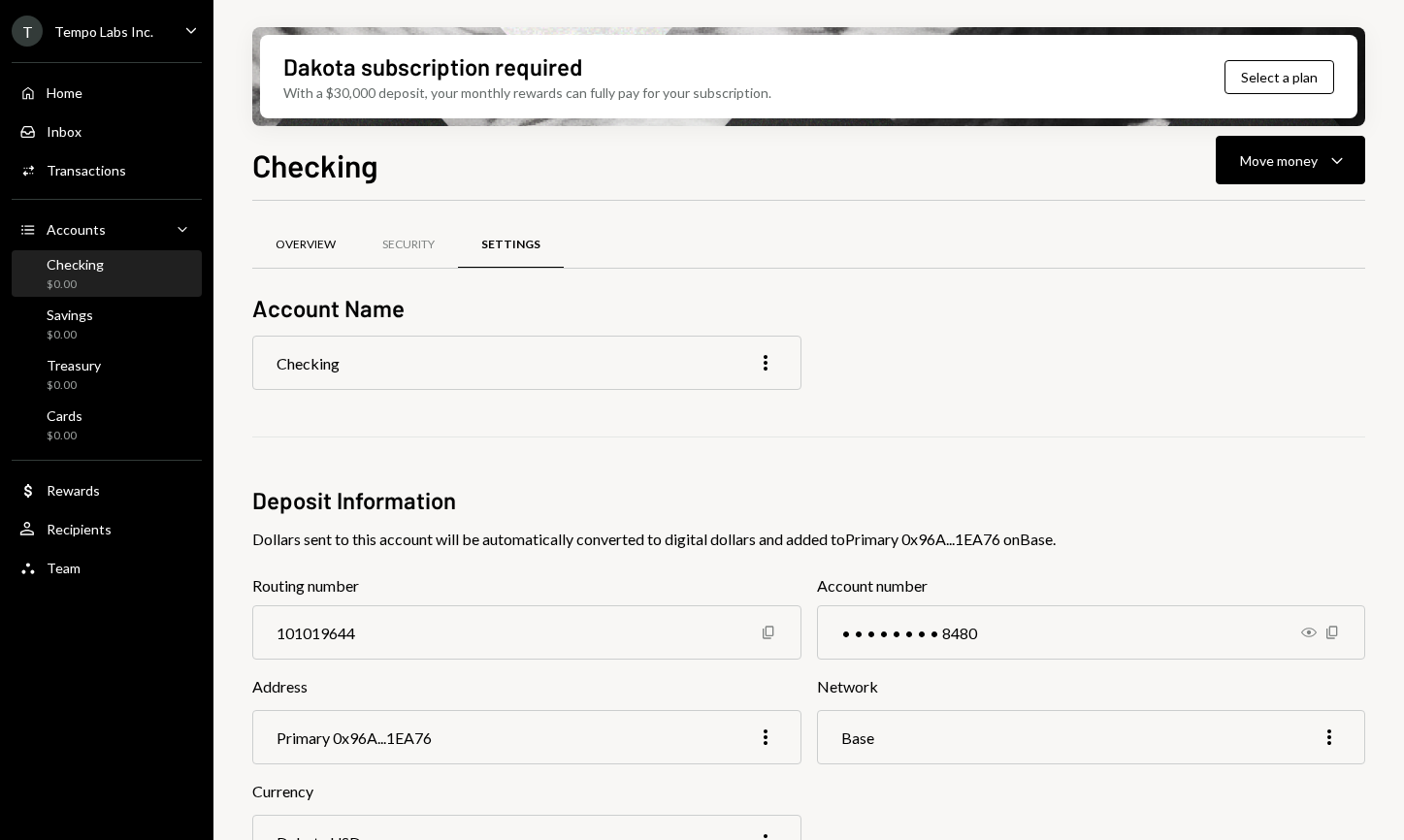 click on "Overview" at bounding box center [306, 244] 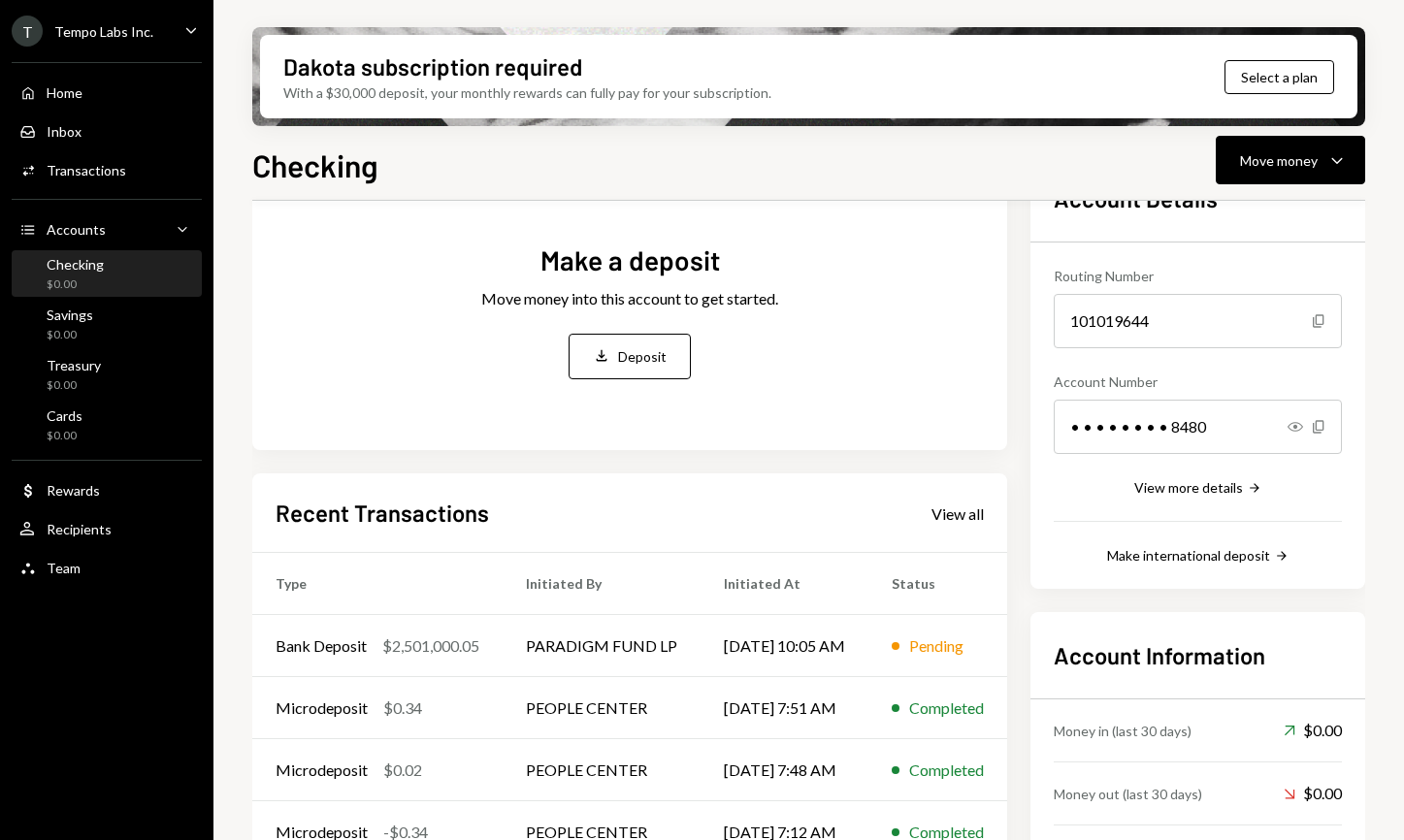 scroll, scrollTop: 238, scrollLeft: 0, axis: vertical 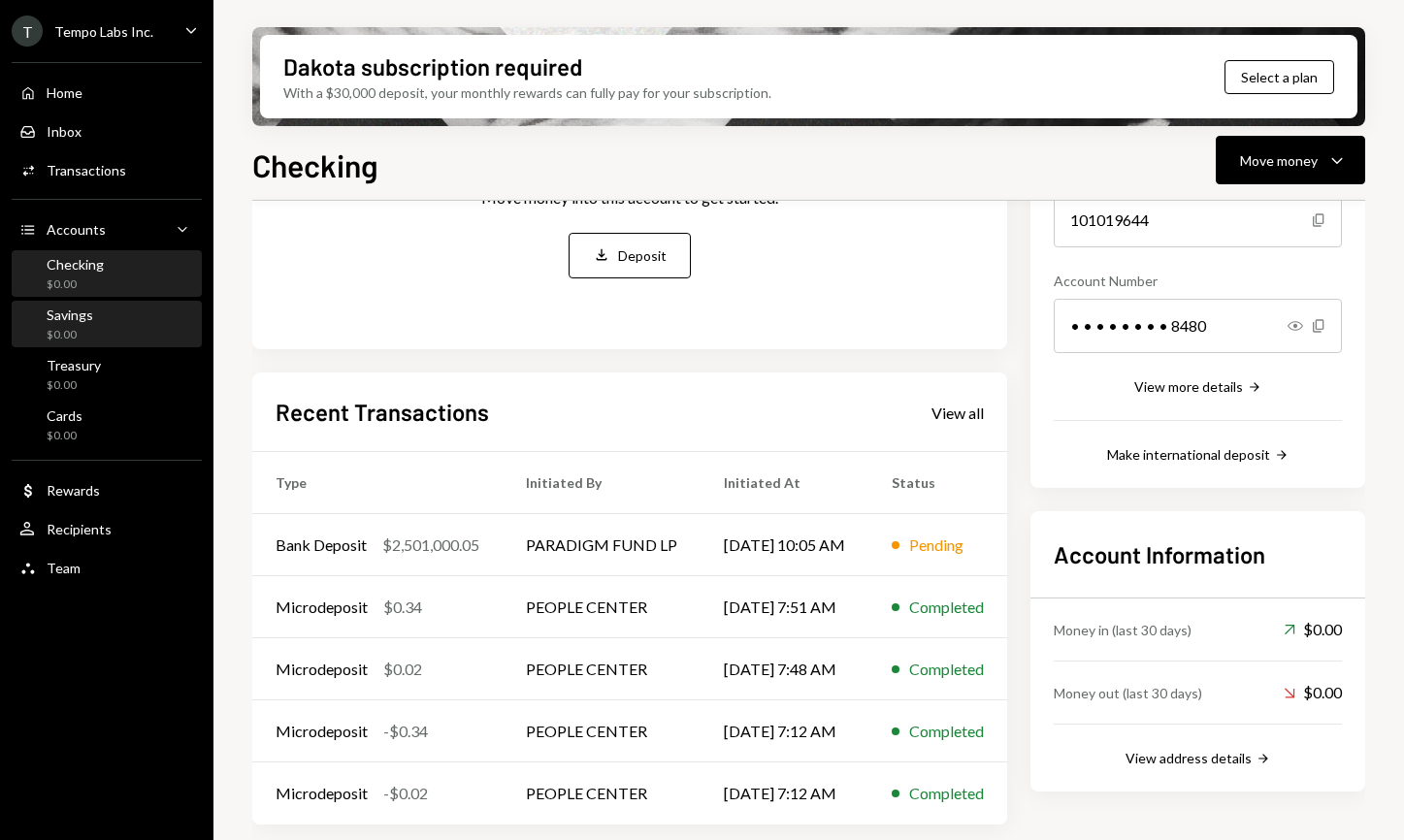 click on "Savings" at bounding box center [70, 314] 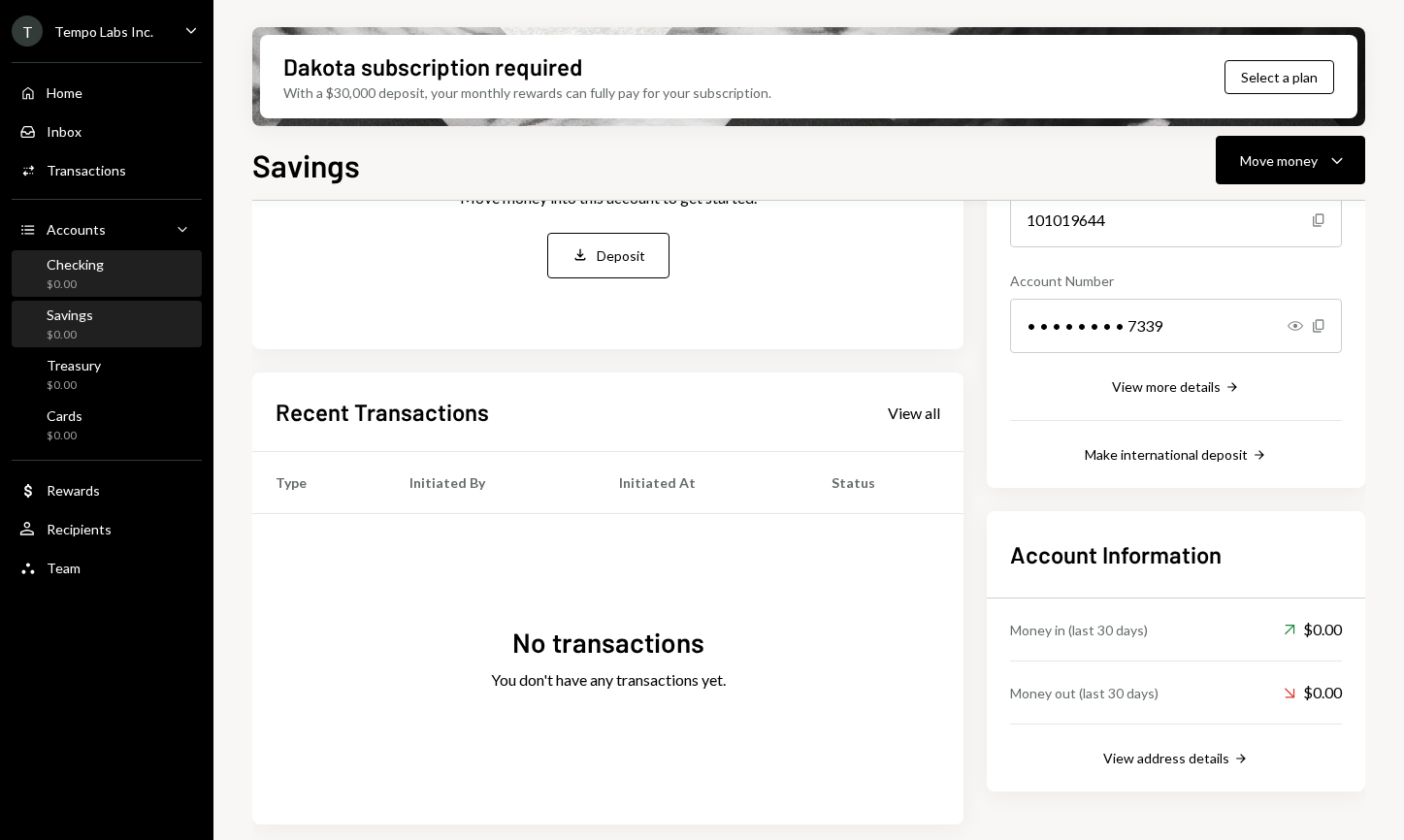click on "$0.00" at bounding box center (75, 284) 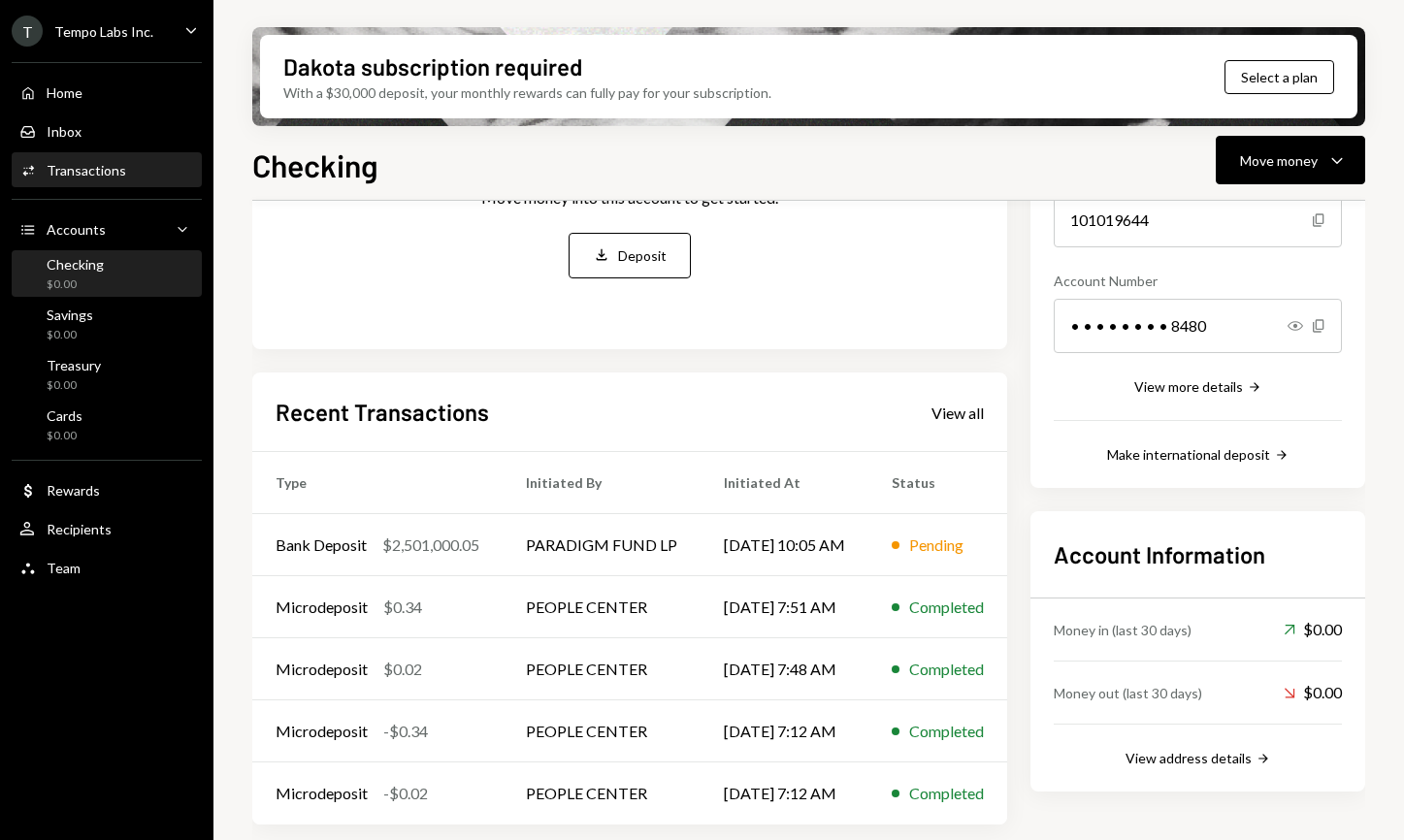 click on "Transactions" at bounding box center (86, 170) 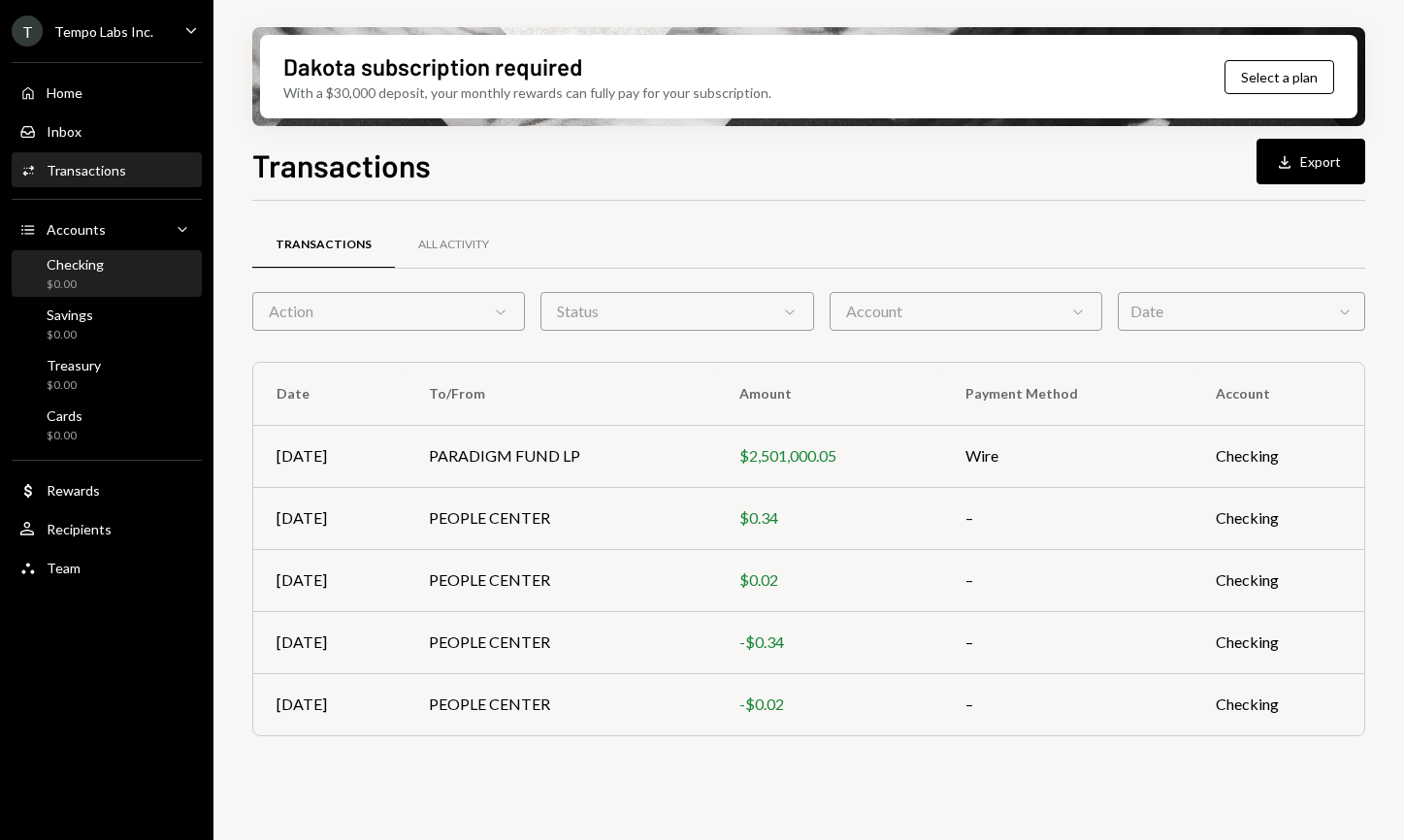 click on "$0.00" at bounding box center (75, 284) 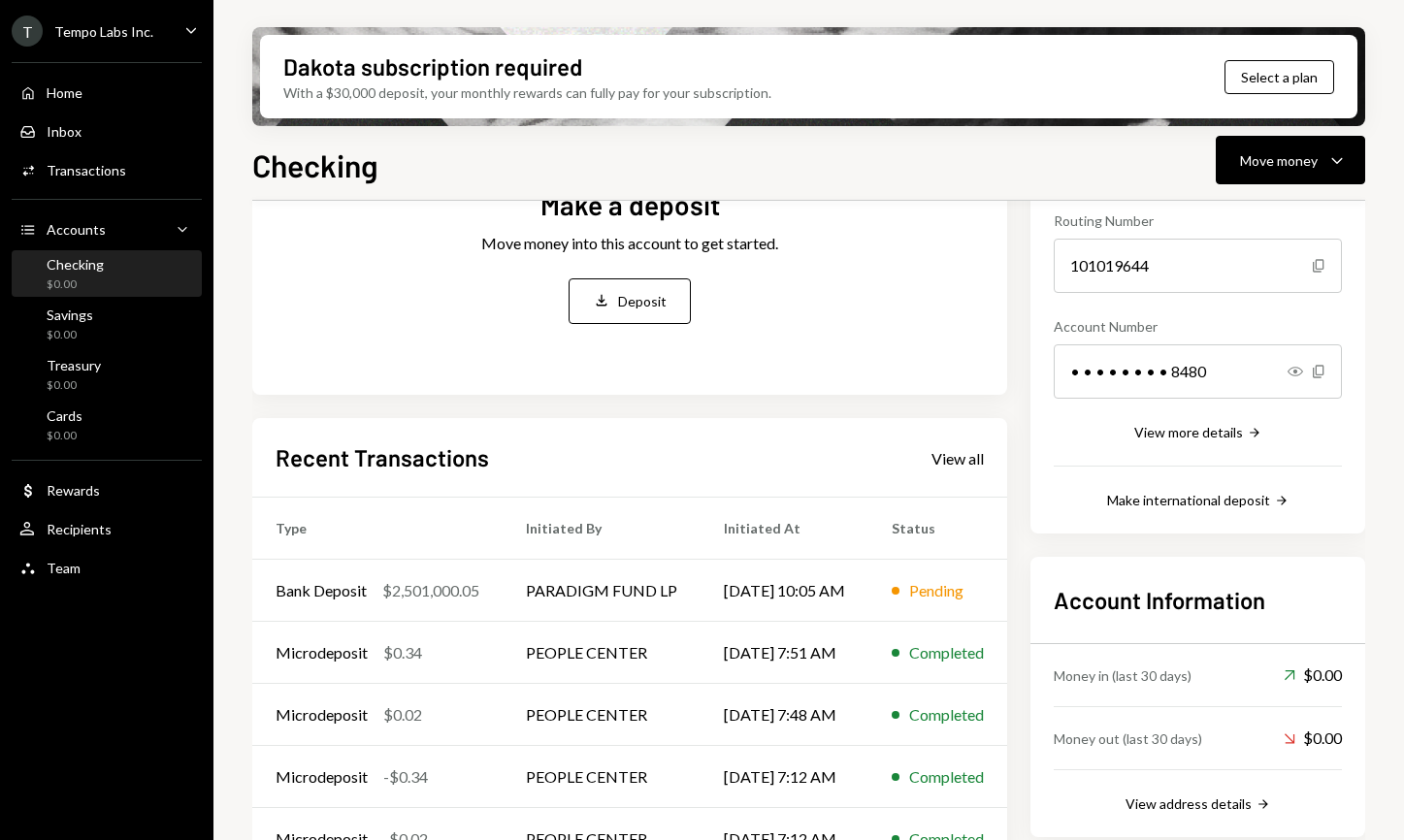 scroll, scrollTop: 238, scrollLeft: 0, axis: vertical 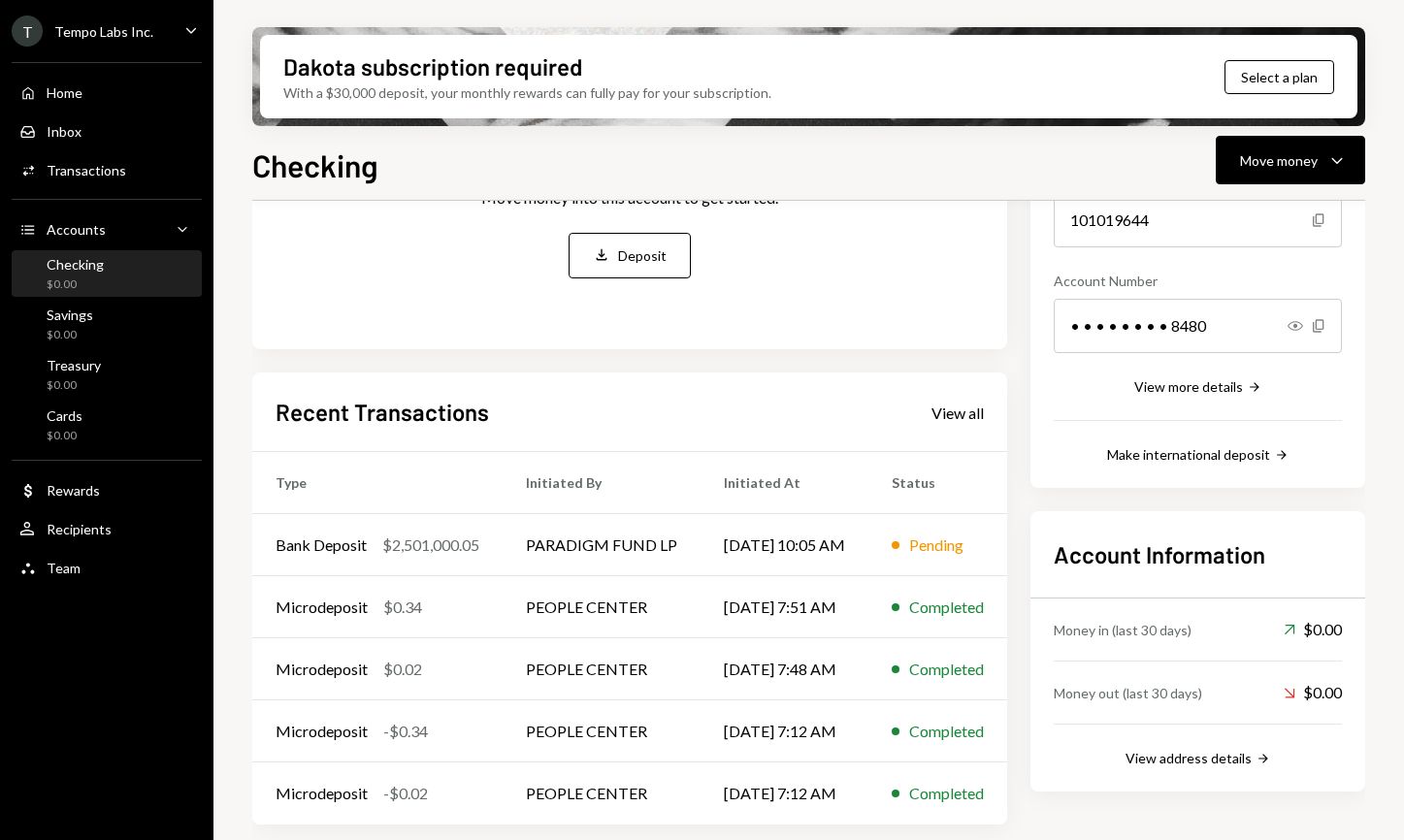click on "Checking" at bounding box center [75, 264] 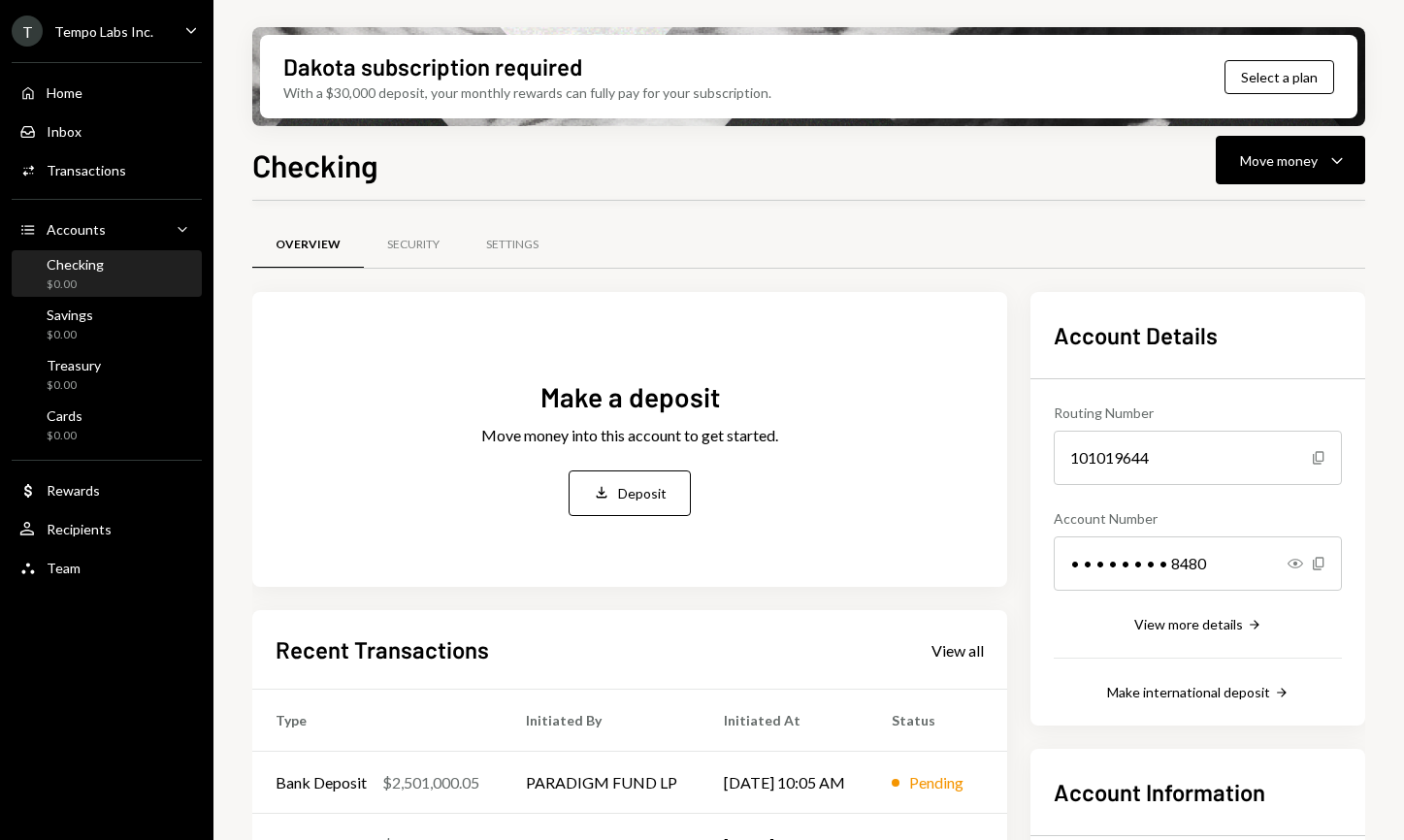 scroll, scrollTop: 0, scrollLeft: 0, axis: both 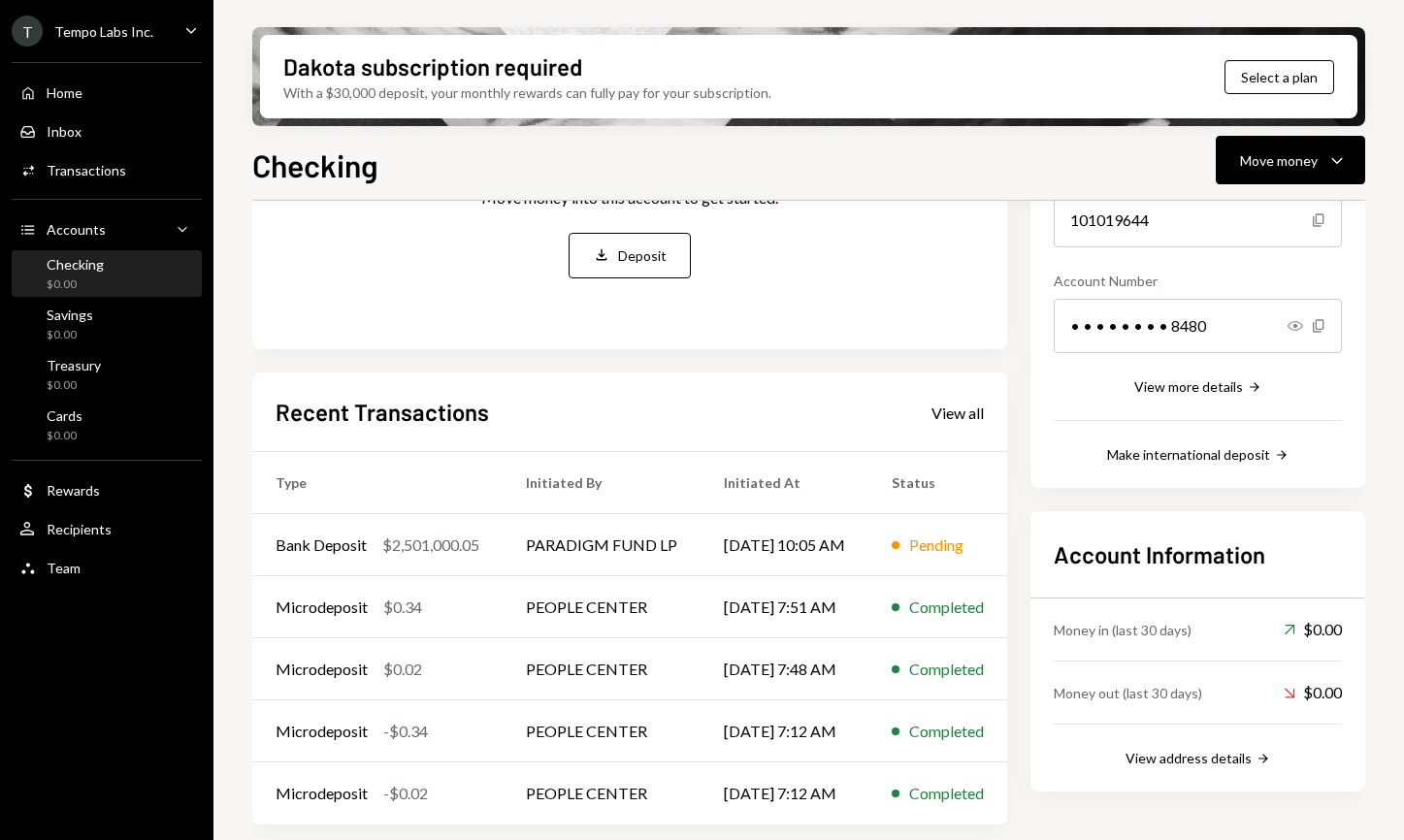 click on "Checking $0.00" at bounding box center [107, 275] 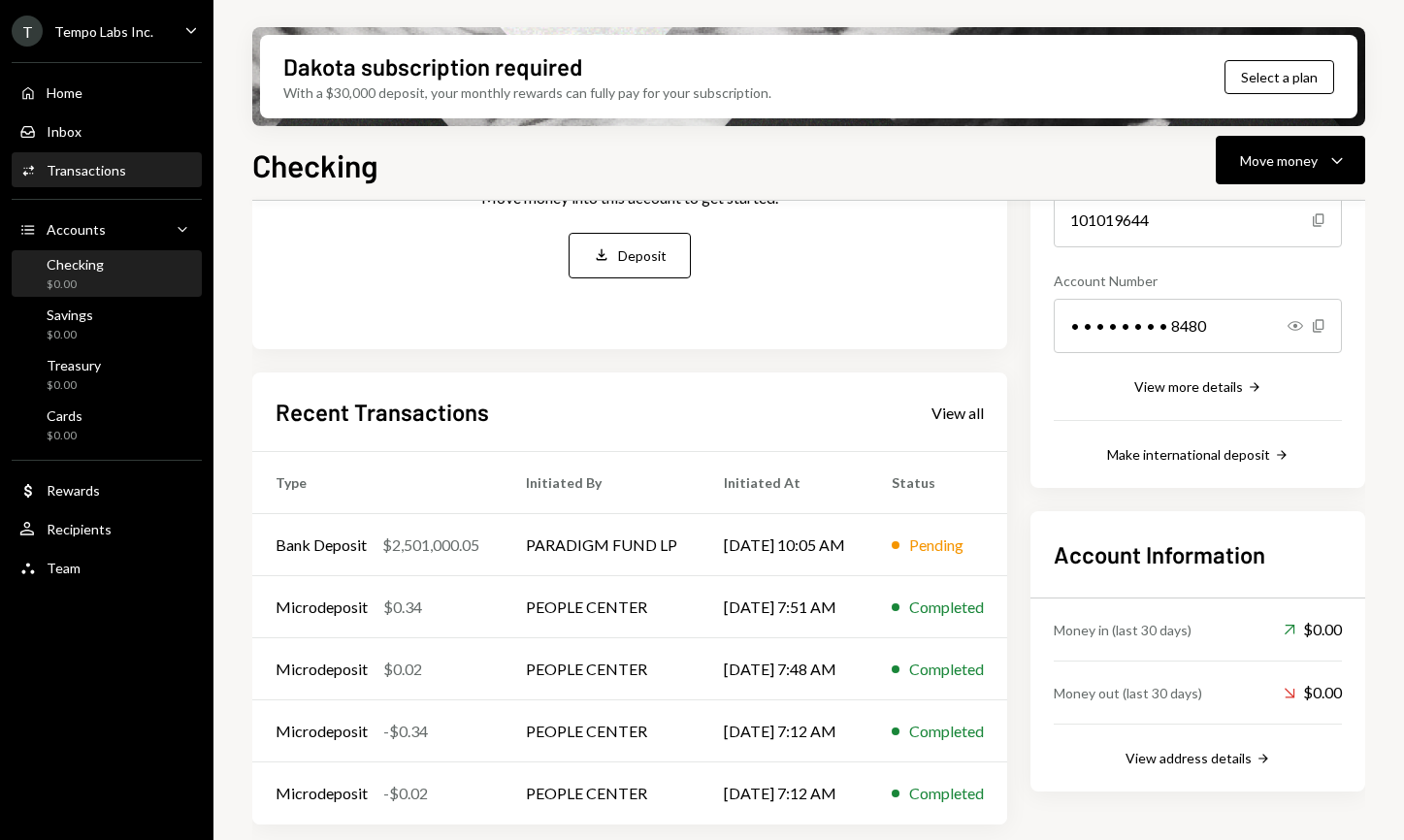 click on "Activities Transactions" at bounding box center [107, 171] 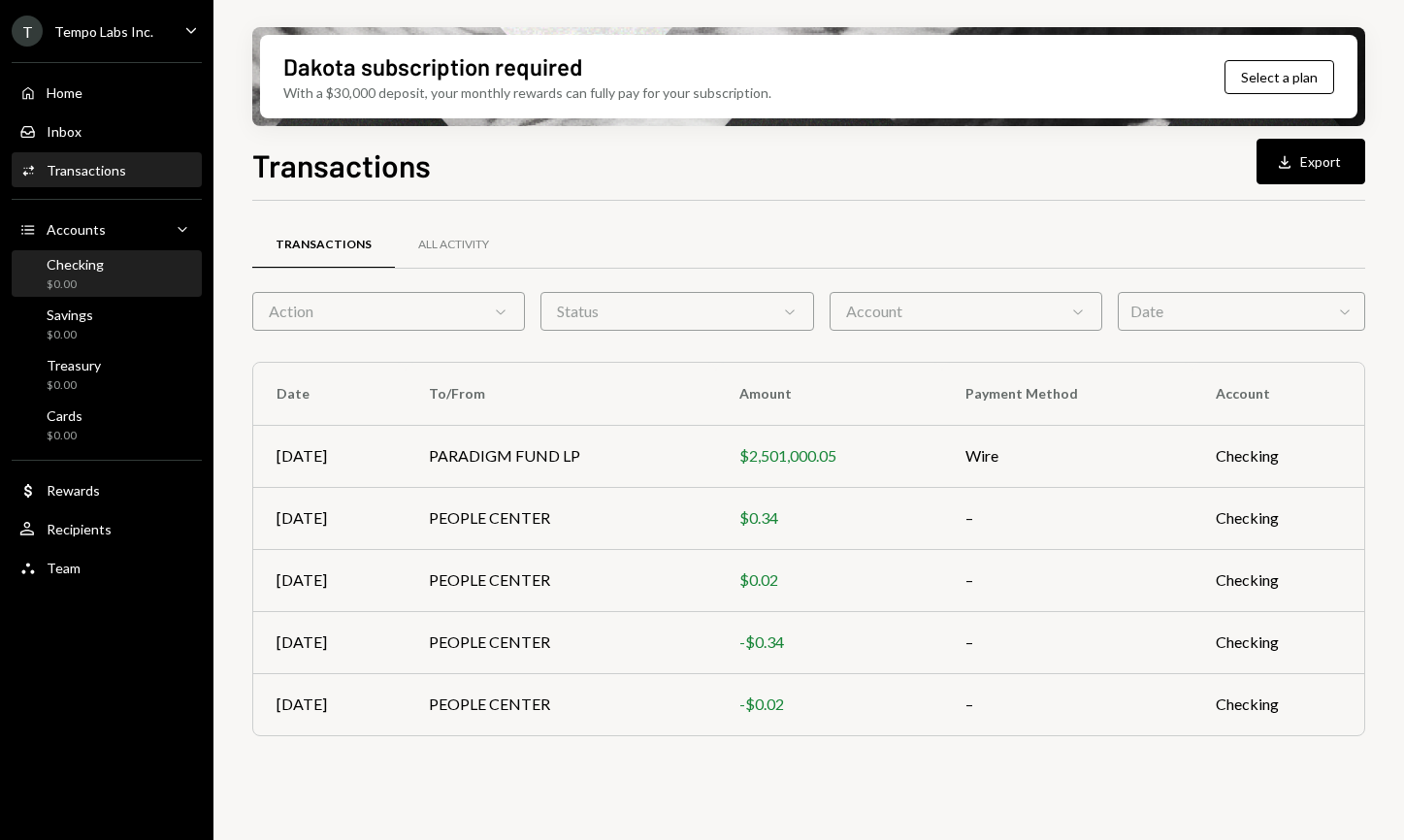 click on "Checking $0.00" at bounding box center (75, 275) 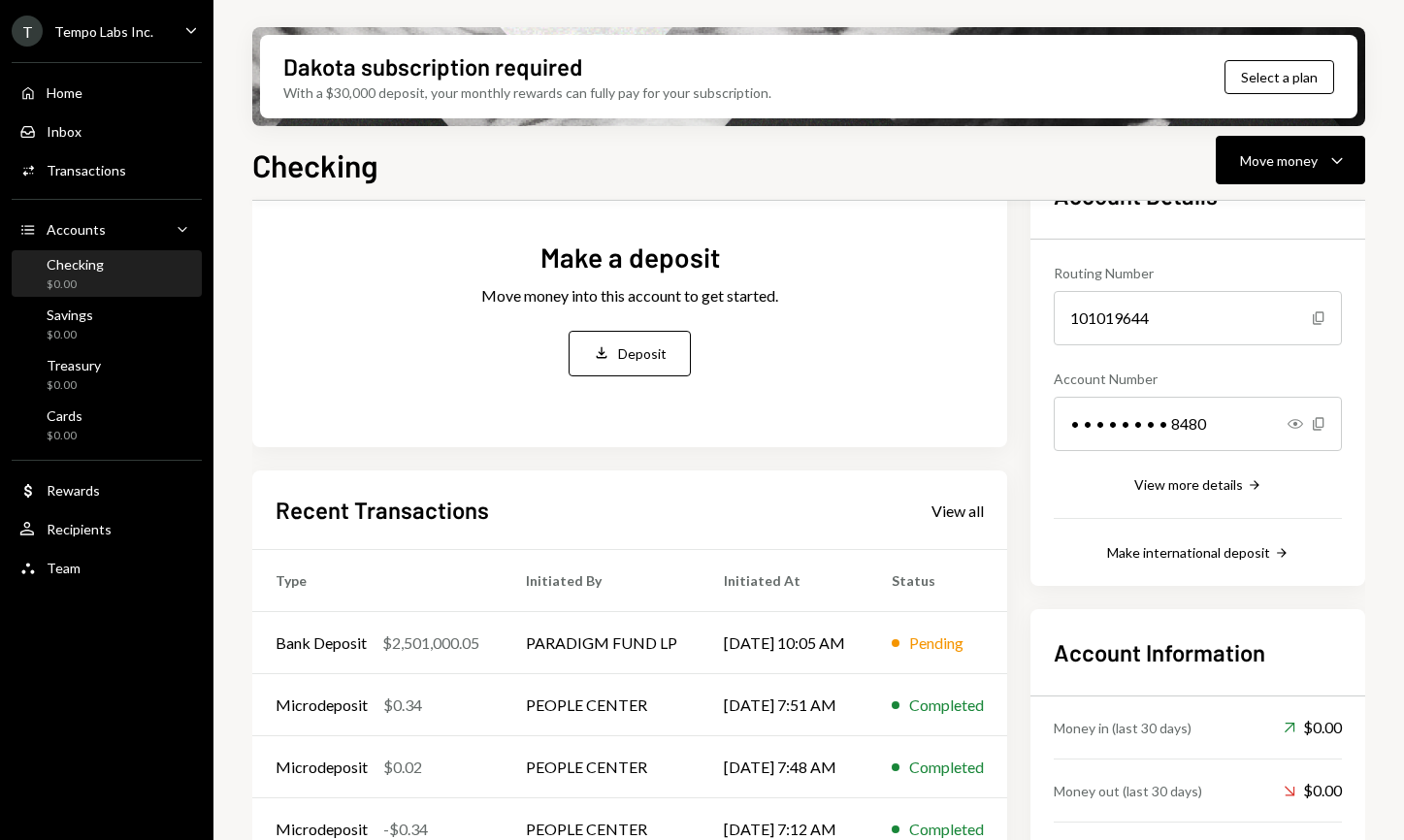 scroll, scrollTop: 146, scrollLeft: 0, axis: vertical 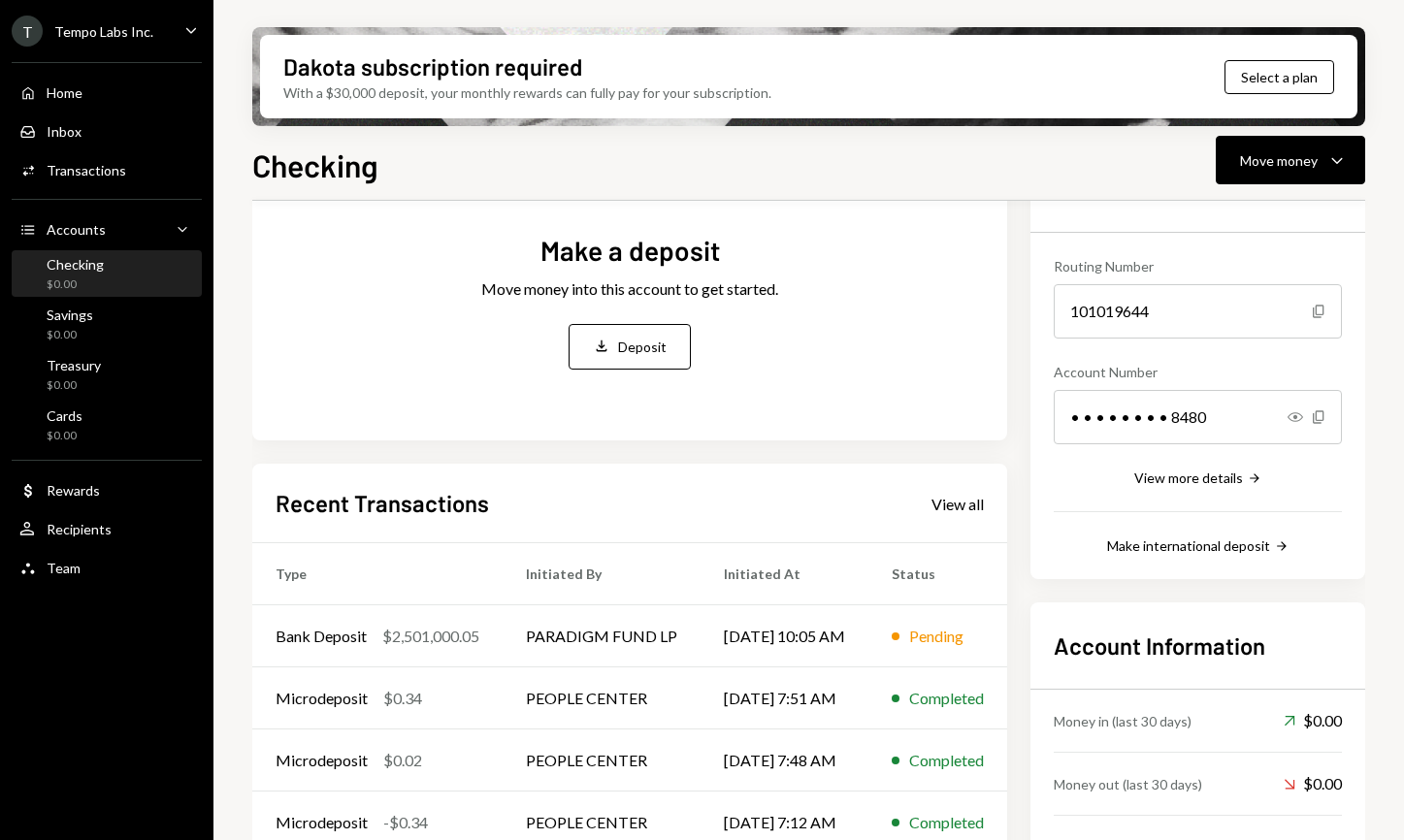 click on "Checking" at bounding box center [75, 264] 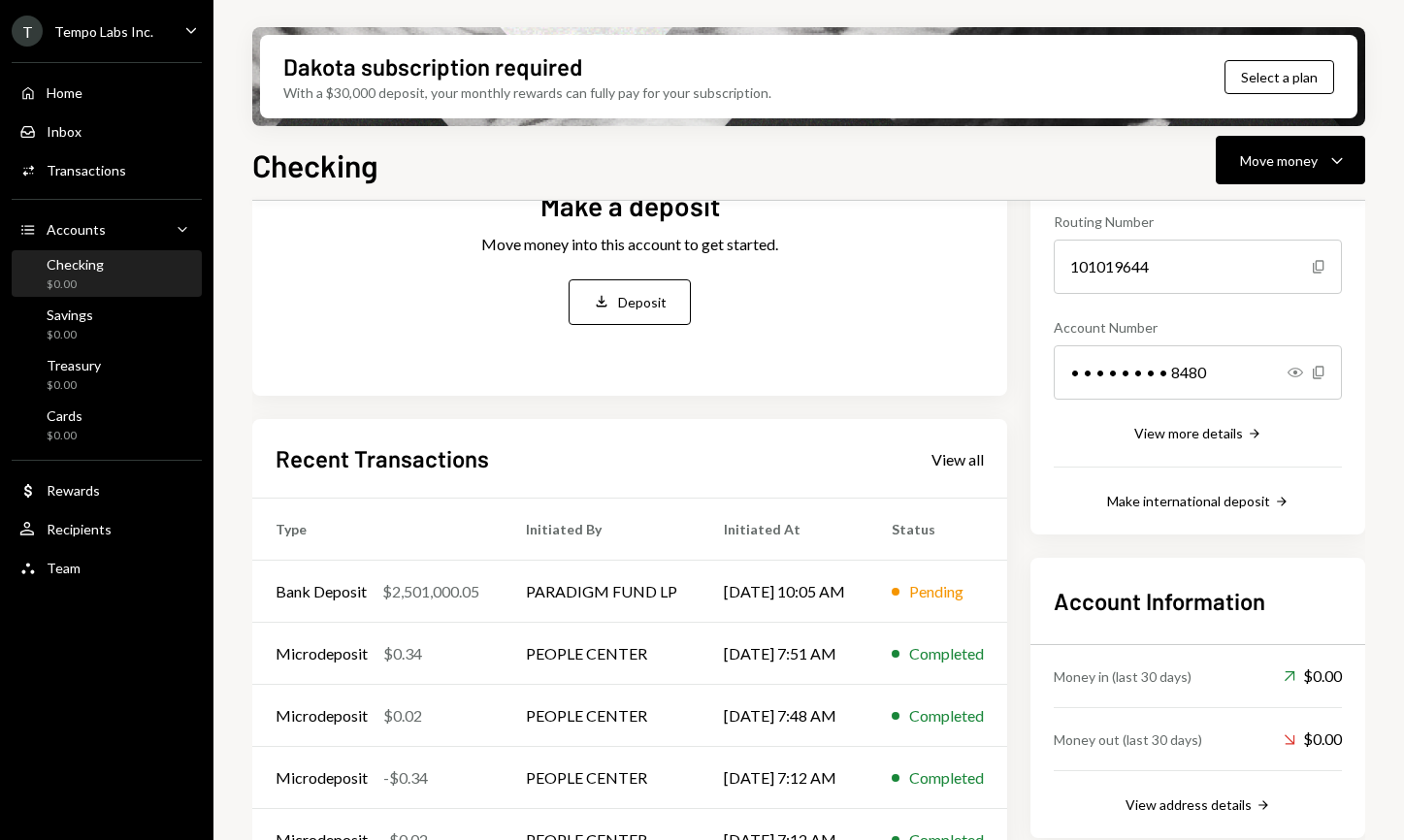 scroll, scrollTop: 219, scrollLeft: 0, axis: vertical 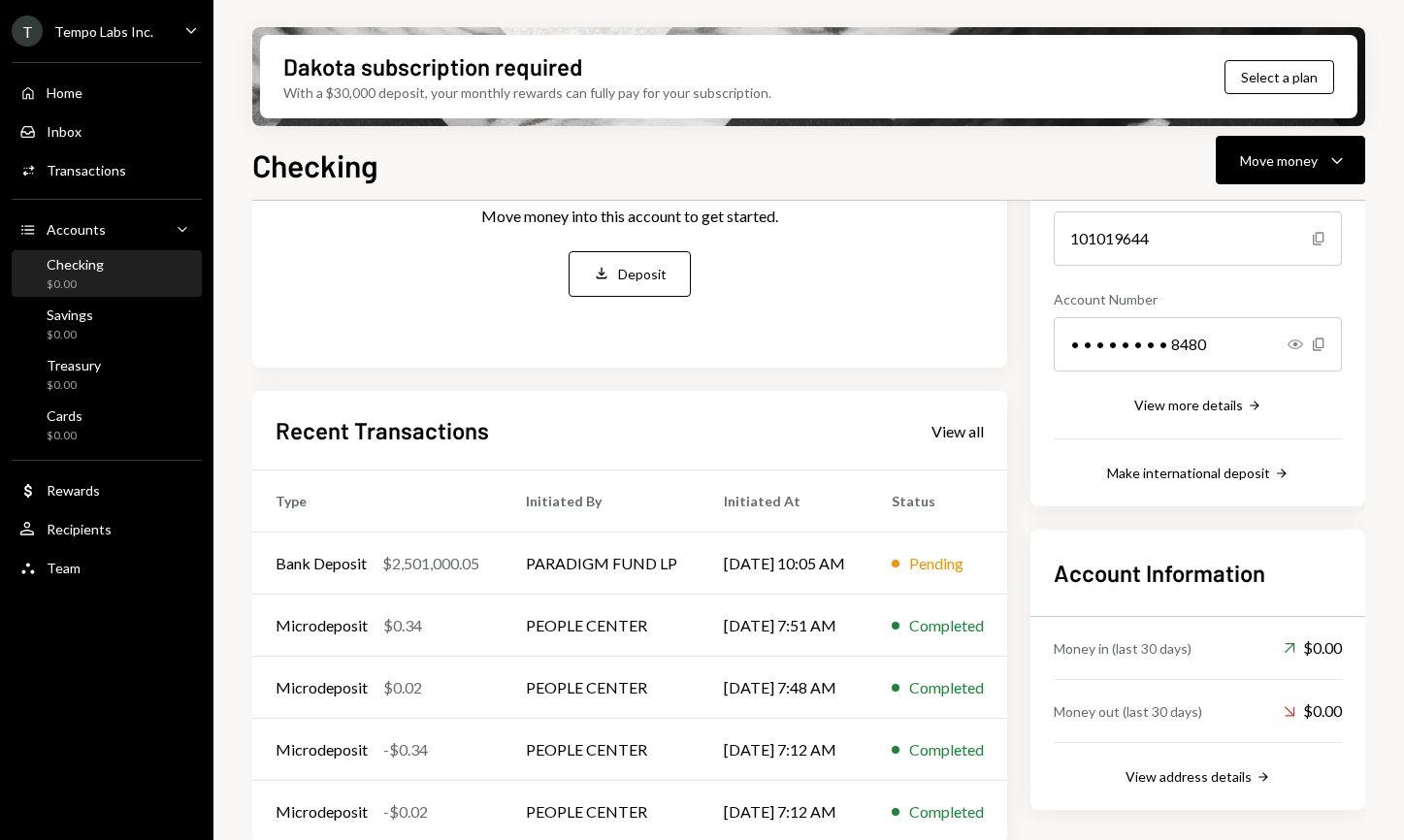 click on "$0.00" at bounding box center (75, 284) 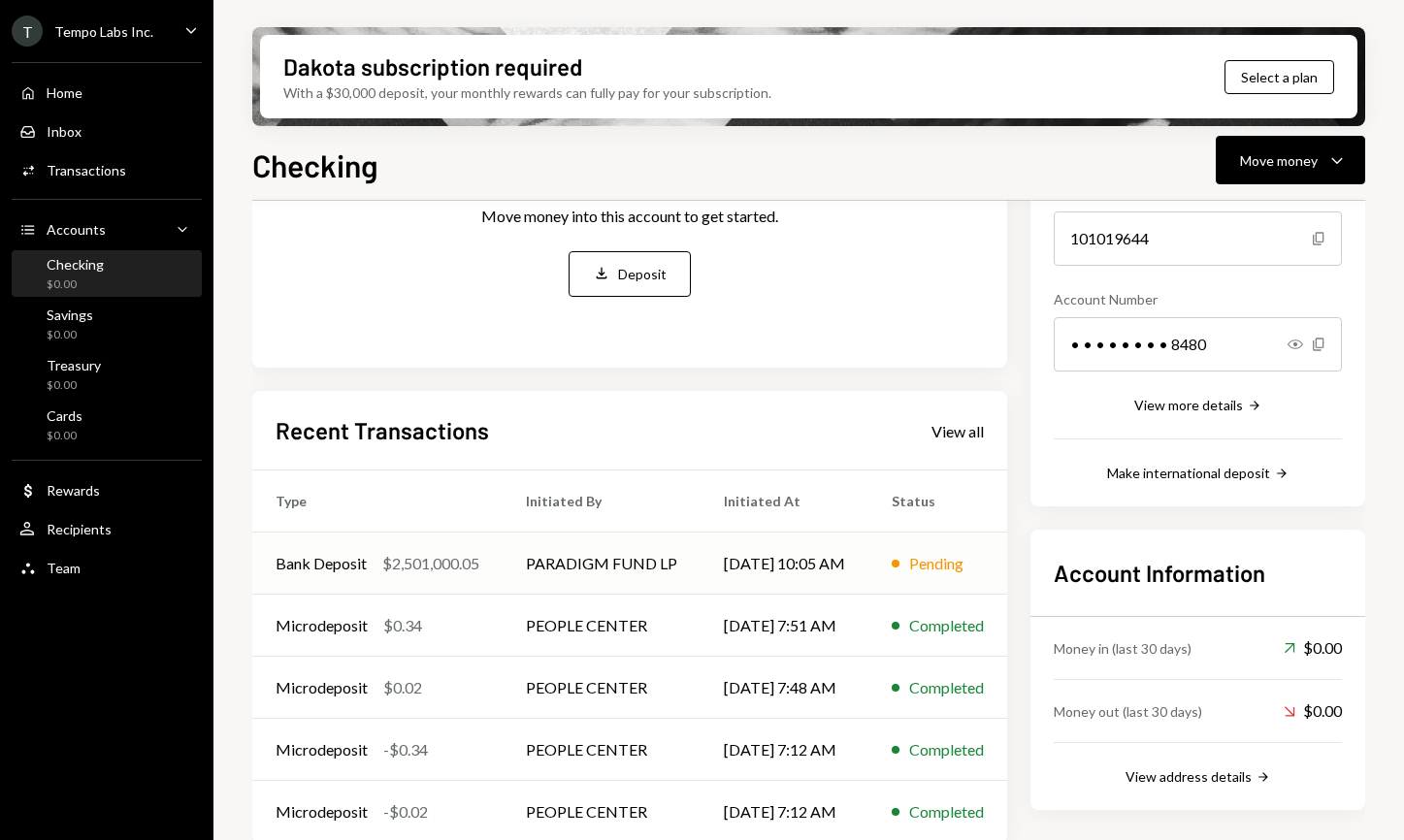 click on "Bank Deposit $2,501,000.05" at bounding box center (377, 564) 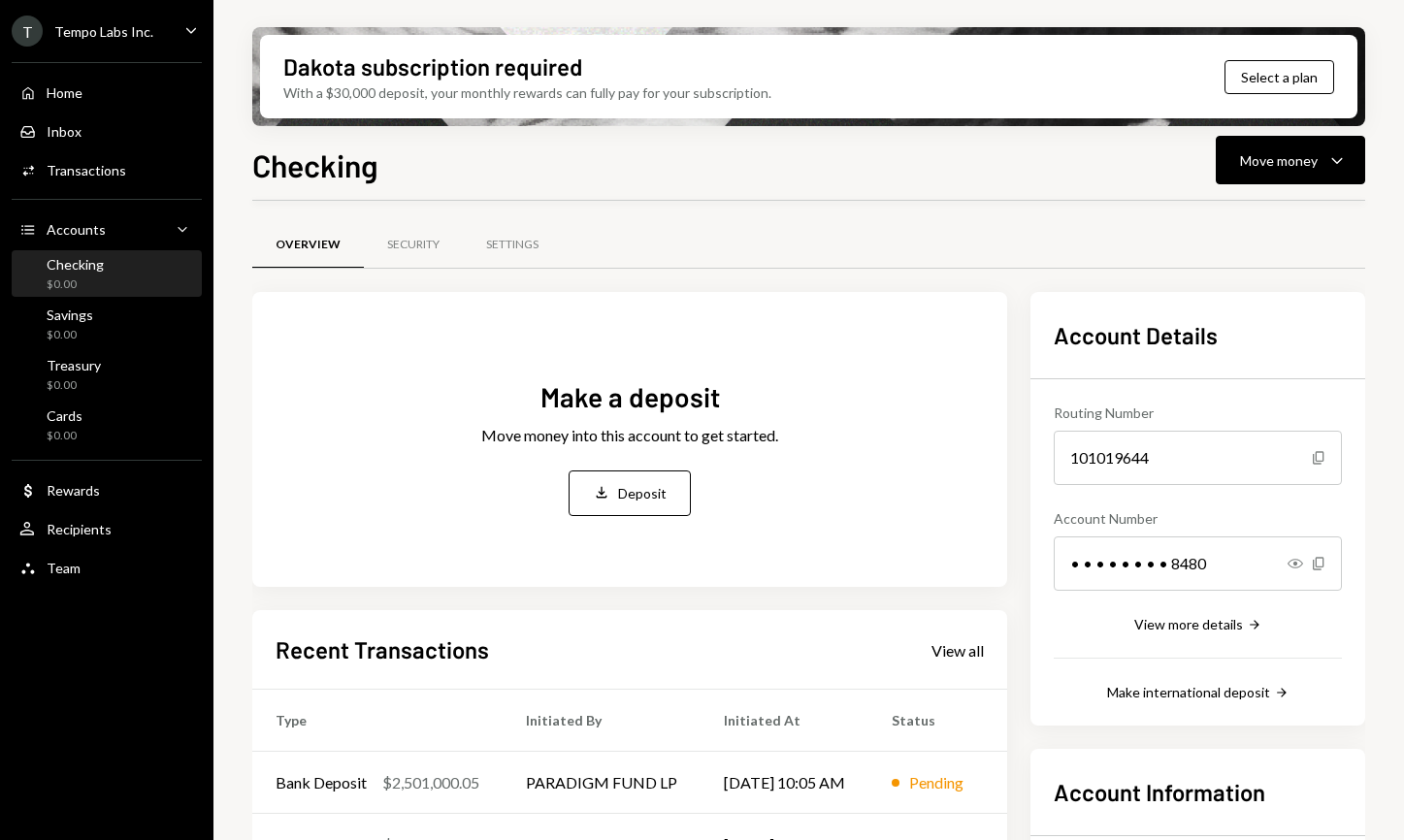 scroll, scrollTop: 0, scrollLeft: 0, axis: both 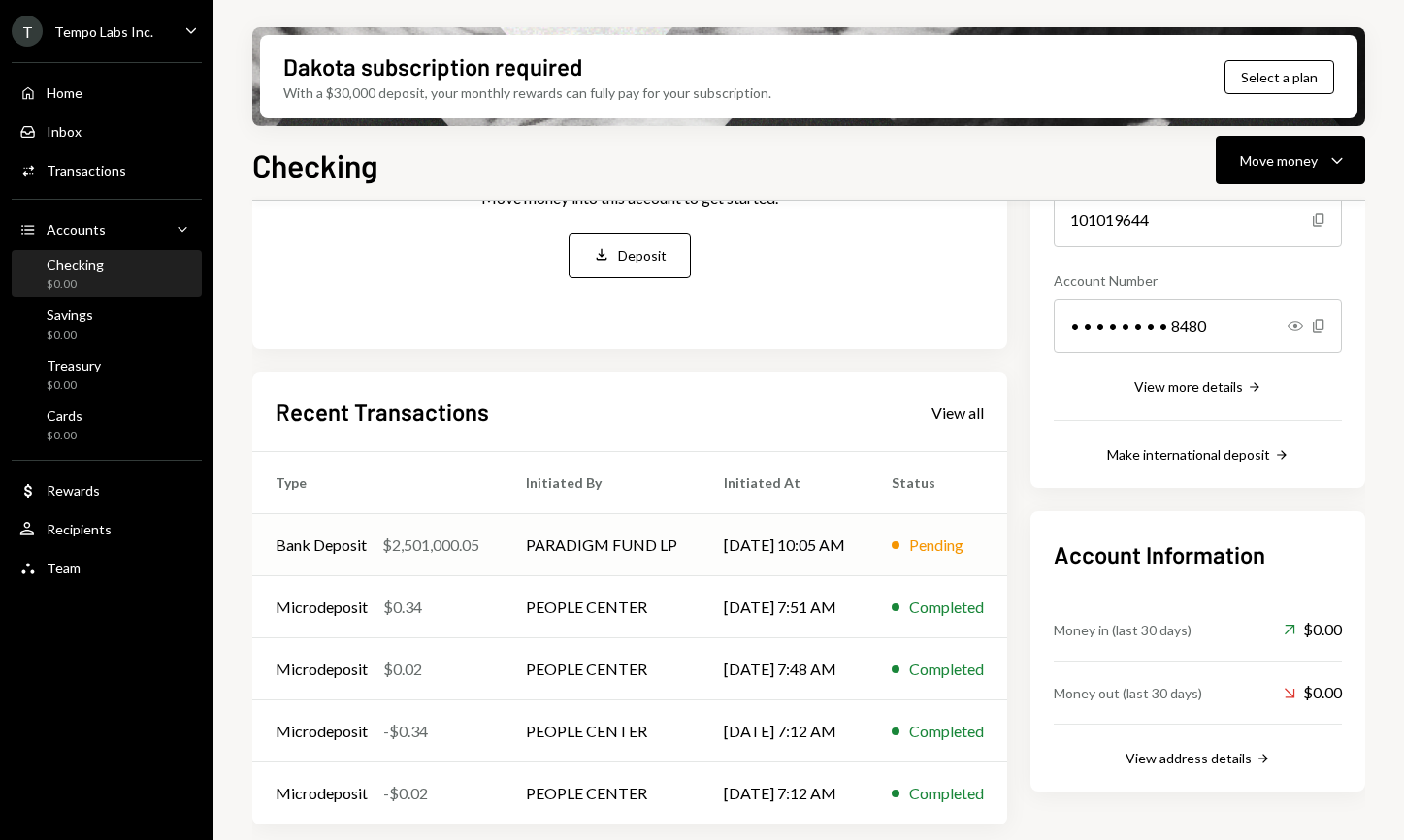 click on "$2,501,000.05" at bounding box center (431, 545) 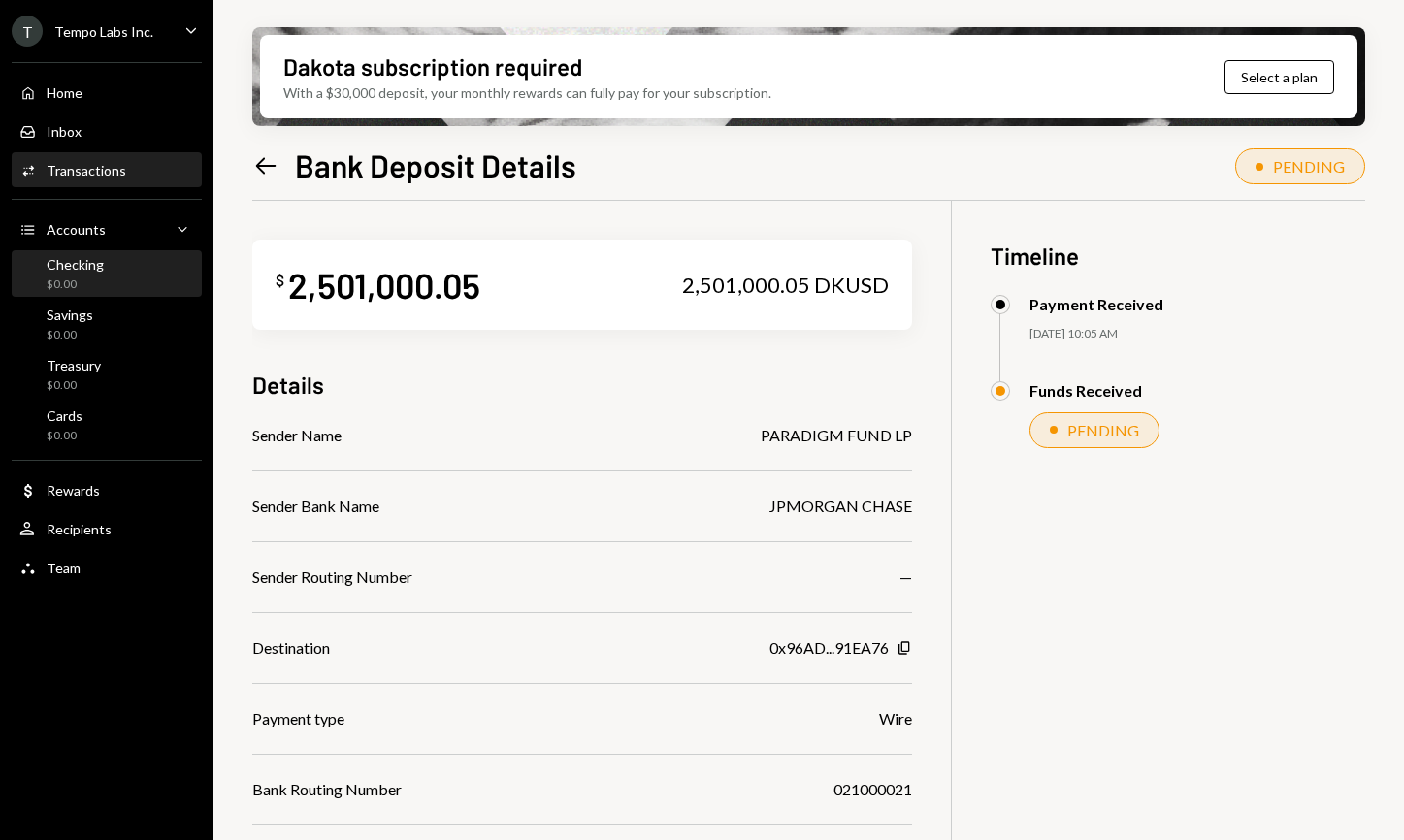 click on "$0.00" at bounding box center (75, 284) 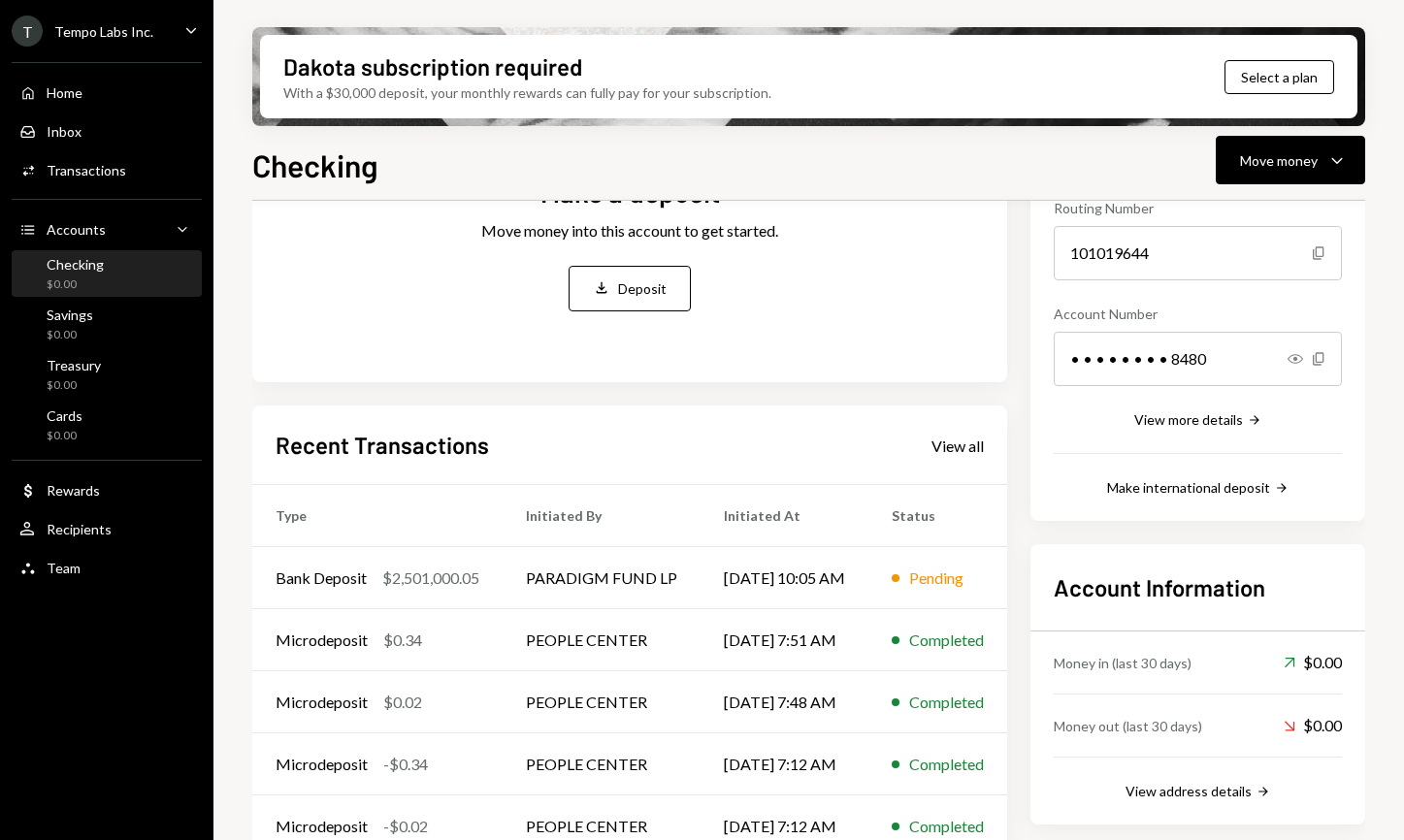 scroll, scrollTop: 206, scrollLeft: 0, axis: vertical 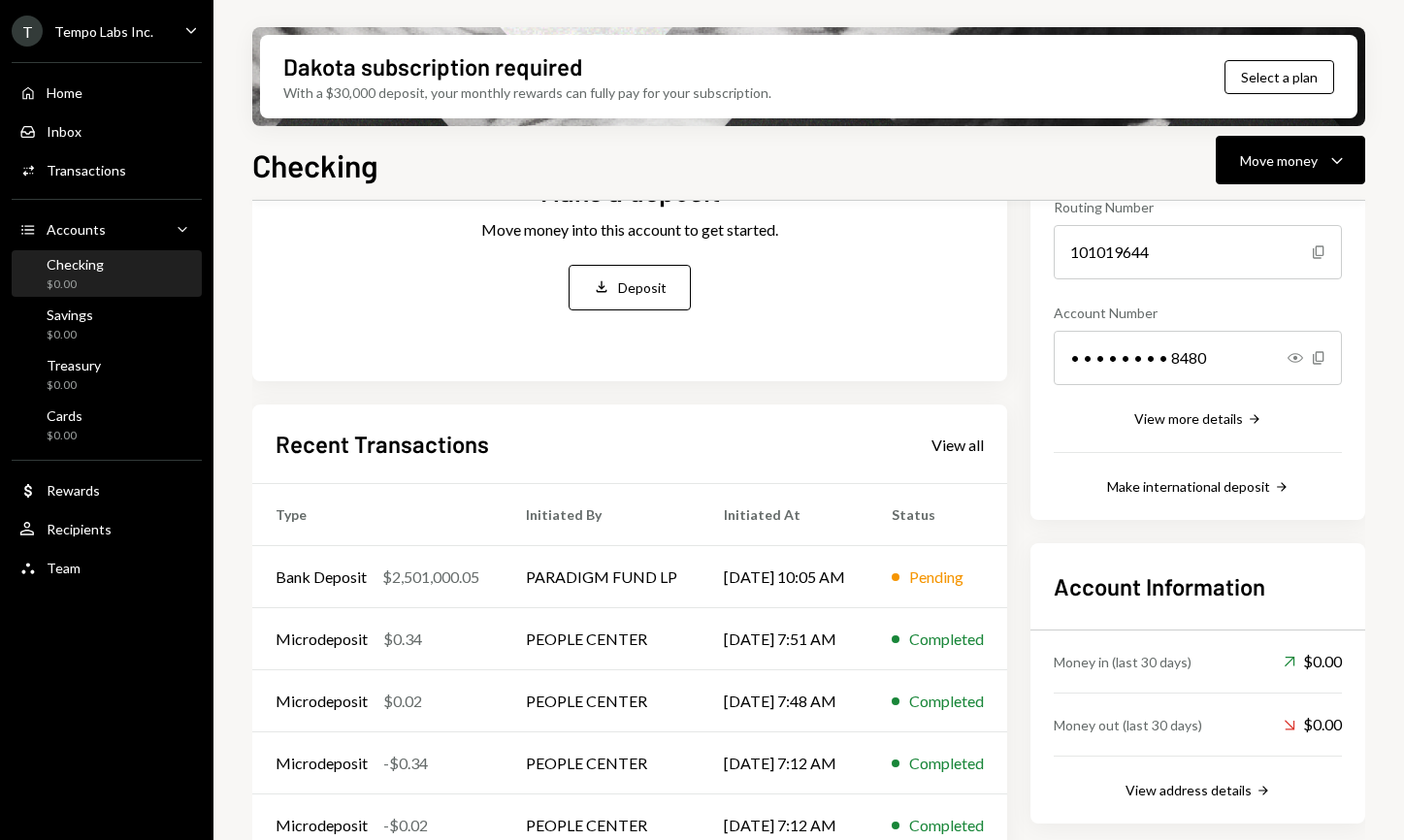 click on "Make a deposit Move money into this account to get started. Deposit Deposit" at bounding box center [630, 242] 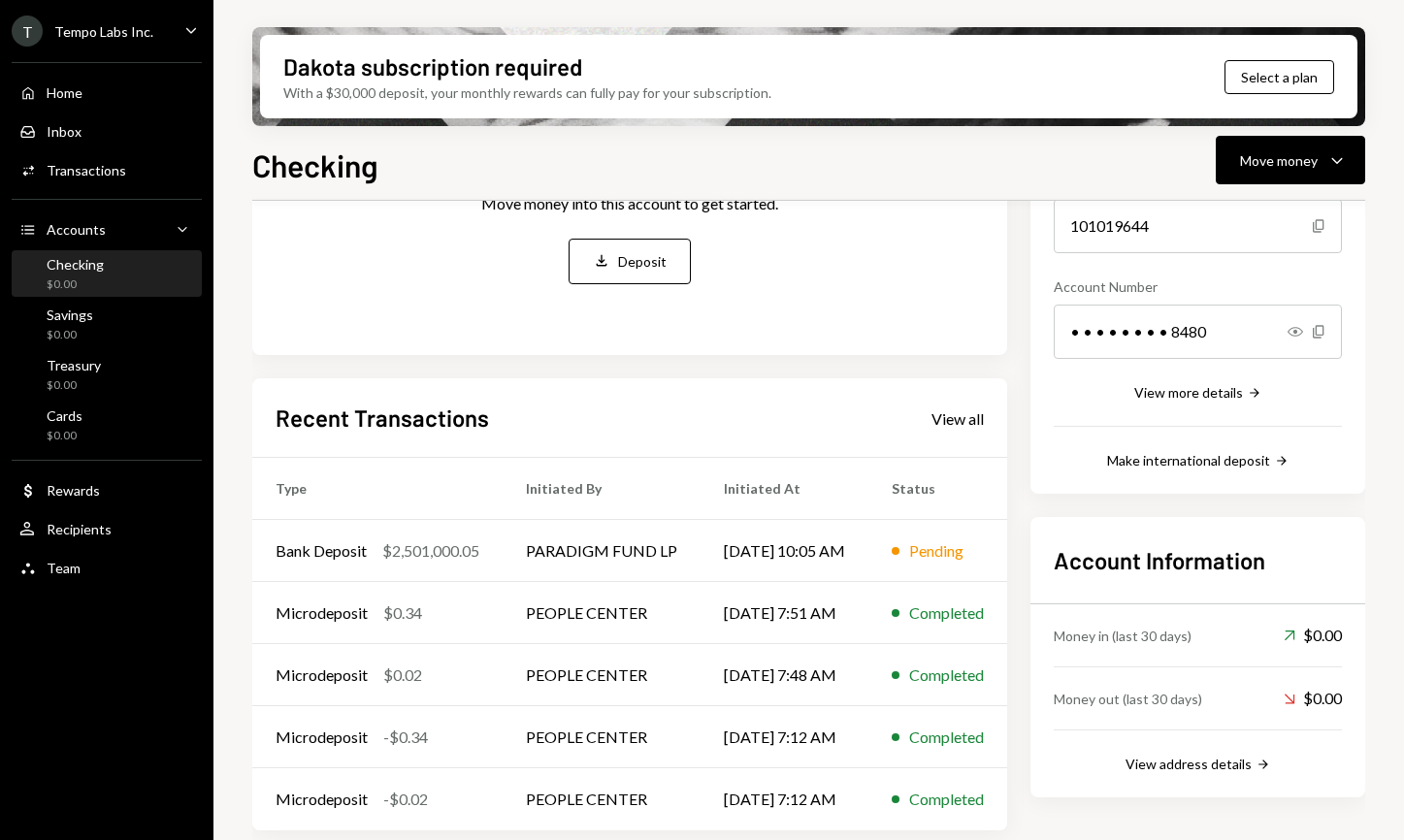 scroll, scrollTop: 238, scrollLeft: 0, axis: vertical 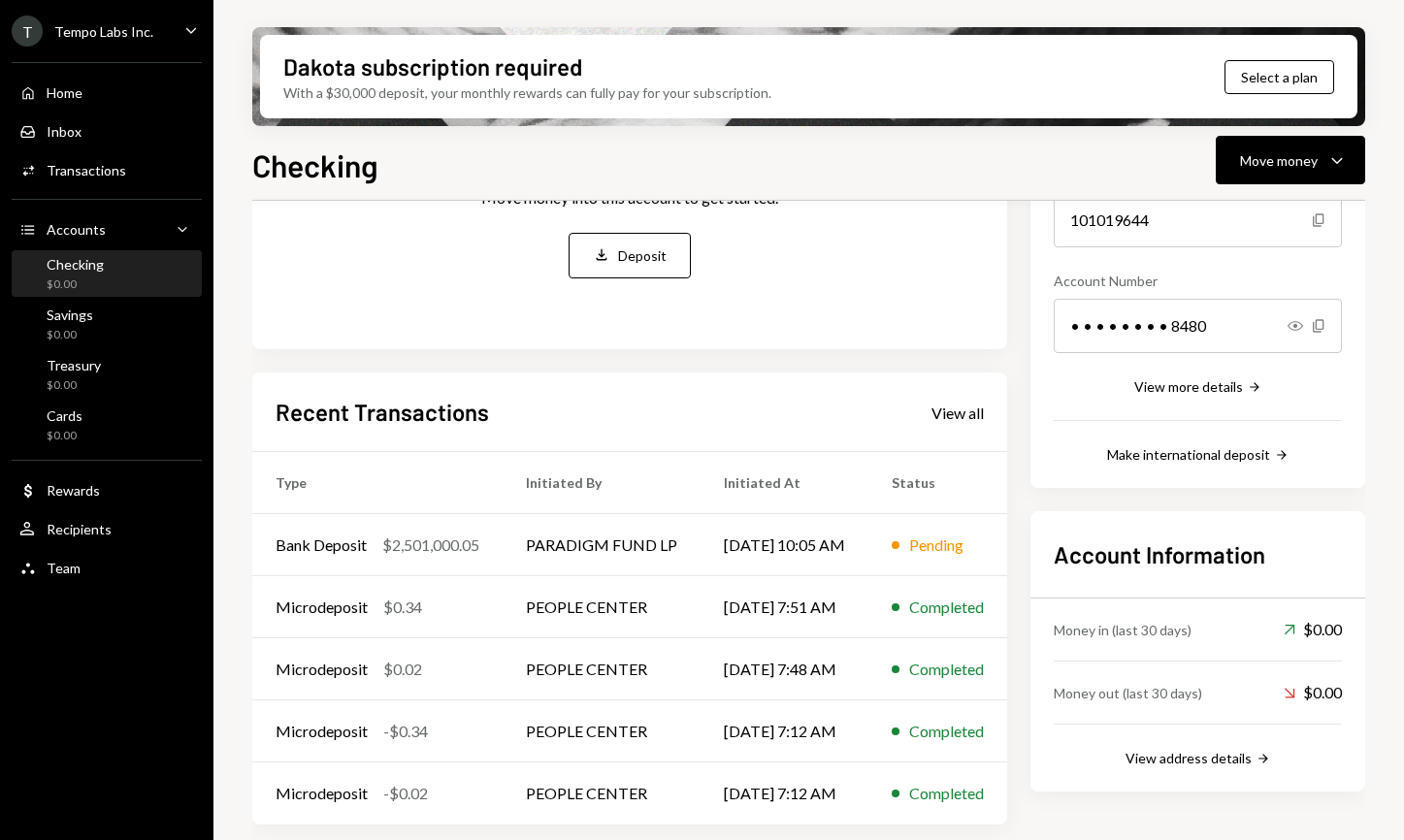 click on "Checking $0.00" at bounding box center [75, 275] 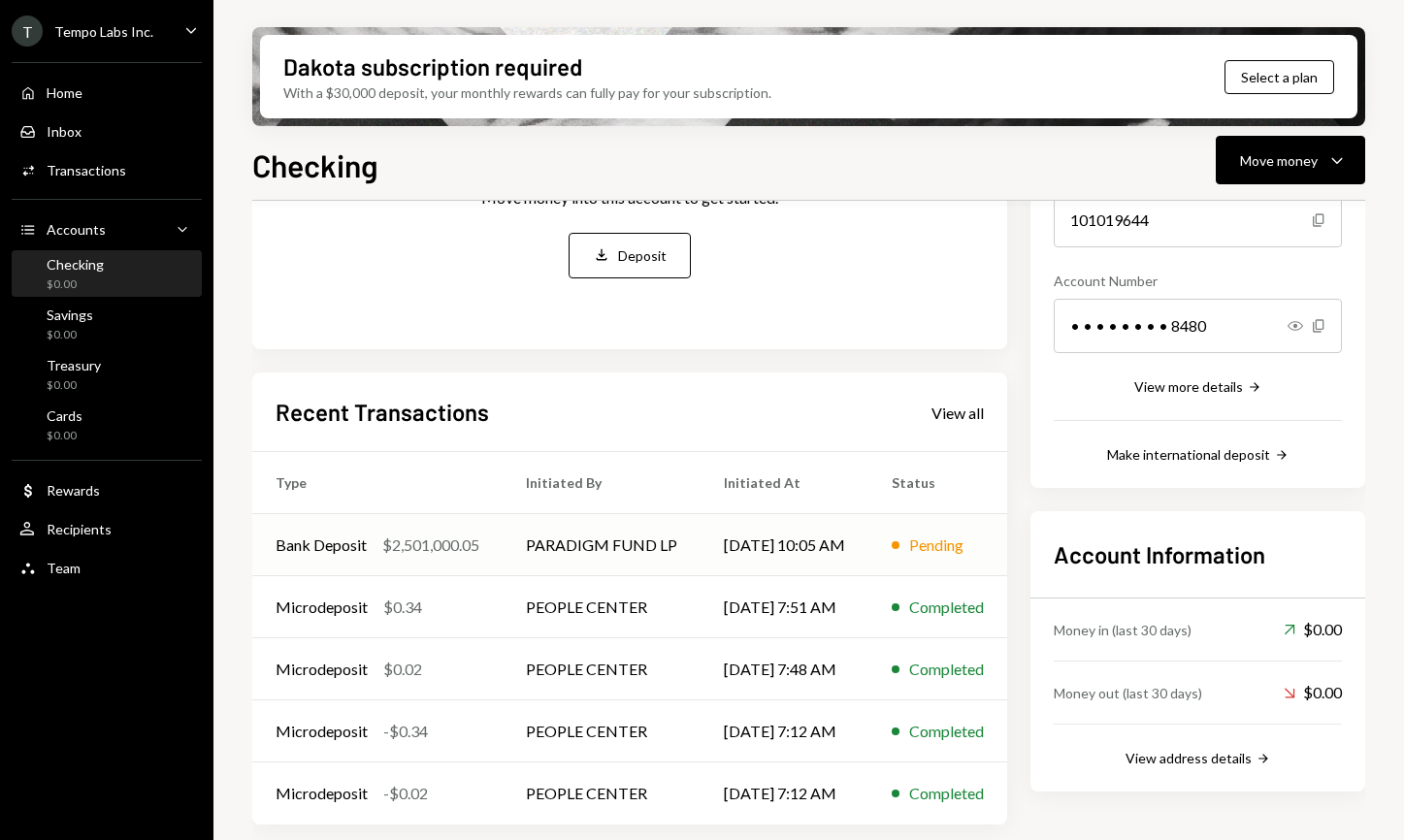 click on "$2,501,000.05" at bounding box center [431, 545] 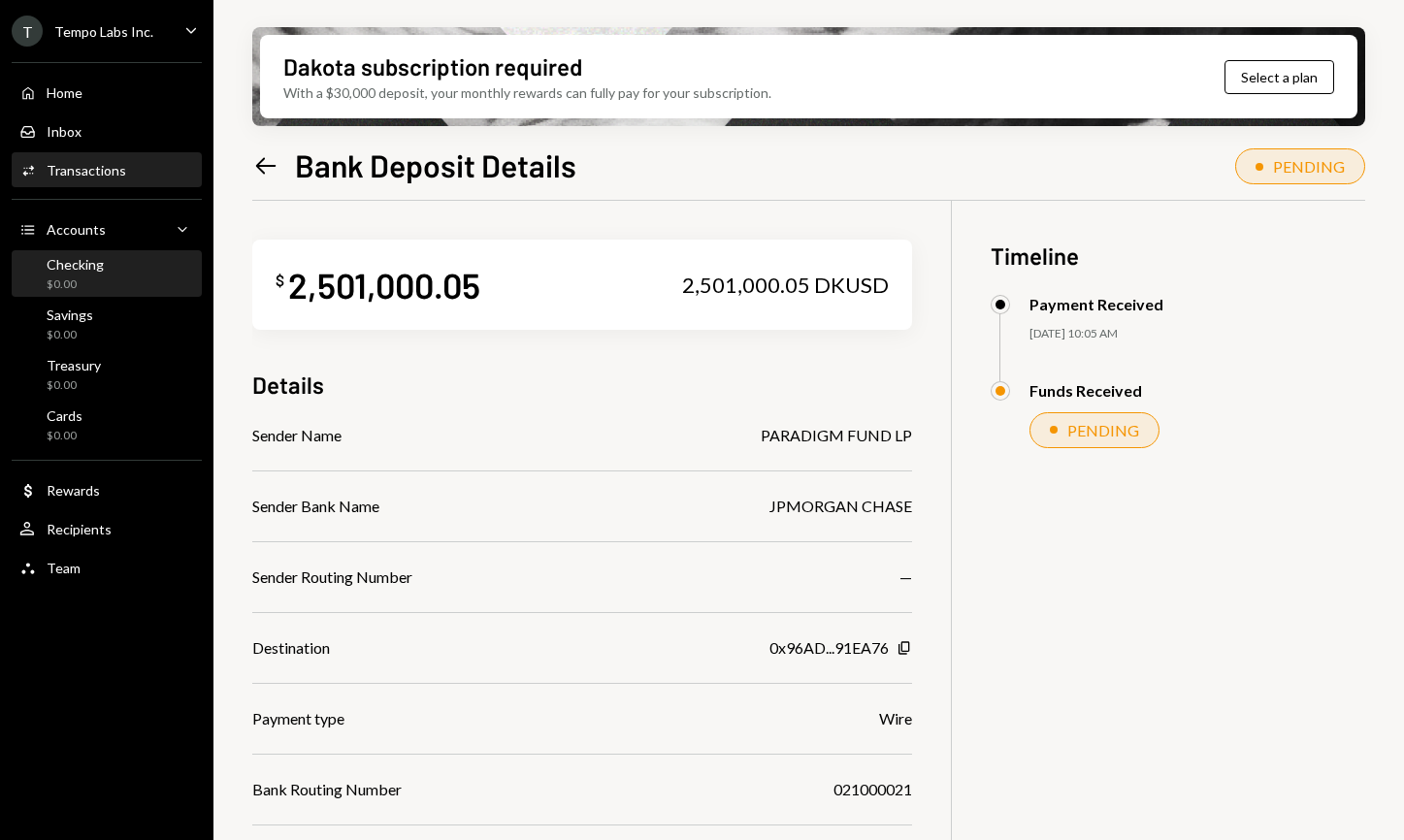 click on "Checking" at bounding box center [75, 264] 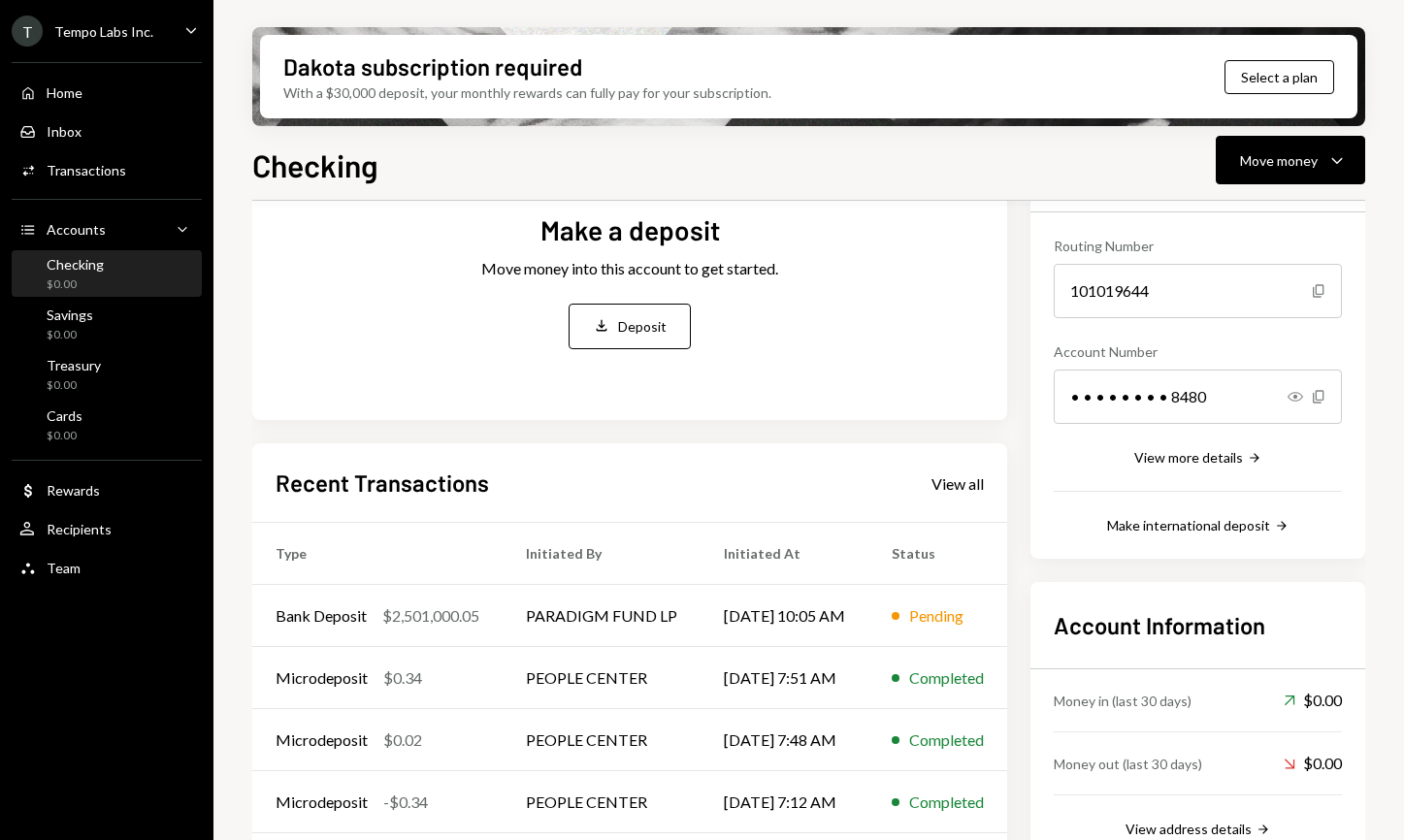 scroll, scrollTop: 238, scrollLeft: 0, axis: vertical 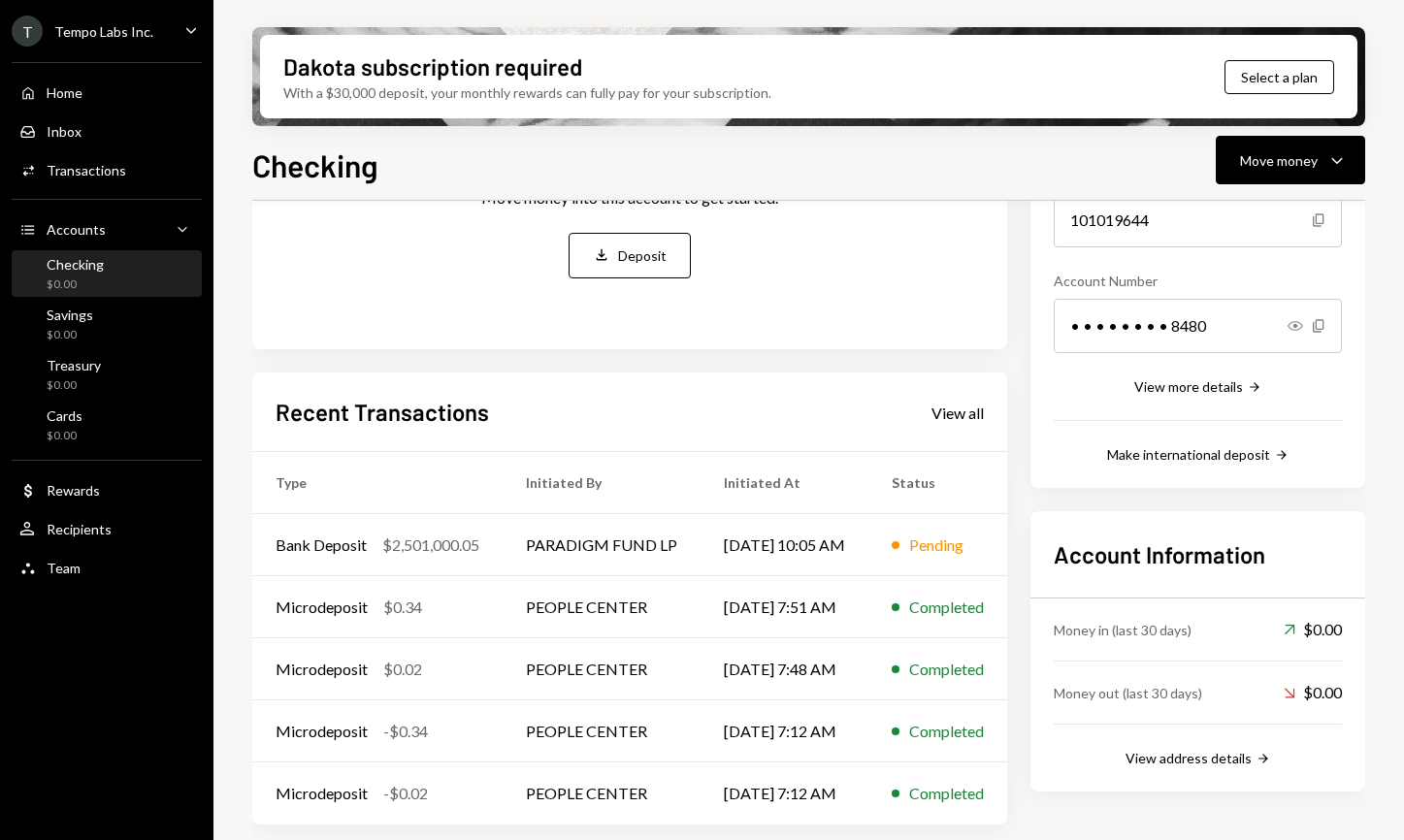 click on "Checking" at bounding box center [75, 264] 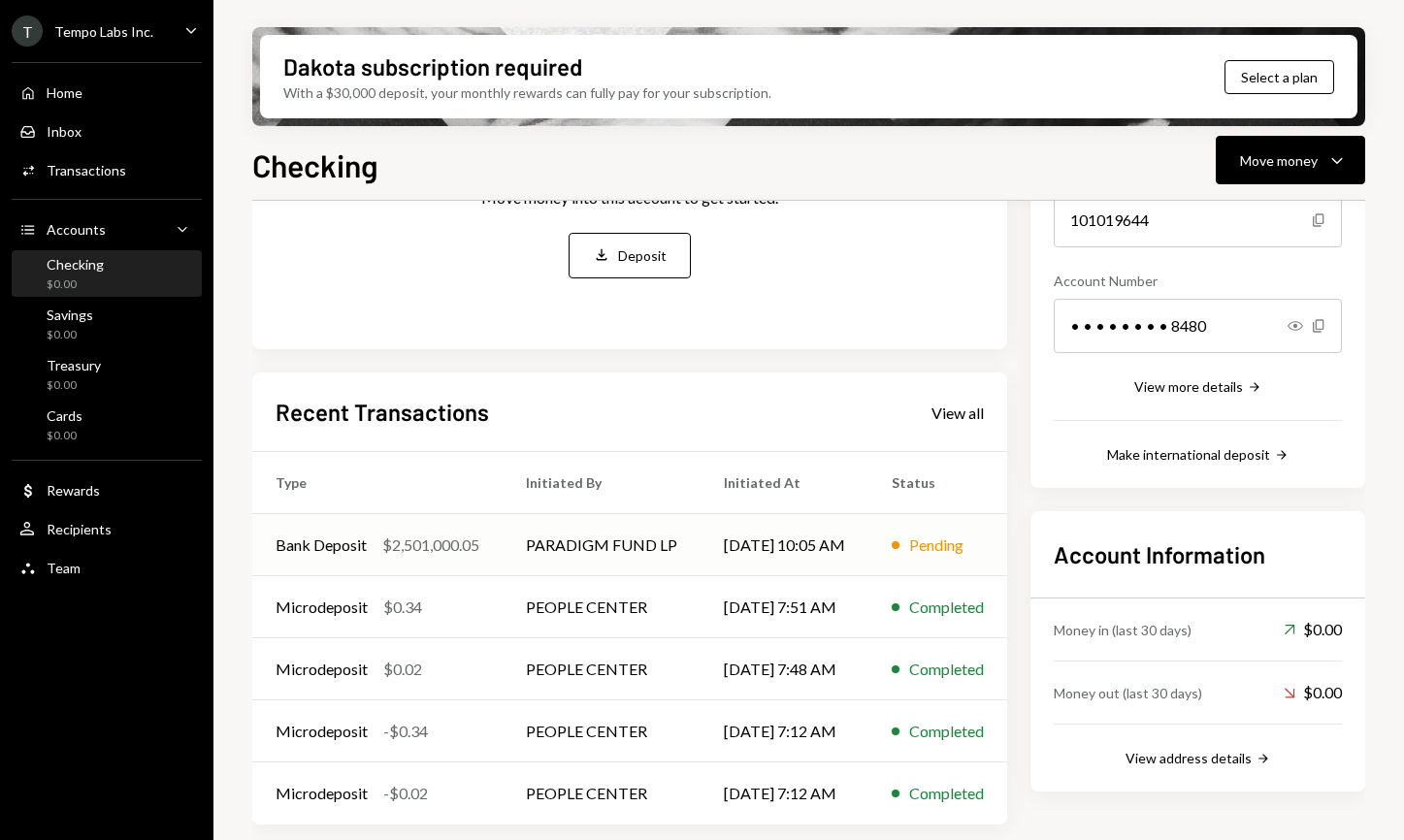 click on "Bank Deposit $2,501,000.05" at bounding box center (377, 545) 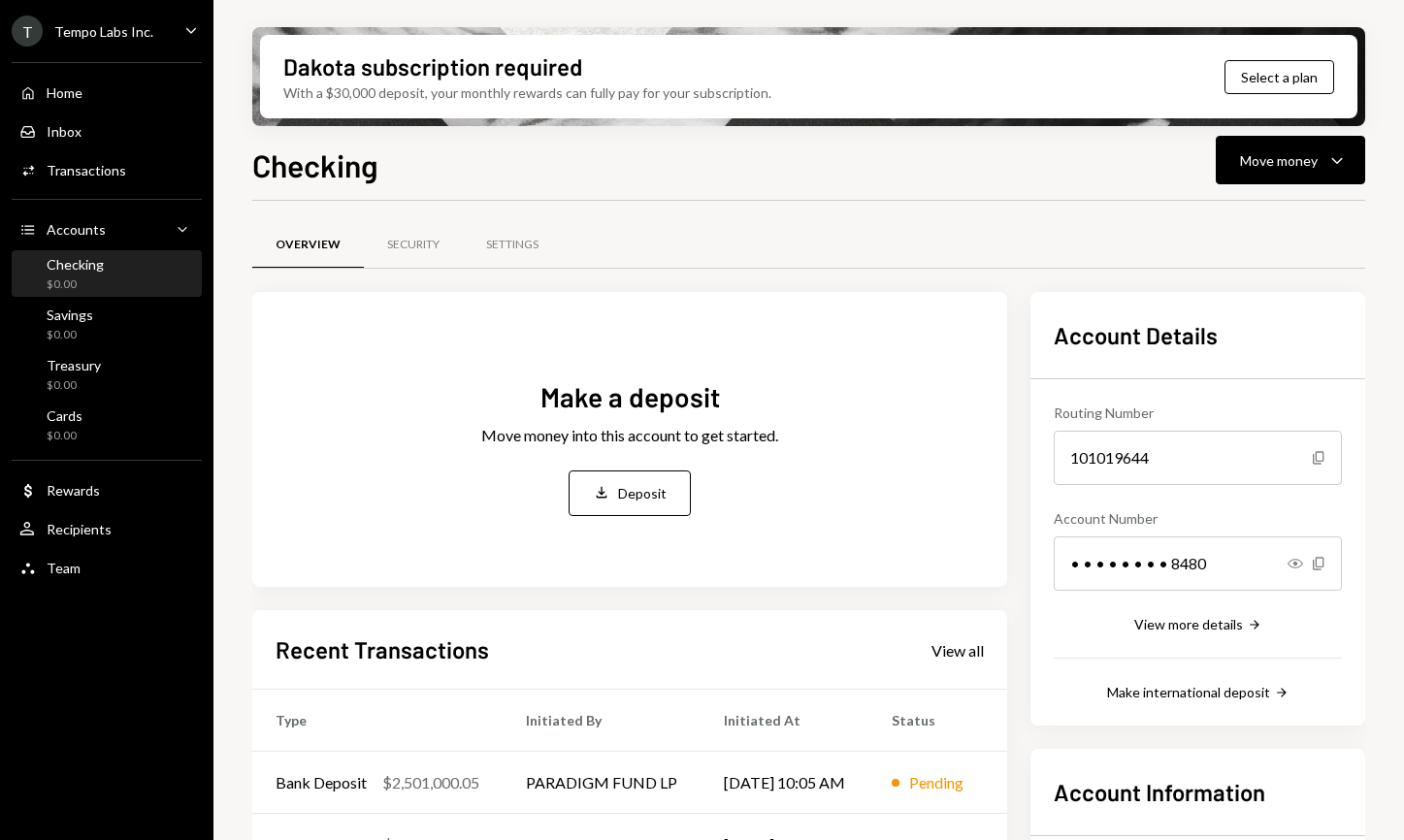 scroll, scrollTop: 0, scrollLeft: 0, axis: both 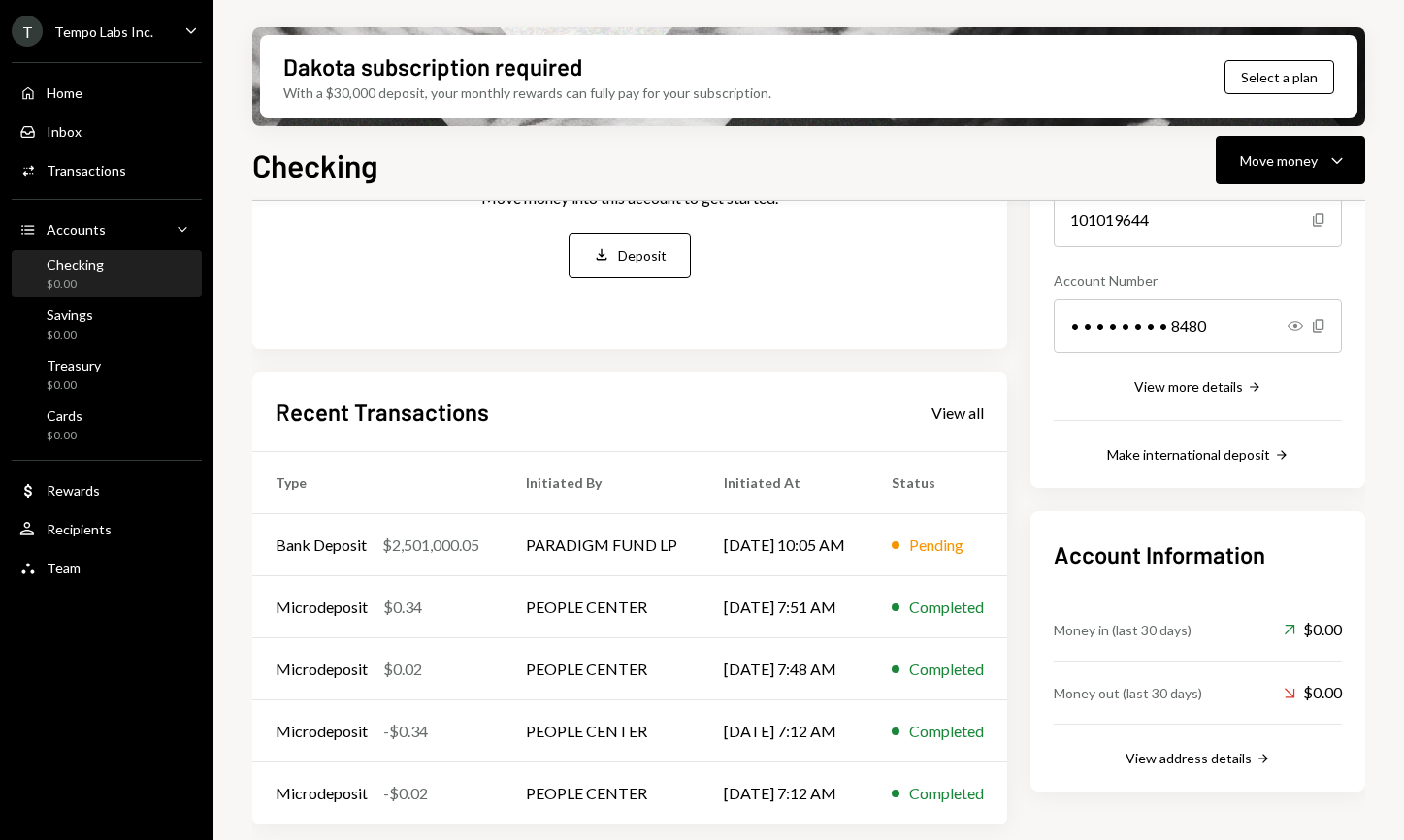 click on "$0.00" at bounding box center (75, 284) 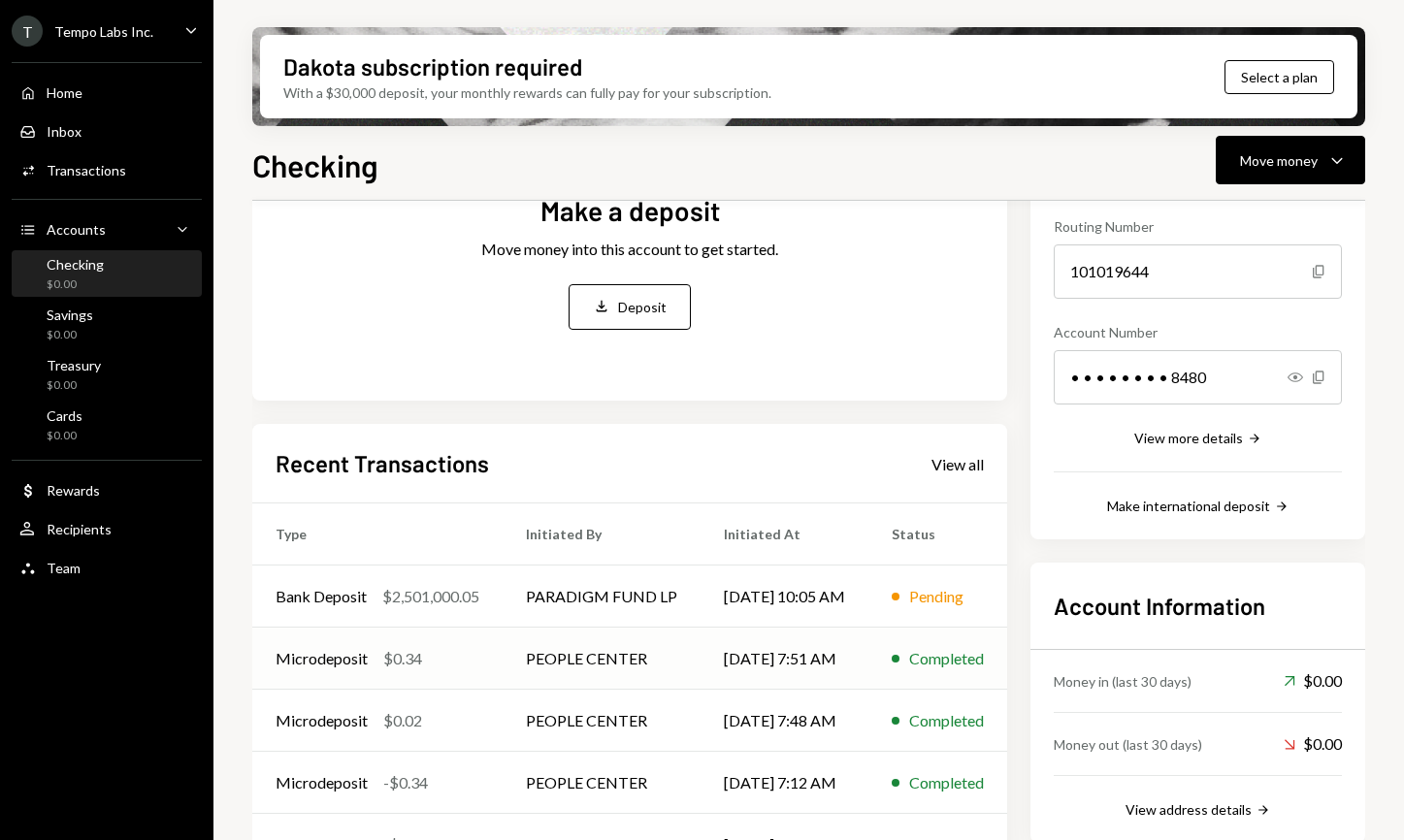 scroll, scrollTop: 198, scrollLeft: 0, axis: vertical 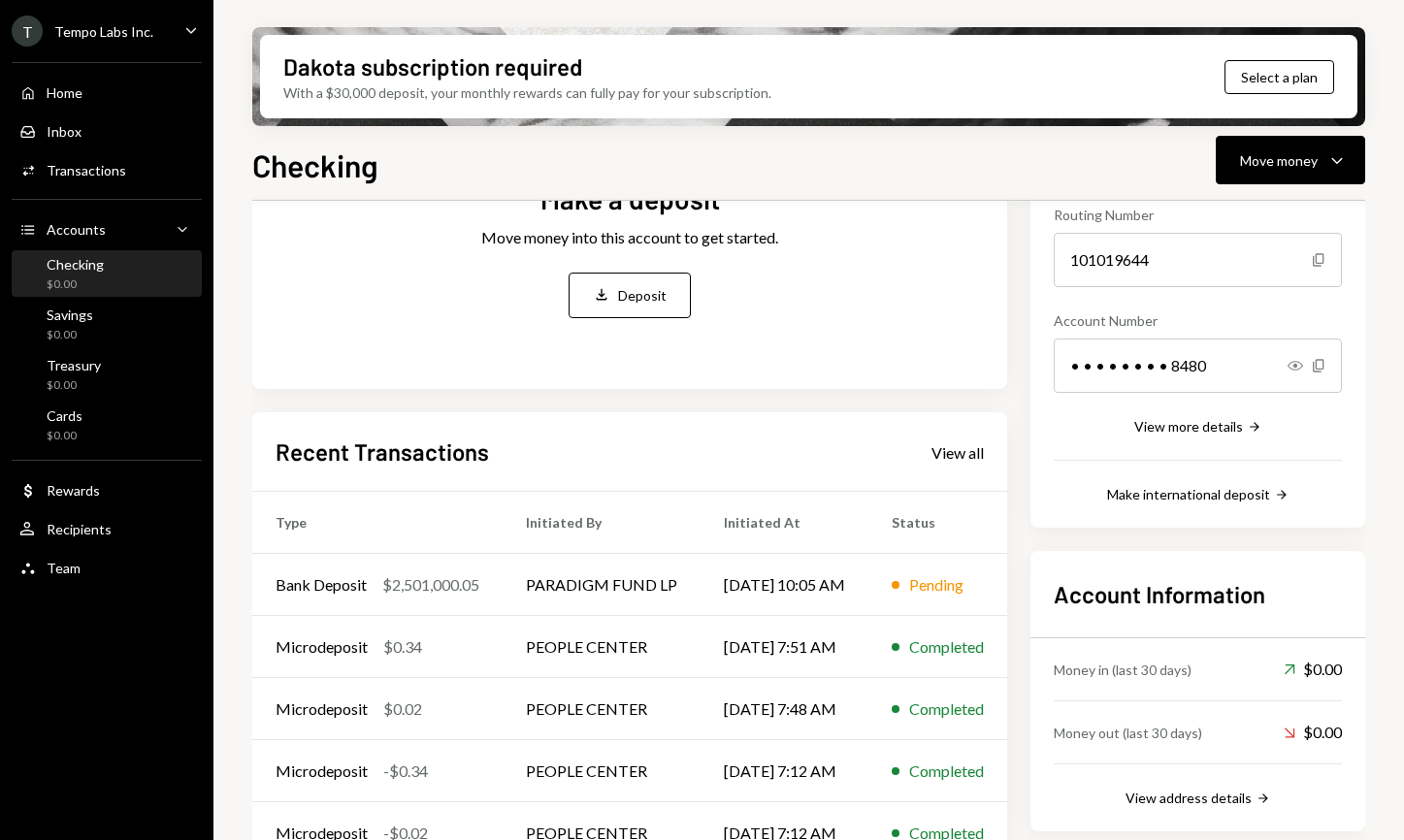 click on "Recent Transactions View all Type Initiated By Initiated At Status Bank Deposit $2,501,000.05 PARADIGM FUND LP [DATE] 10:05 AM Pending Microdeposit $0.34 PEOPLE CENTER [DATE] 7:51 AM Completed Microdeposit $0.02 PEOPLE CENTER [DATE] 7:48 AM Completed Microdeposit -$0.34 PEOPLE CENTER [DATE] 7:12 AM Completed Microdeposit -$0.02 PEOPLE CENTER [DATE] 7:12 AM Completed" at bounding box center (630, 638) 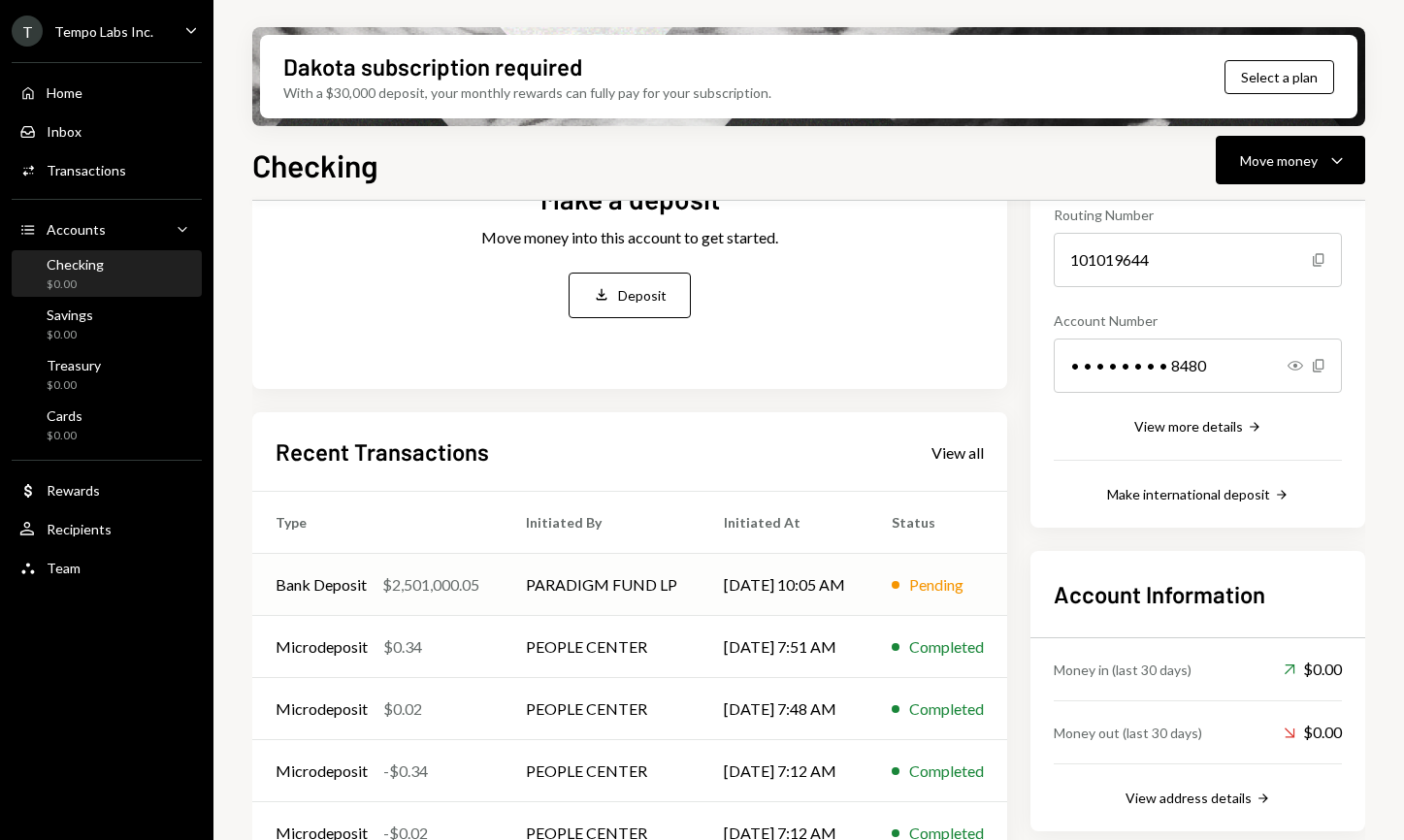 click on "$2,501,000.05" at bounding box center [431, 585] 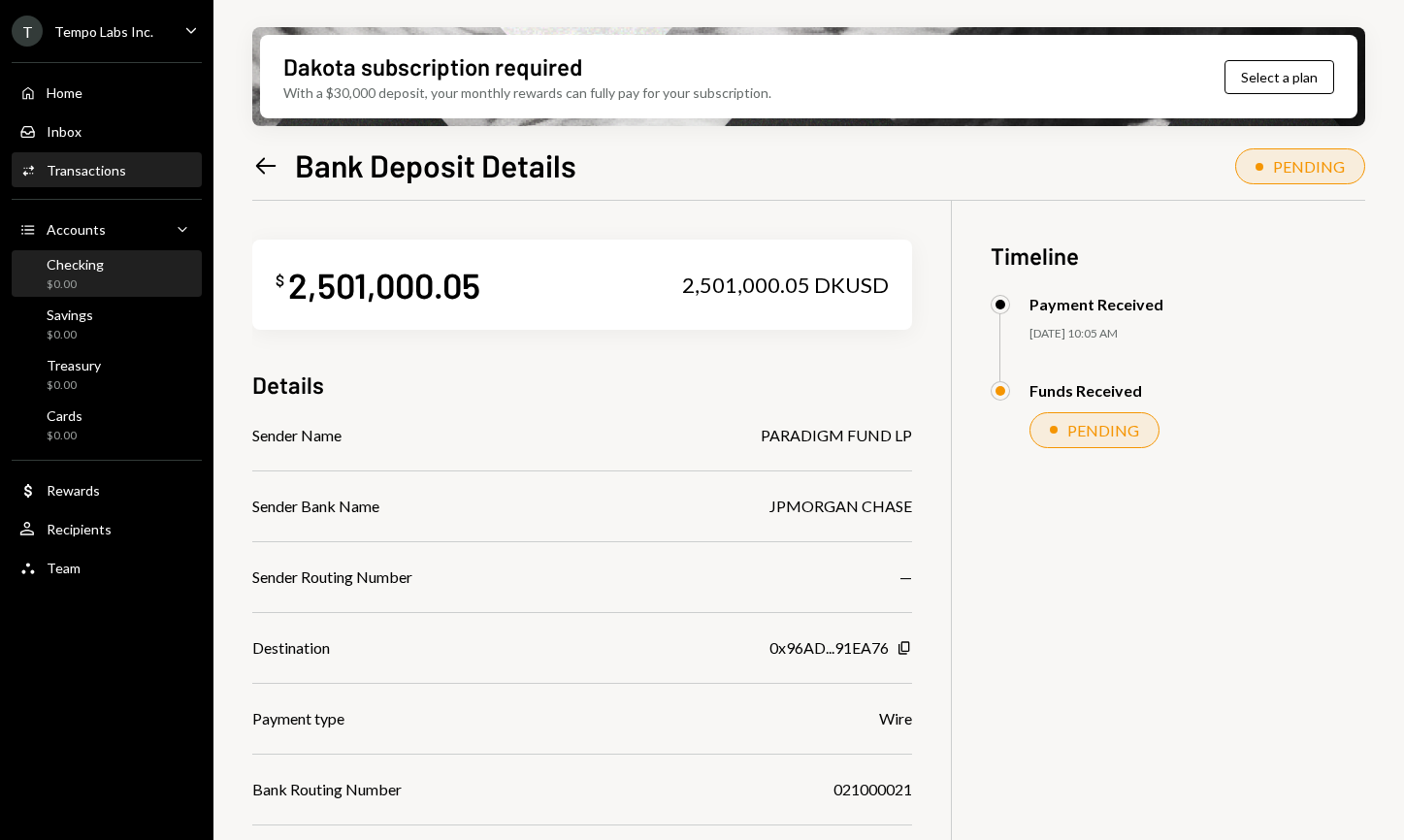 click on "Checking $0.00" at bounding box center (75, 275) 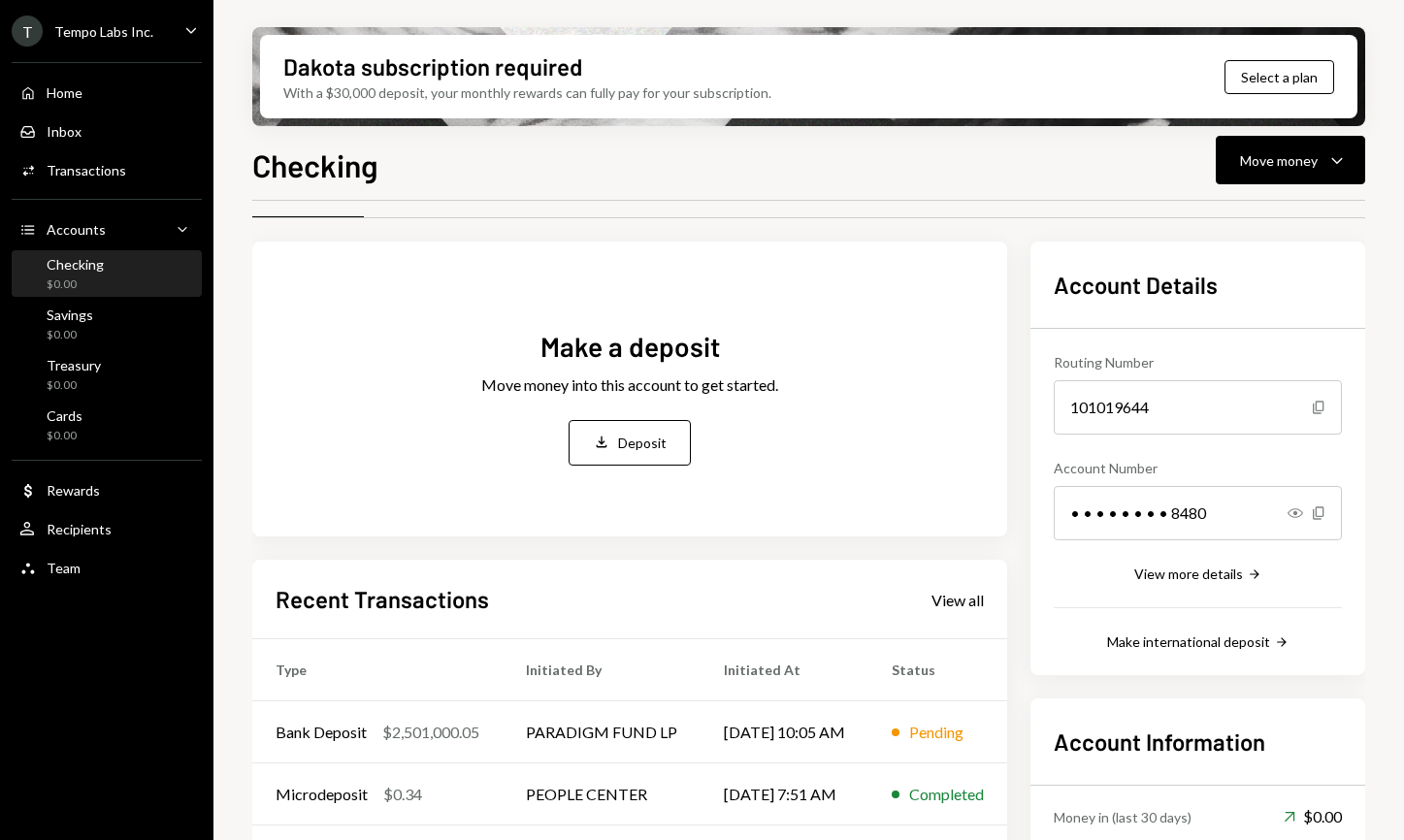 scroll, scrollTop: 0, scrollLeft: 0, axis: both 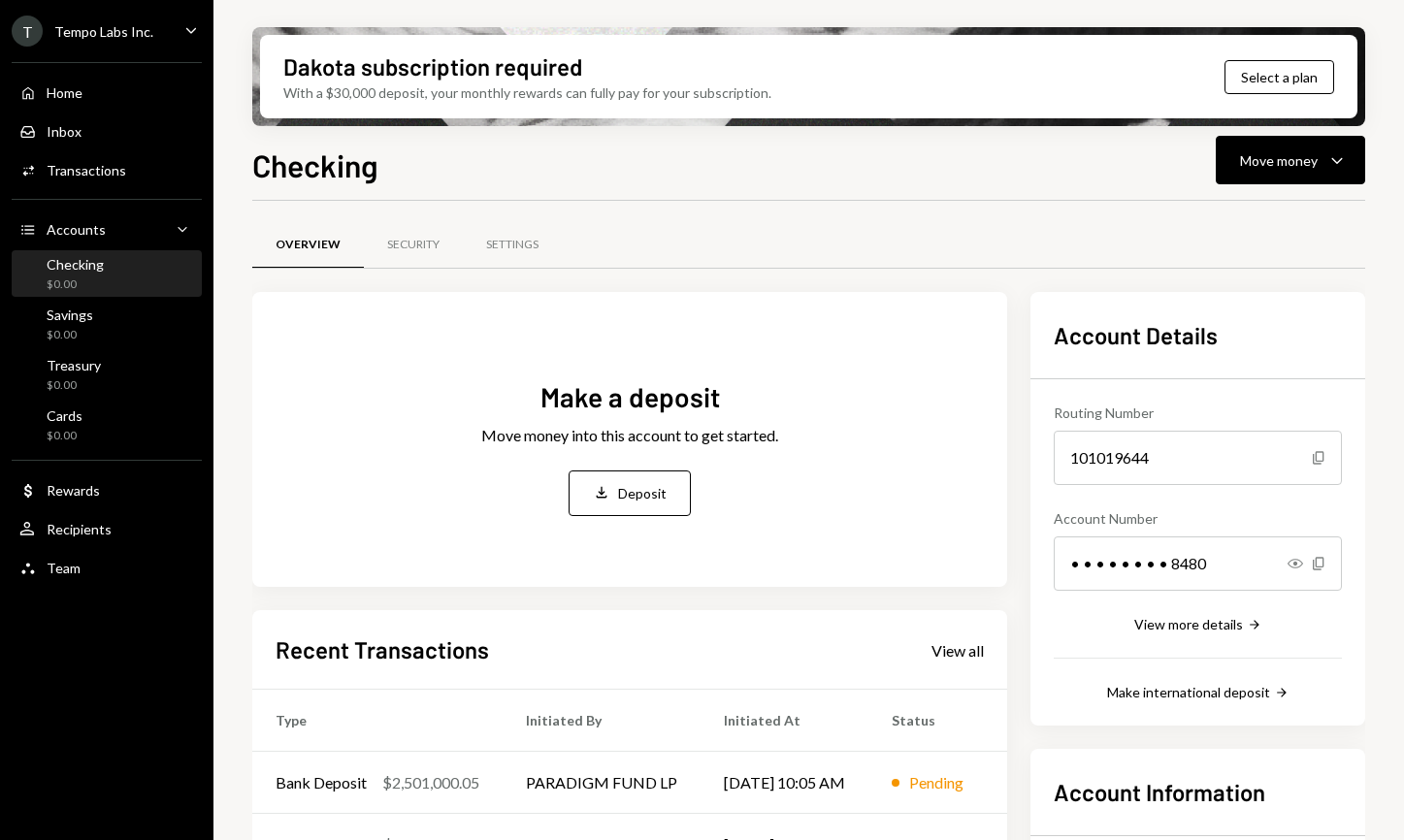 click on "Checking $0.00" at bounding box center (75, 275) 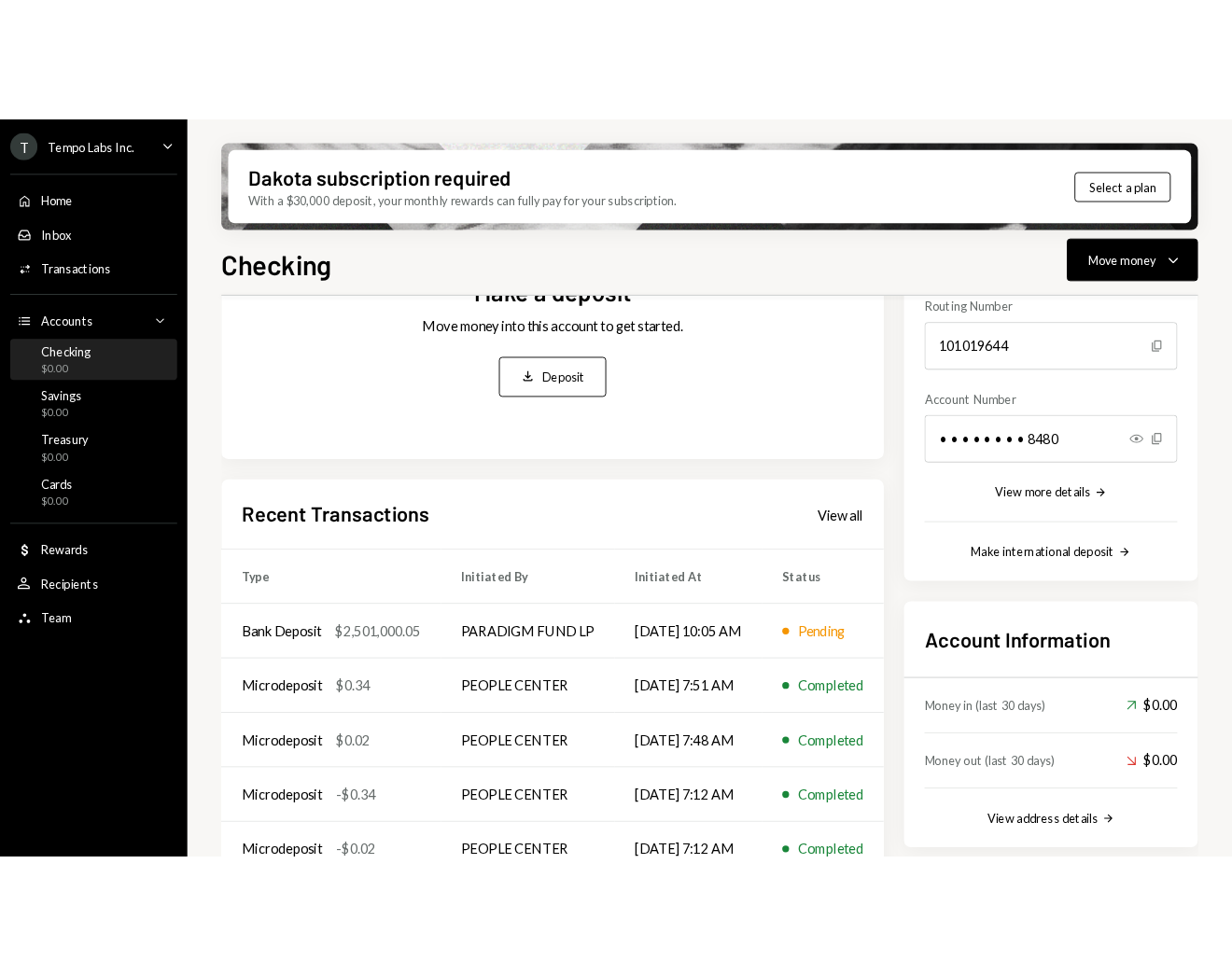 scroll, scrollTop: 229, scrollLeft: 0, axis: vertical 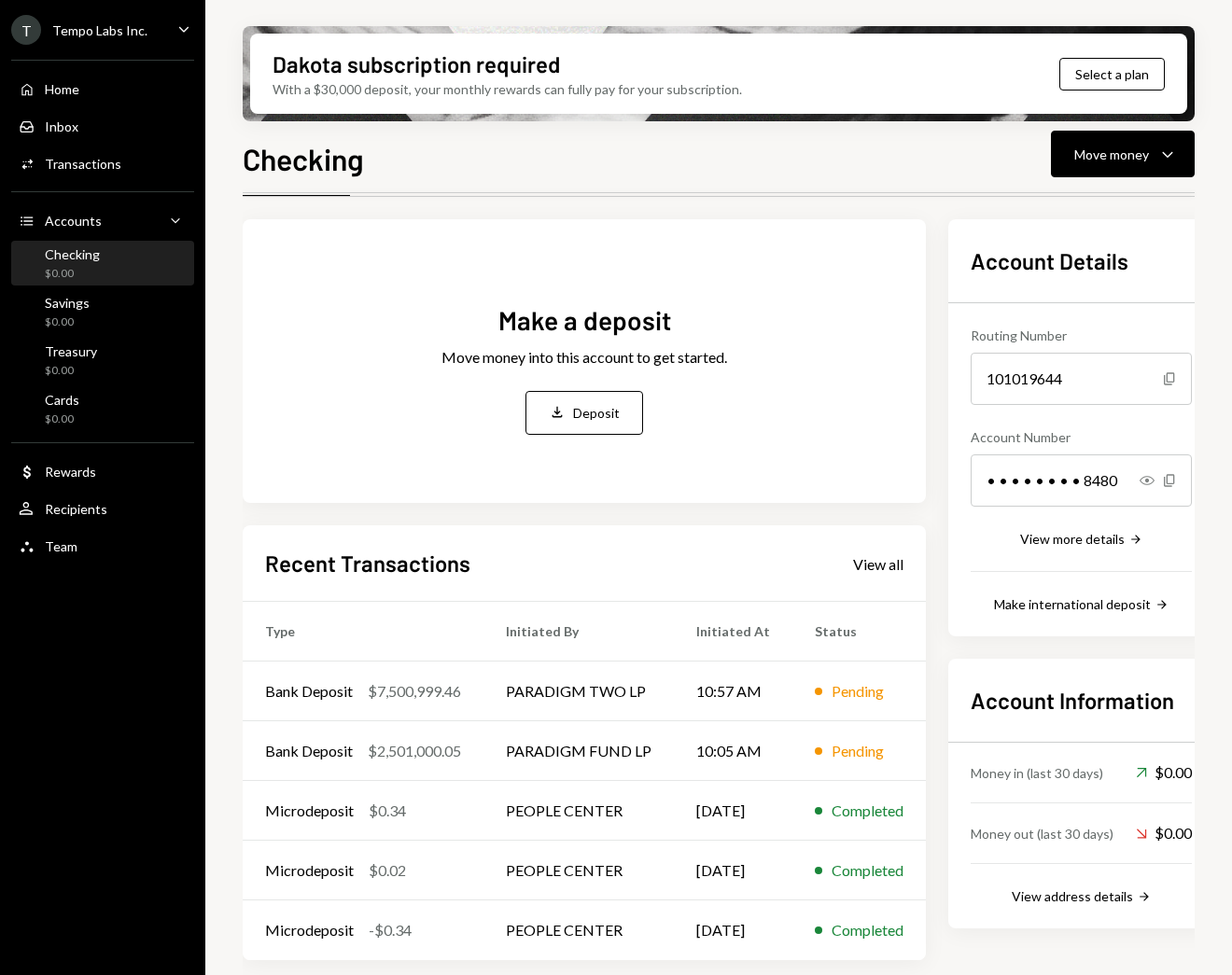 click on "Checking" at bounding box center [72, 254] 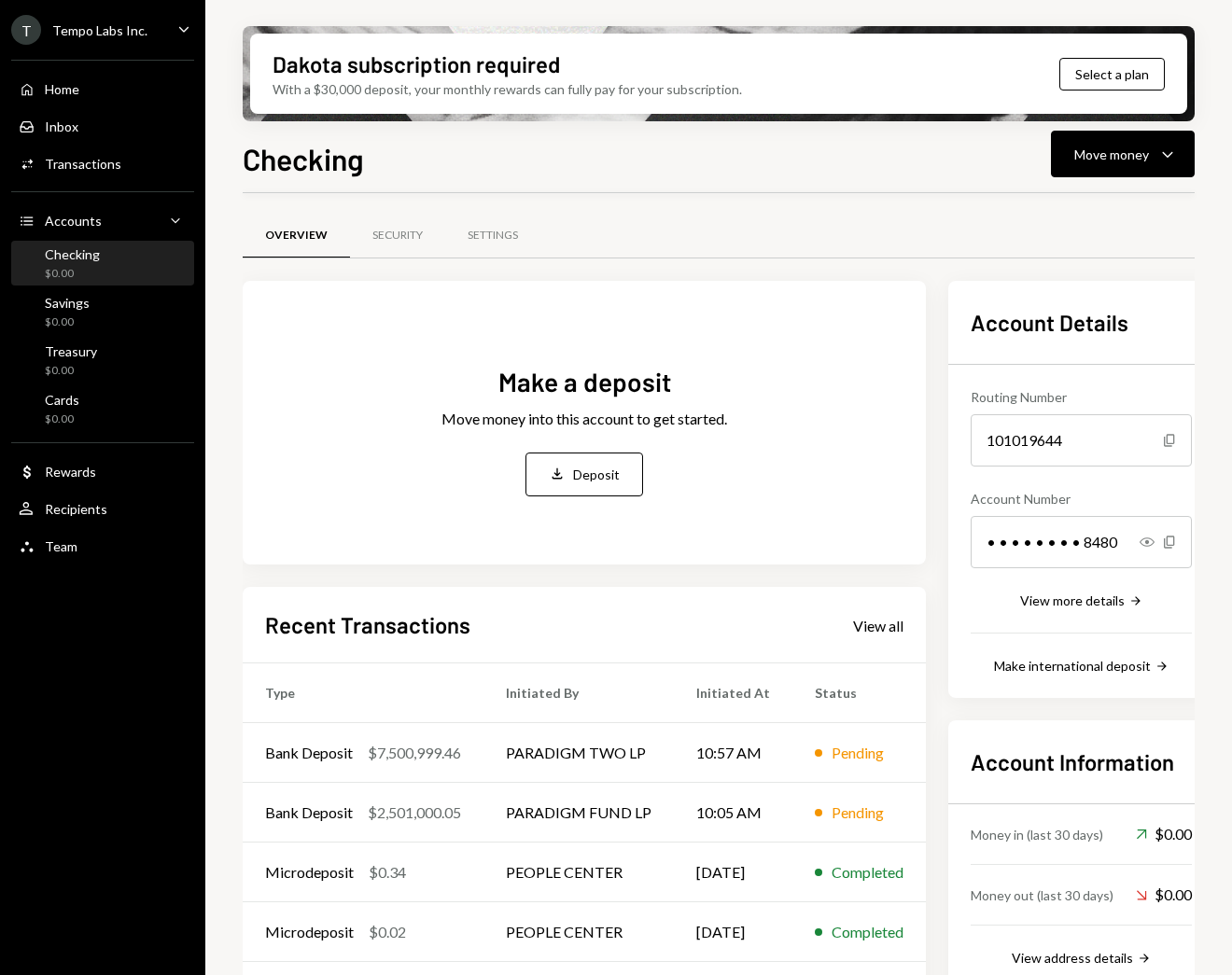 scroll, scrollTop: 0, scrollLeft: 0, axis: both 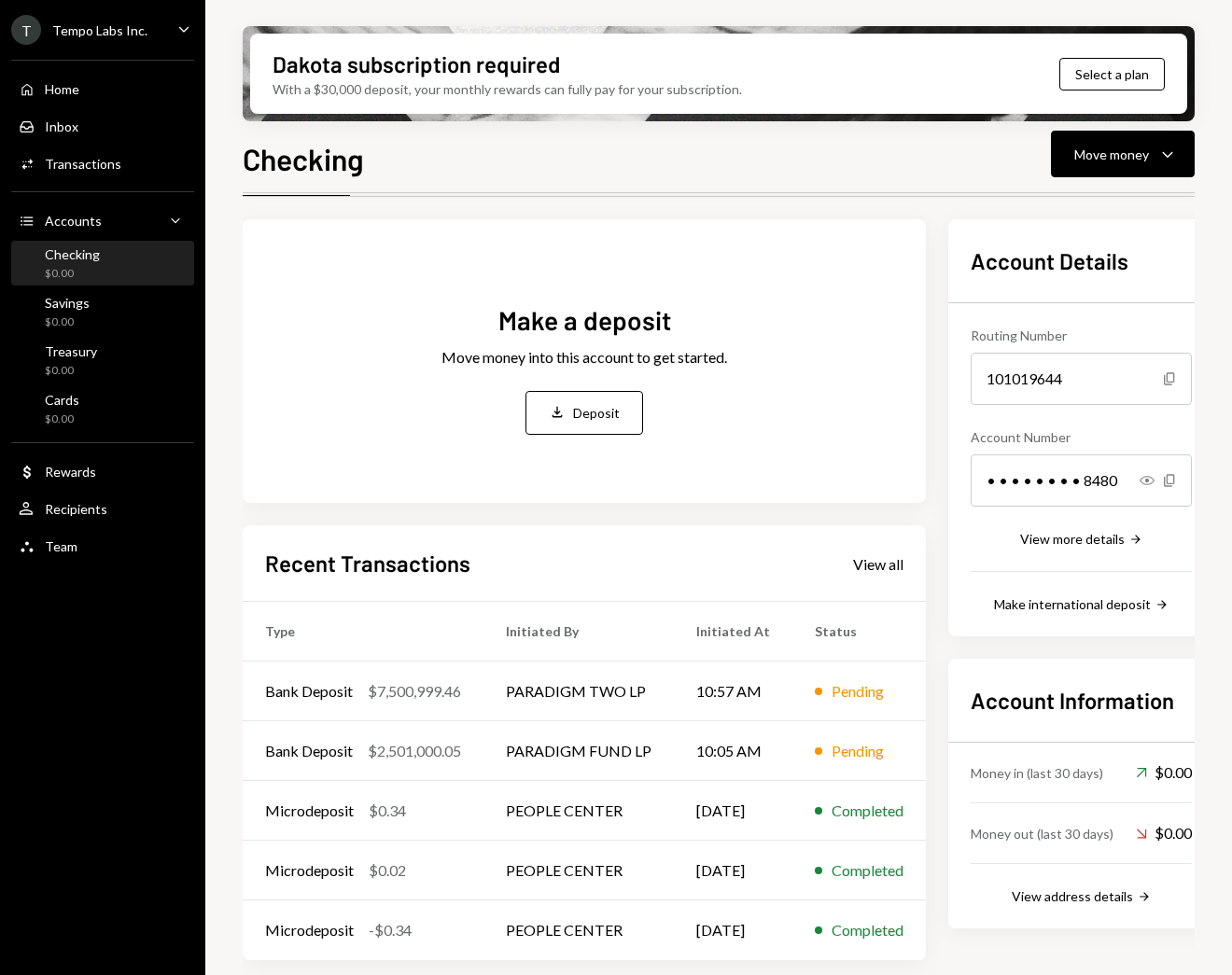 click on "Checking" at bounding box center (72, 254) 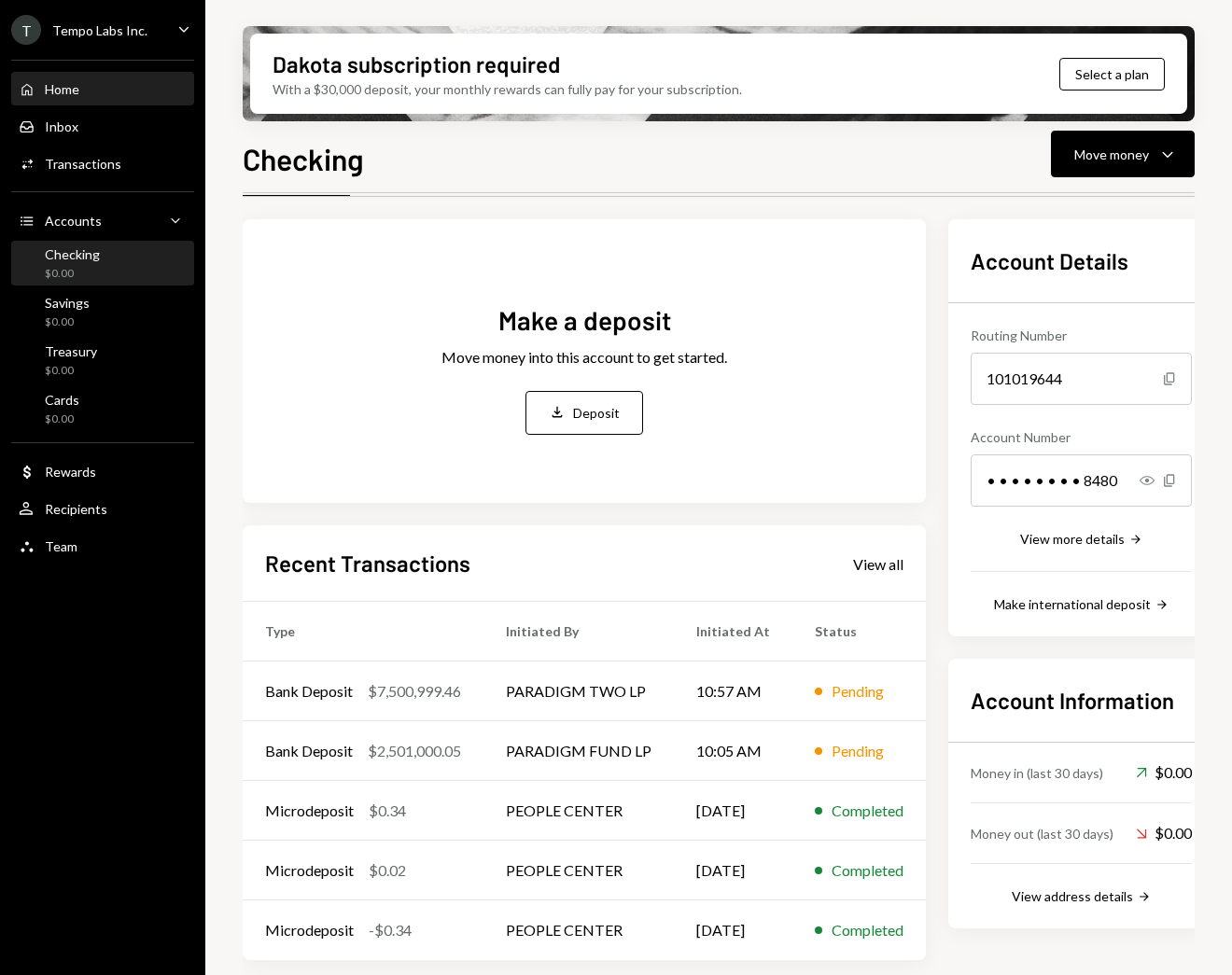 click on "Home Home" at bounding box center [103, 90] 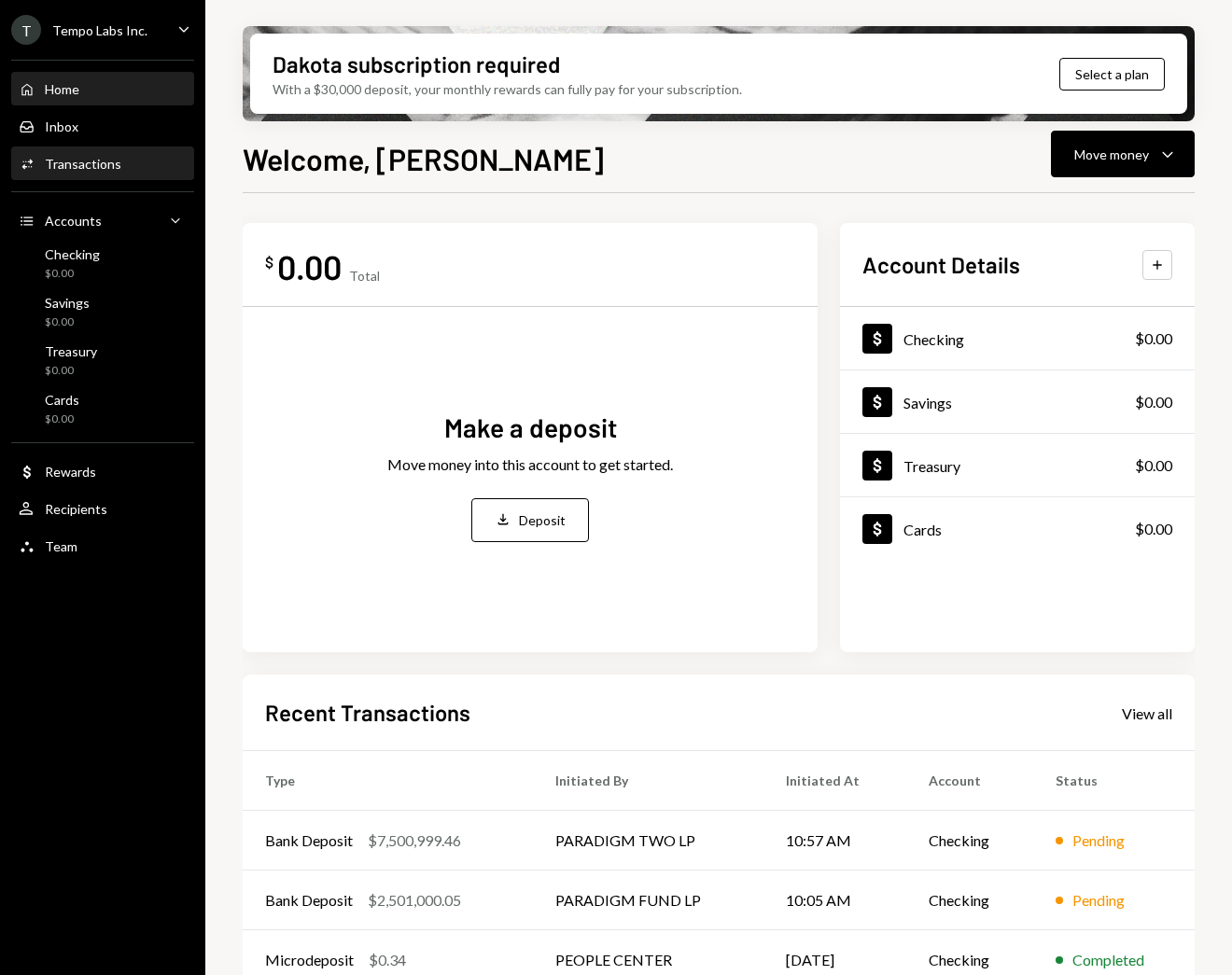 click on "Activities Transactions" at bounding box center [70, 164] 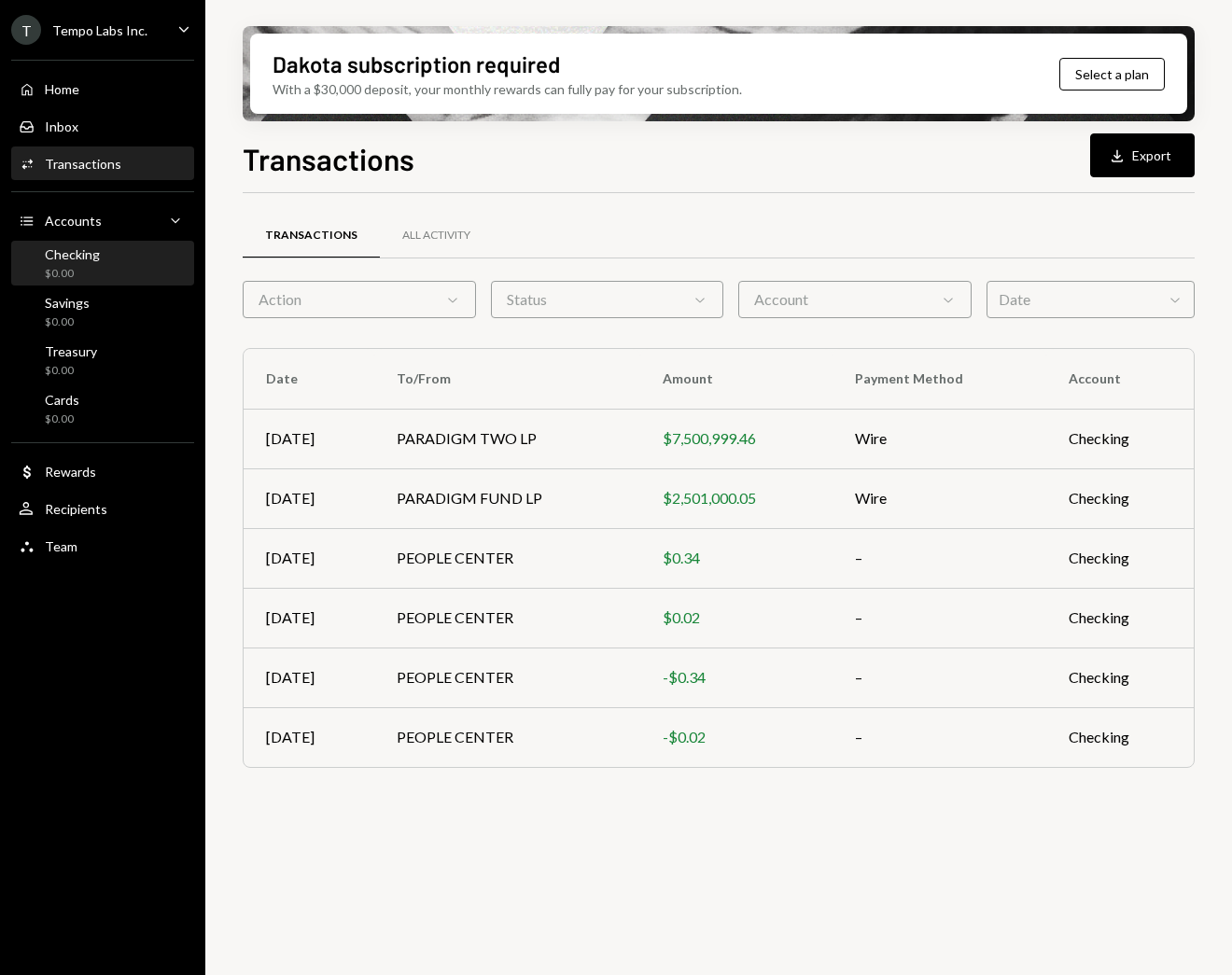 click on "Checking" at bounding box center (72, 254) 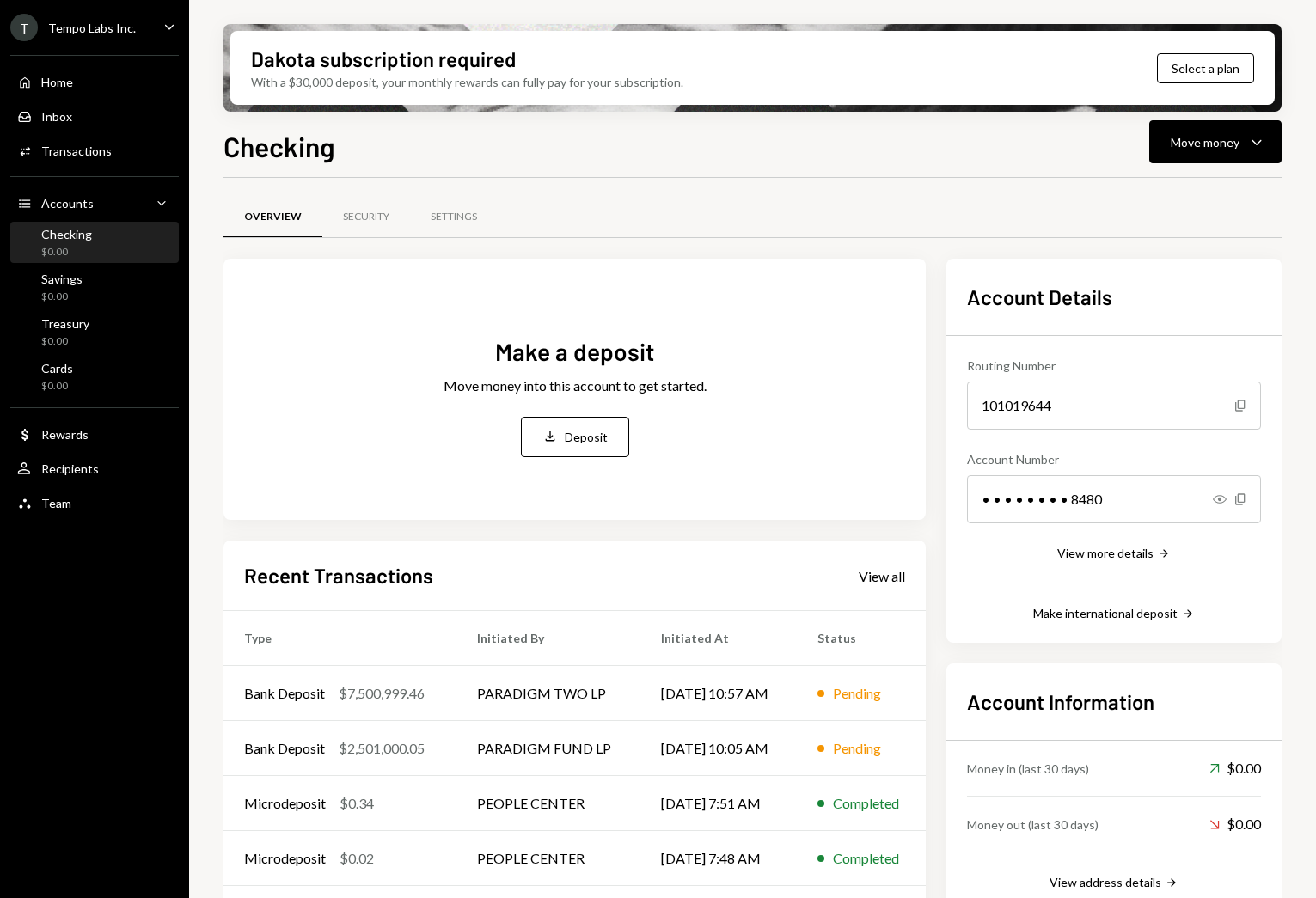 click on "Checking" at bounding box center (66, 234) 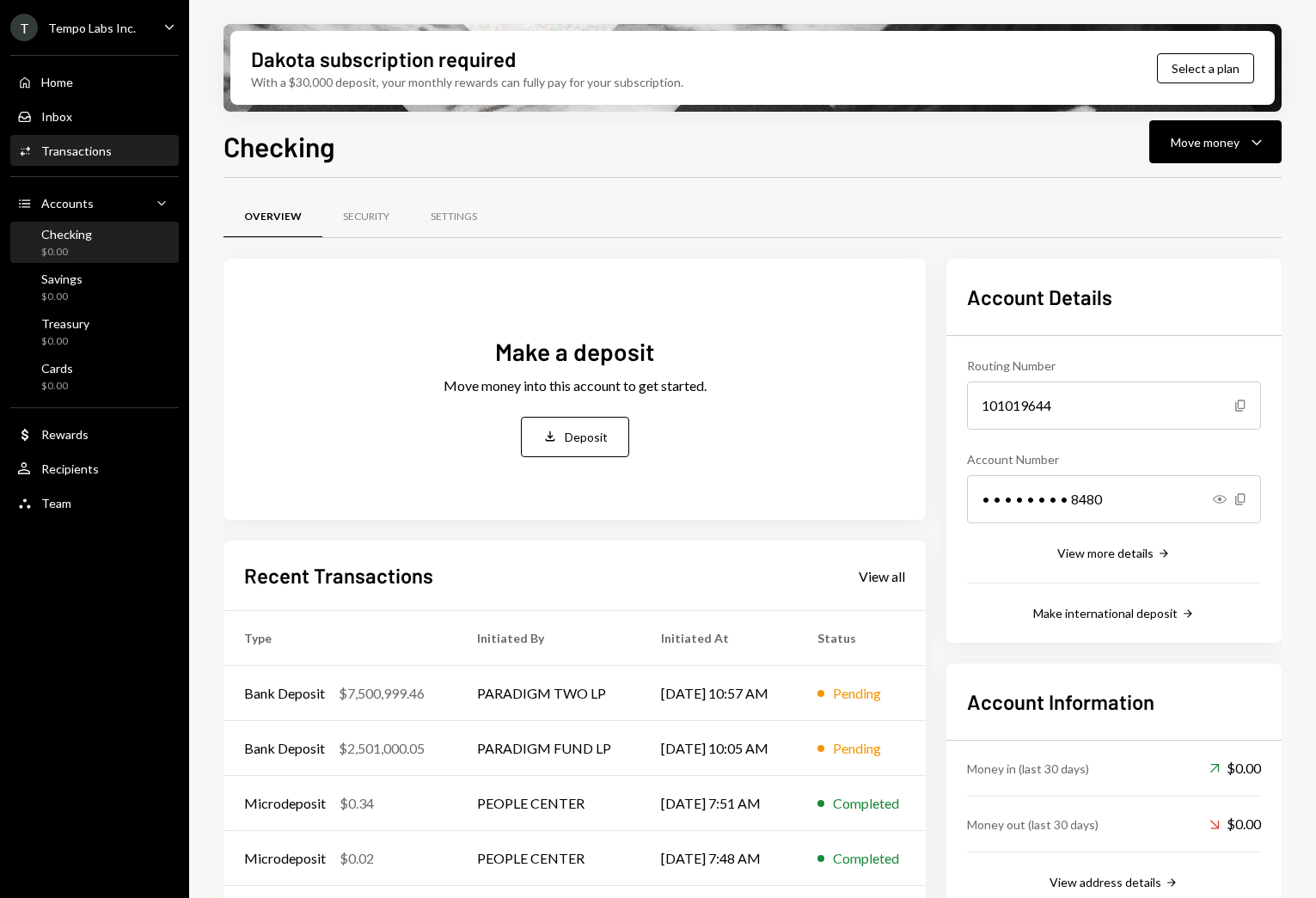 click on "Activities Transactions" at bounding box center [95, 151] 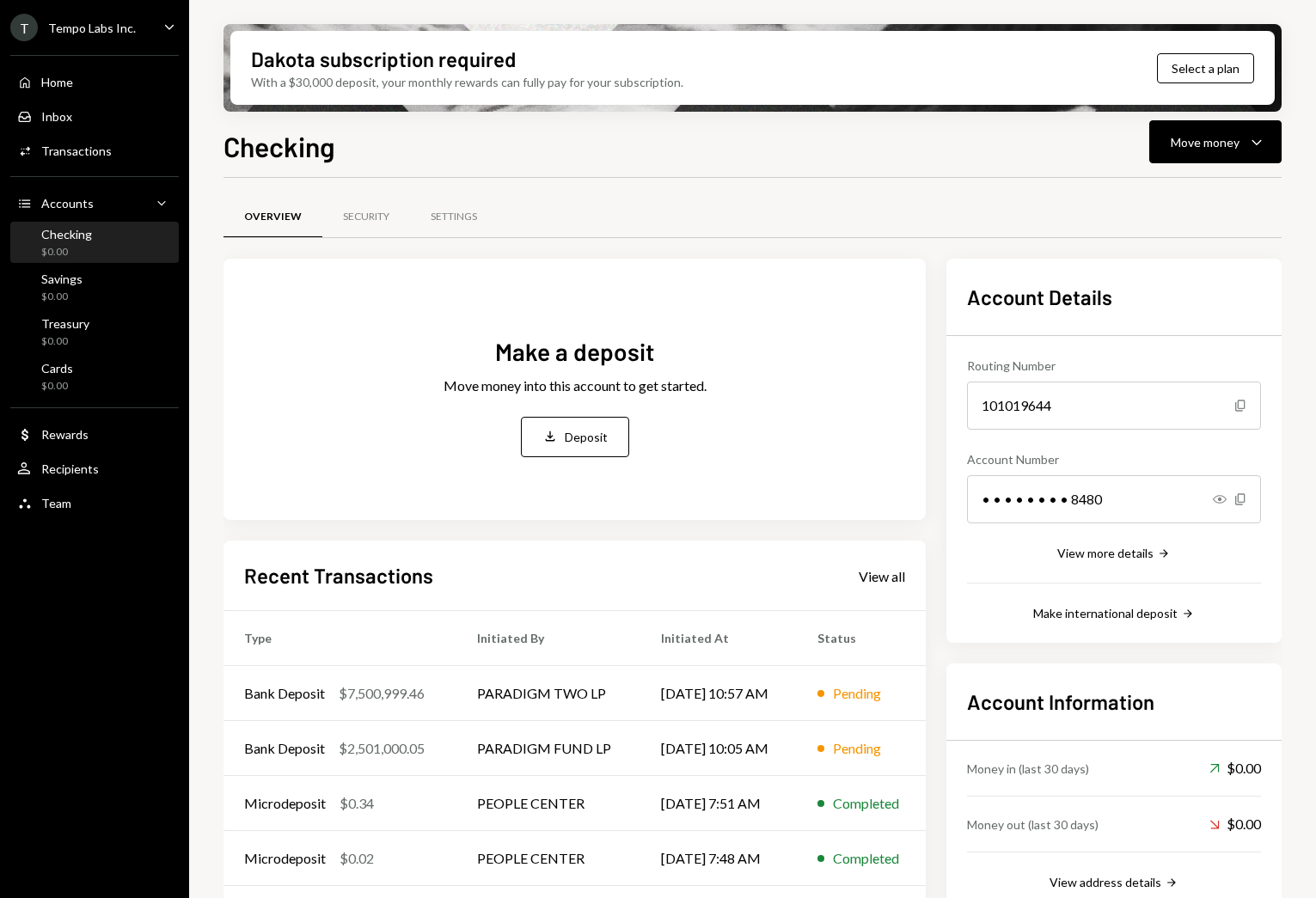 scroll, scrollTop: 0, scrollLeft: 0, axis: both 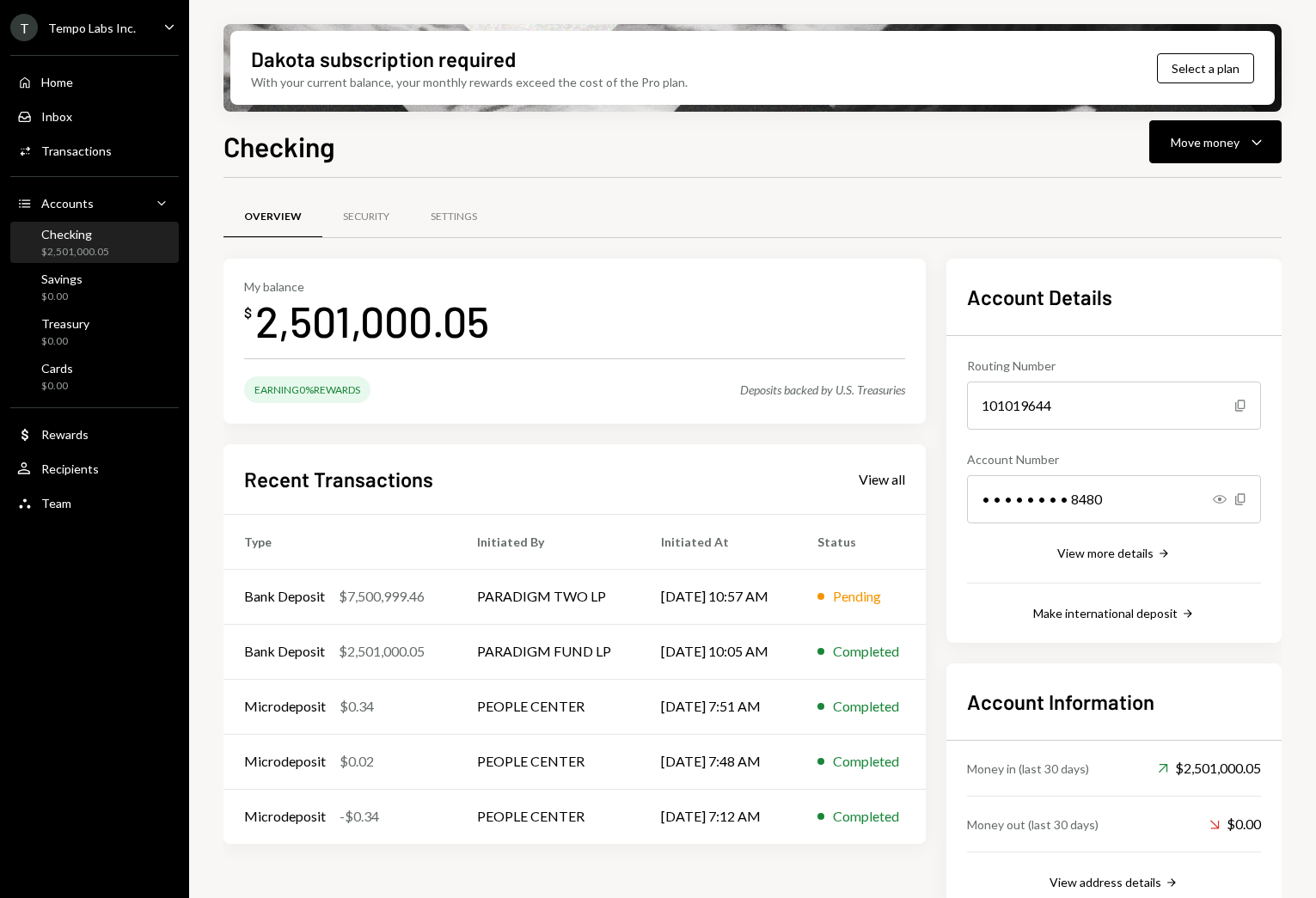 click on "Checking $2,501,000.05" at bounding box center [75, 243] 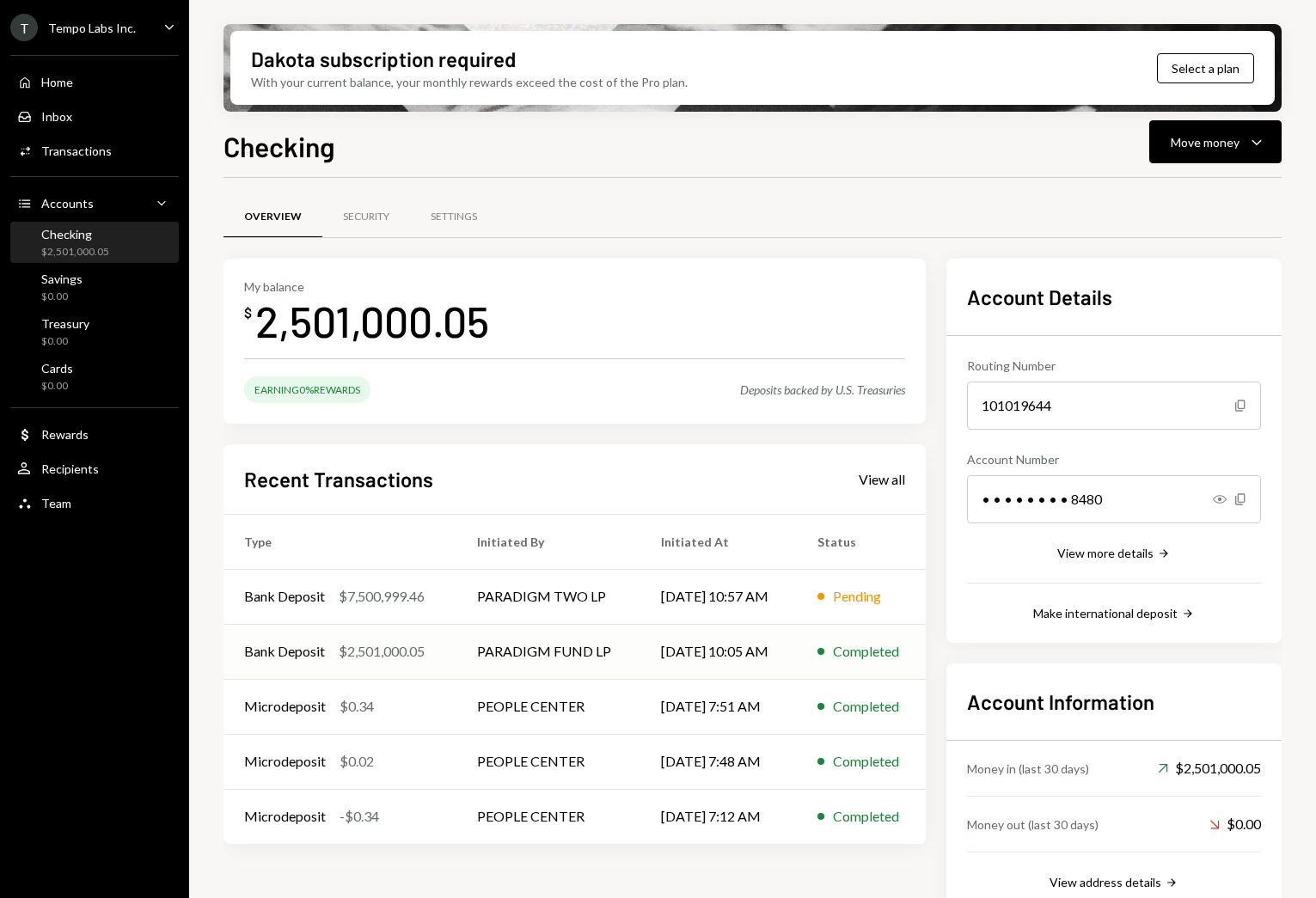 click on "$2,501,000.05" at bounding box center (382, 651) 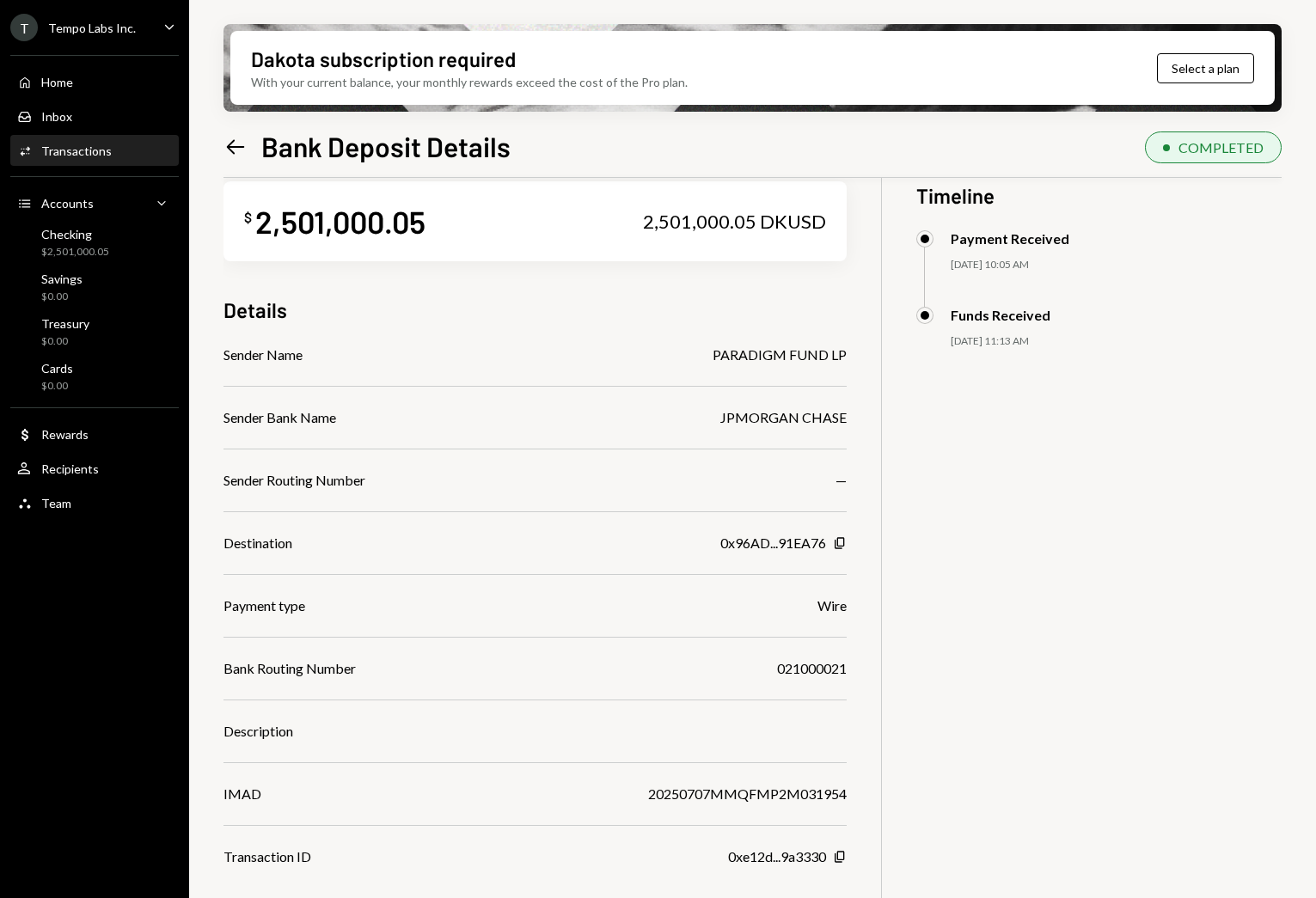scroll, scrollTop: 12, scrollLeft: 0, axis: vertical 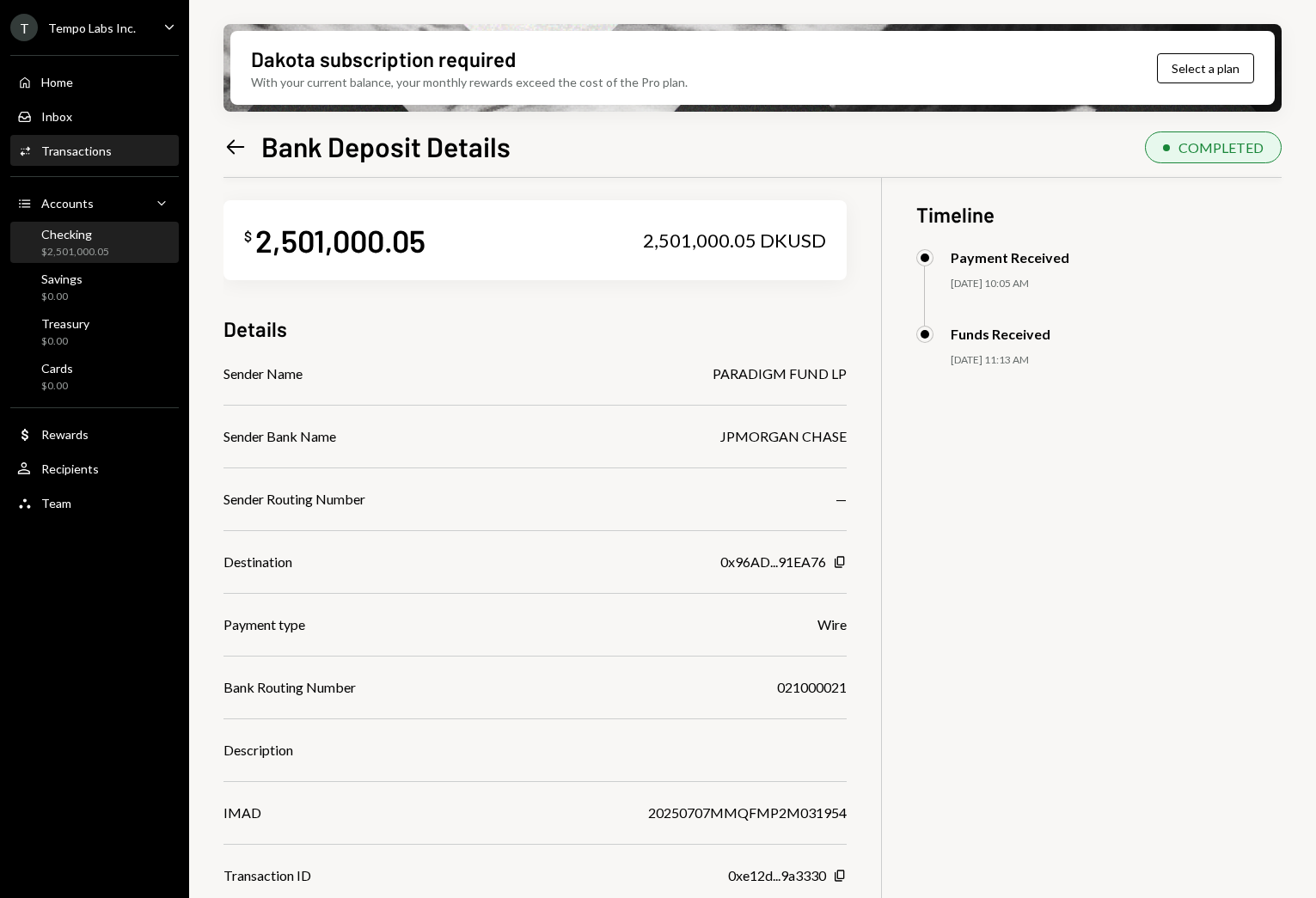 click on "Checking $2,501,000.05" at bounding box center [75, 243] 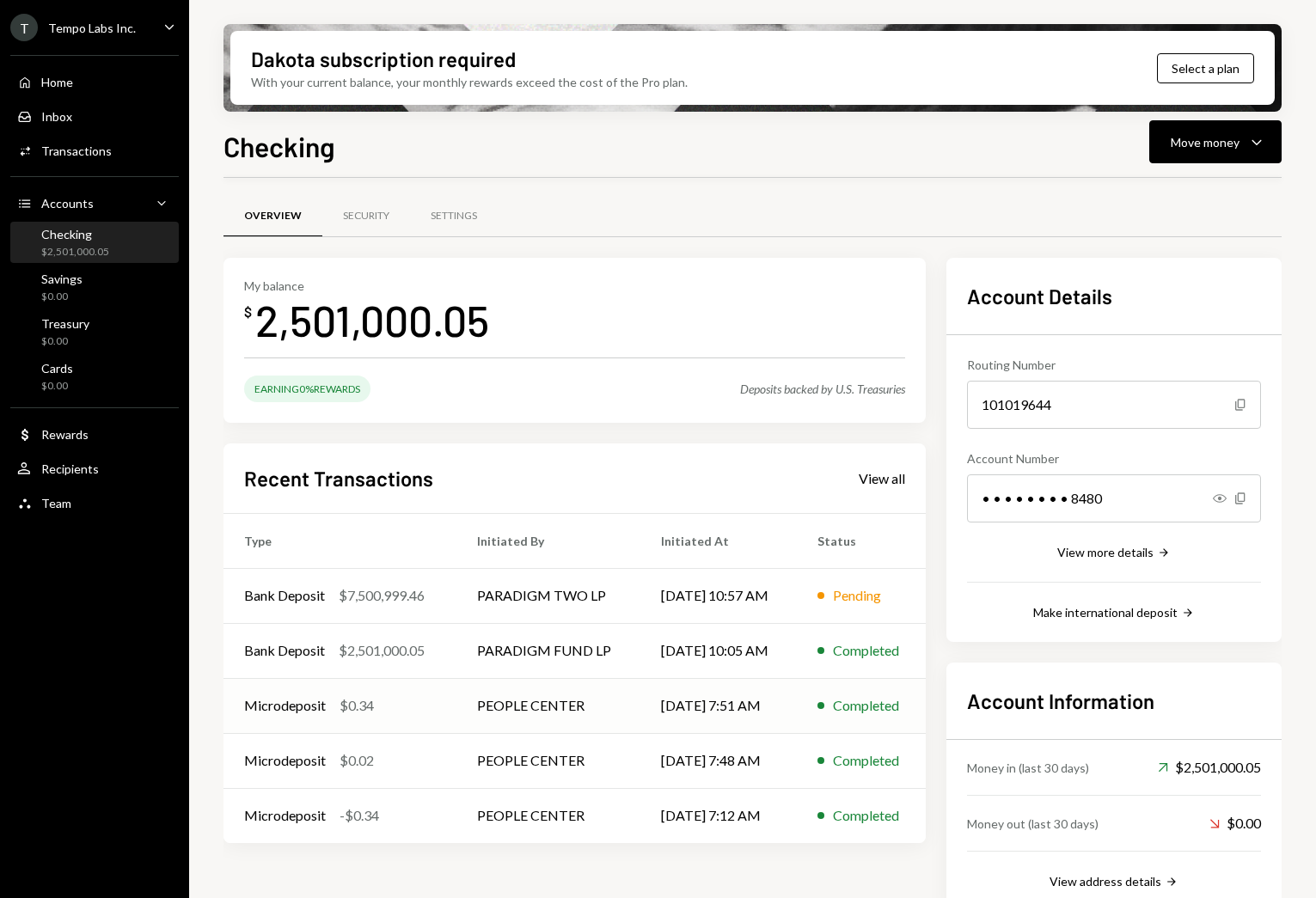 scroll, scrollTop: 0, scrollLeft: 0, axis: both 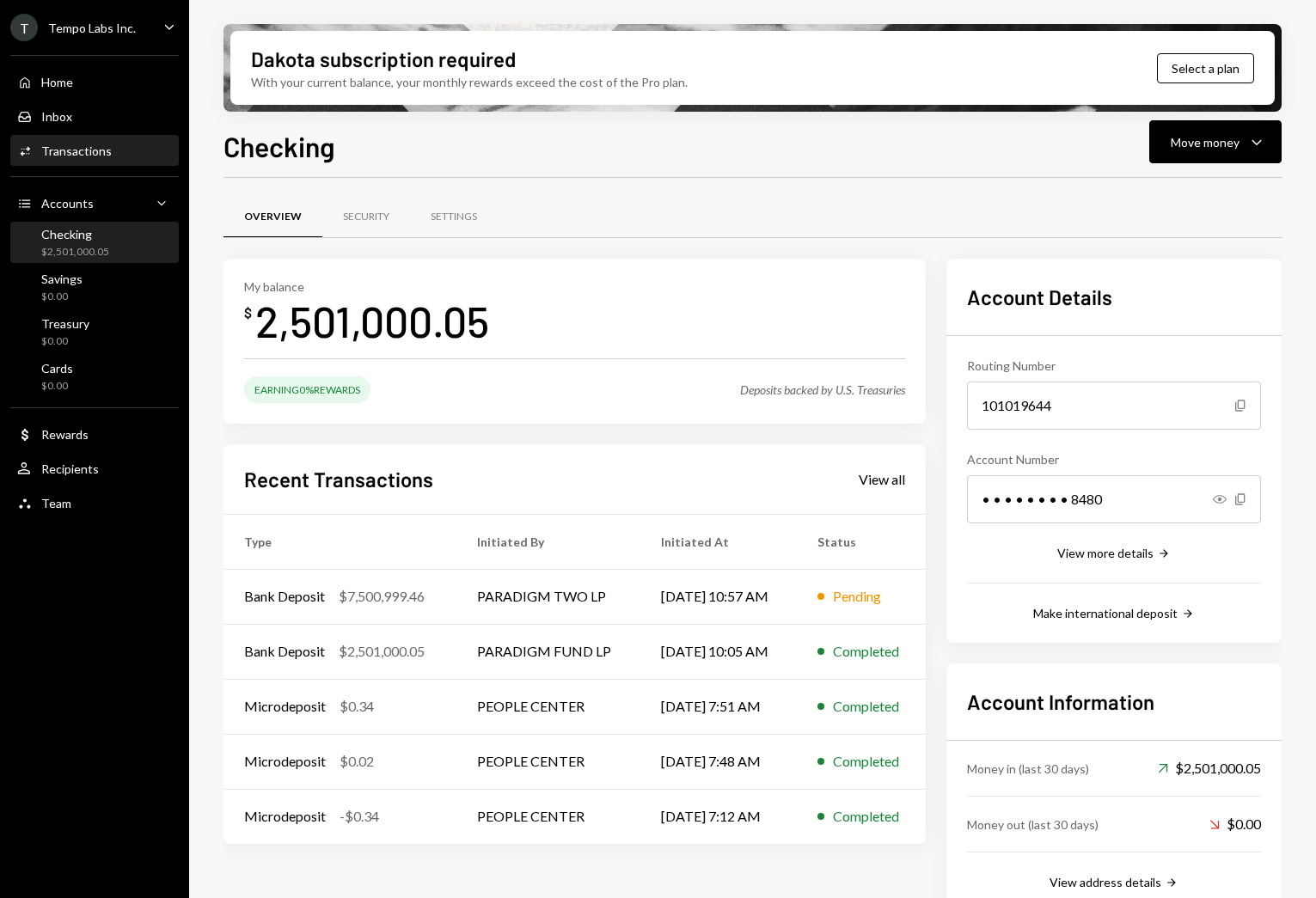 click on "Activities Transactions" at bounding box center [95, 151] 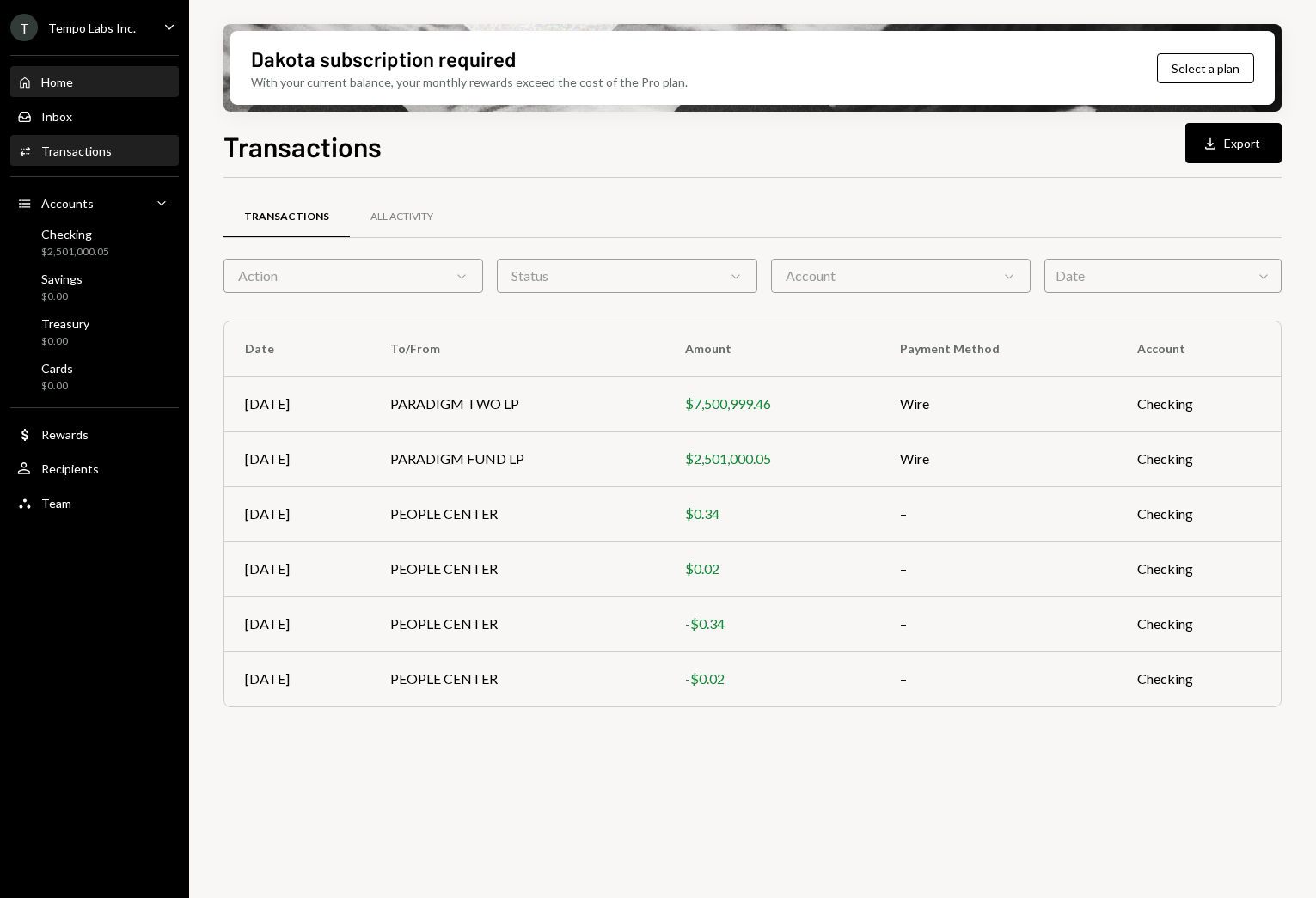 click on "Home" at bounding box center [57, 82] 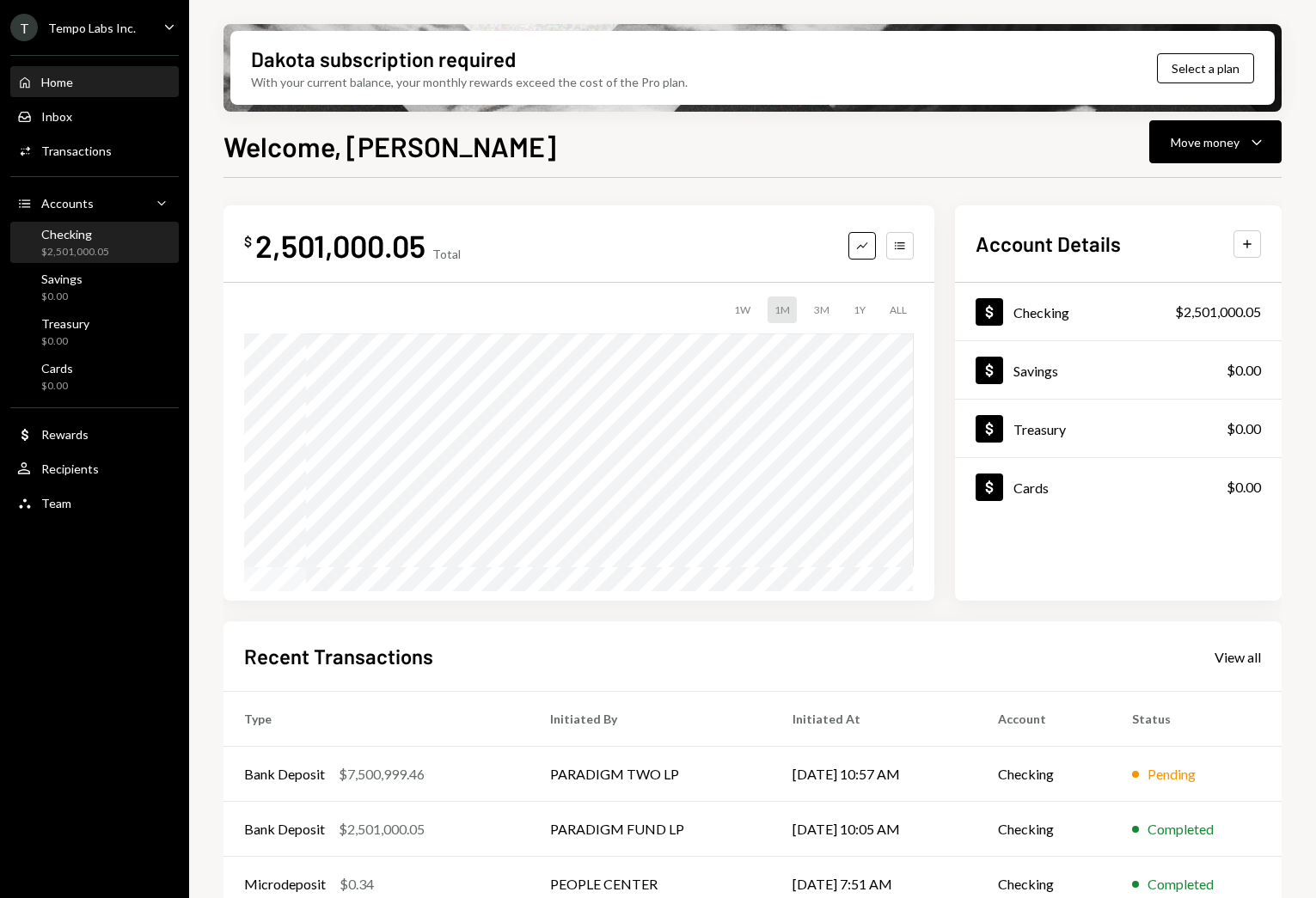 click on "Checking" at bounding box center (75, 234) 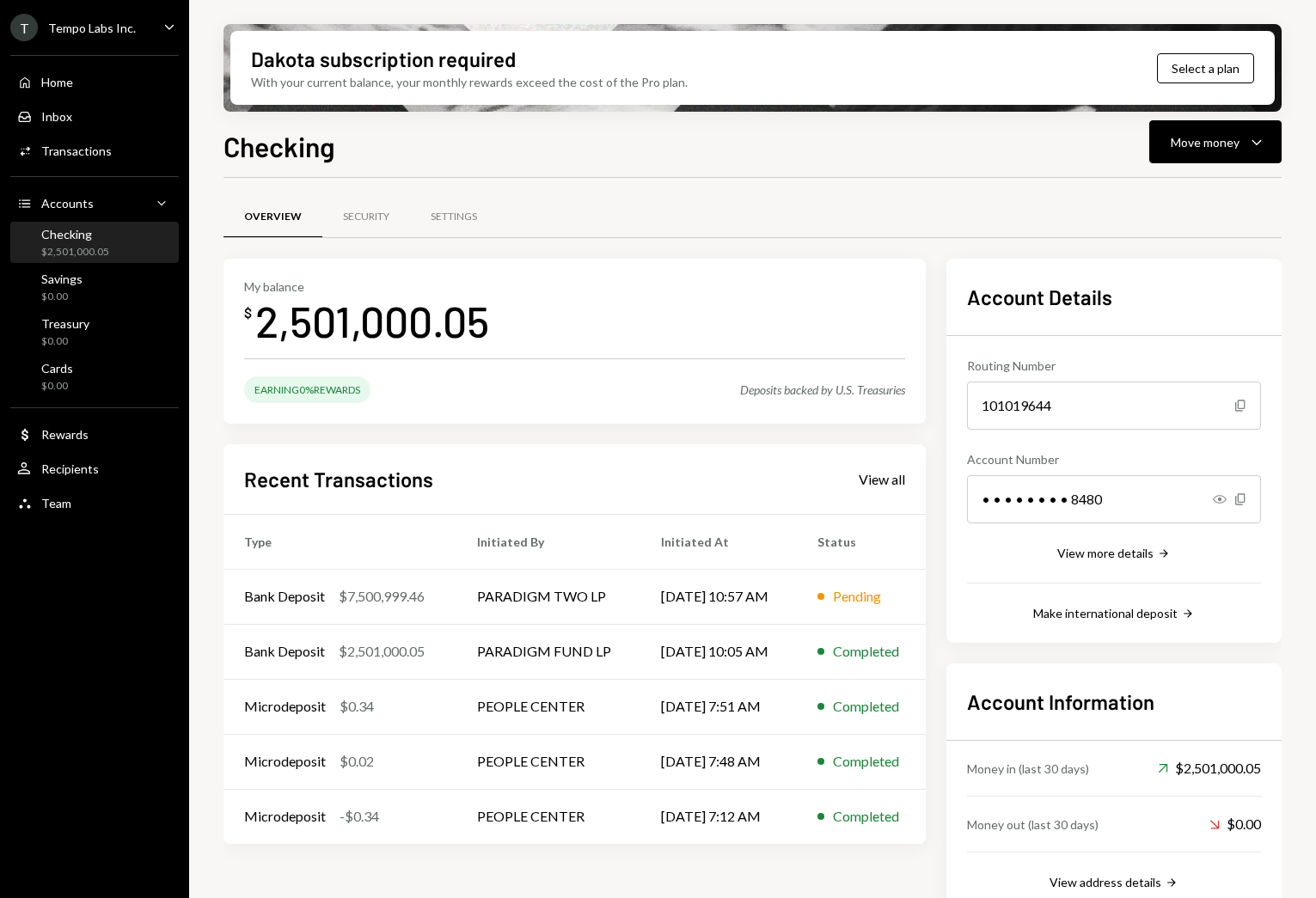 click on "Checking" at bounding box center [75, 234] 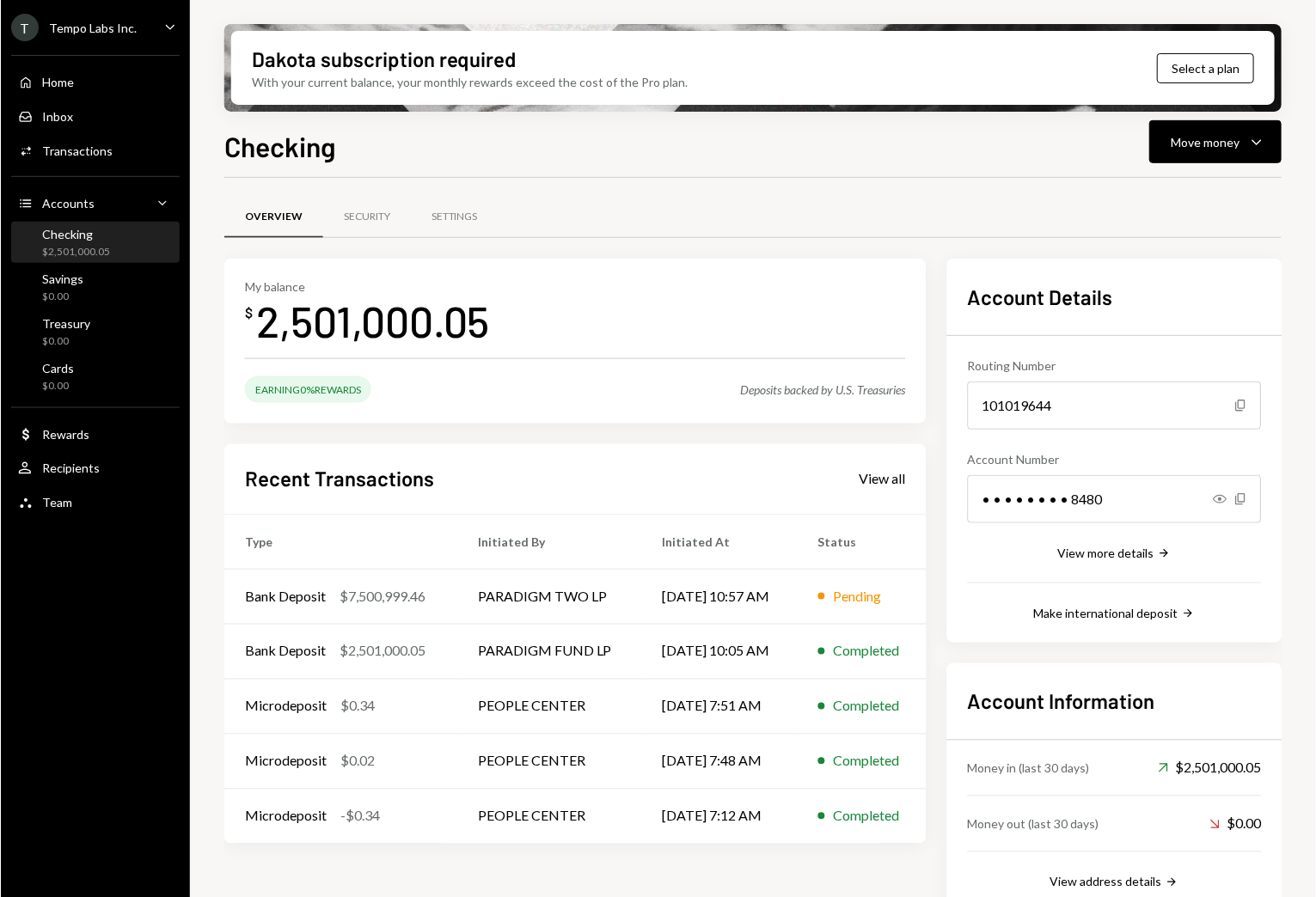 scroll, scrollTop: 0, scrollLeft: 0, axis: both 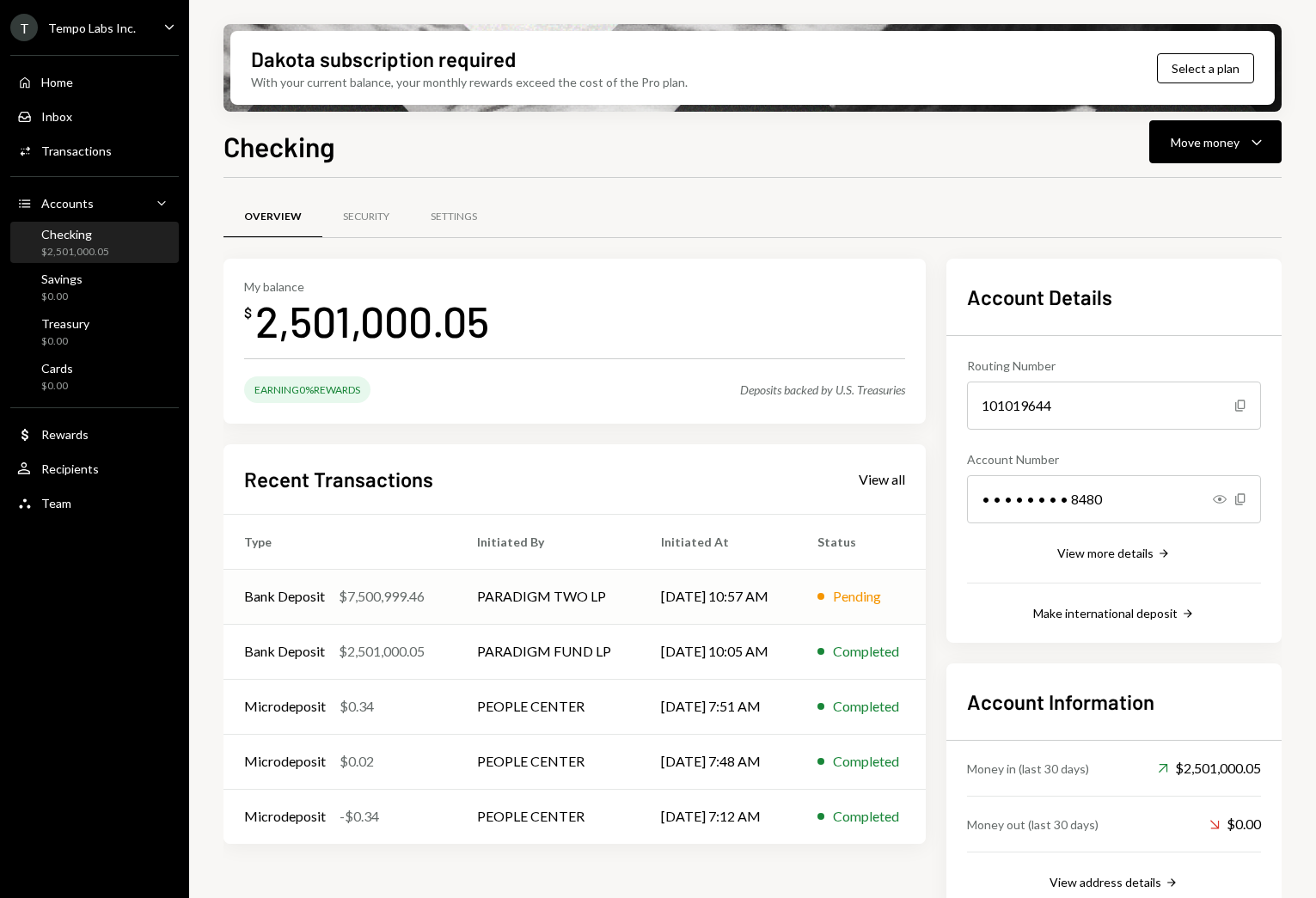 click on "PARADIGM TWO LP" at bounding box center (548, 596) 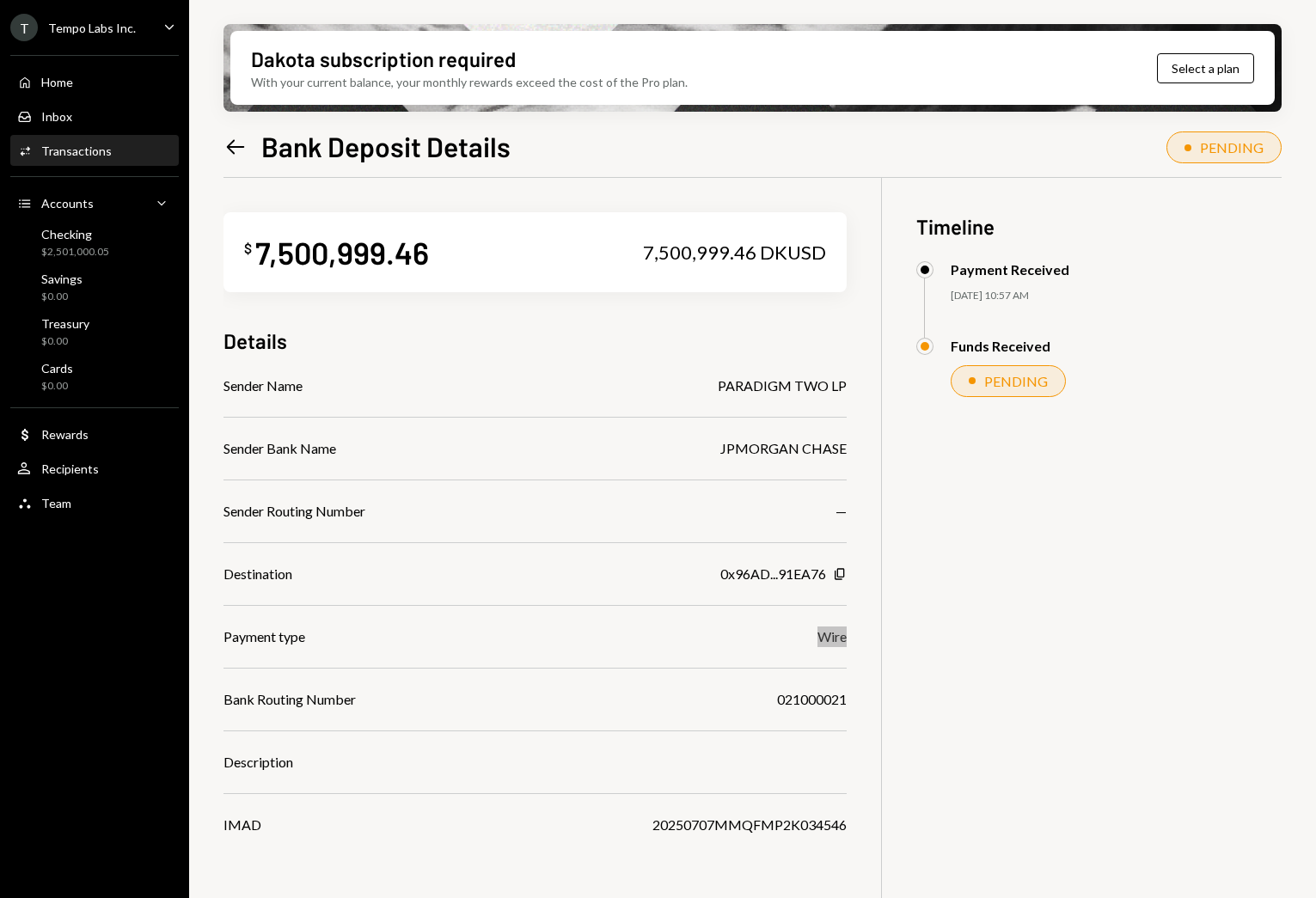 click on "T Tempo Labs Inc. Caret Down Home Home Inbox Inbox Activities Transactions Accounts Accounts Caret Down Checking $2,501,000.05 Savings $0.00 Treasury $0.00 Cards $0.00 Dollar Rewards User Recipients Team Team Dakota subscription required With your current balance, your monthly rewards exceed the cost of the Pro plan. Select a plan Left Arrow Bank Deposit Details PENDING $ 7,500,999.46 7,500,999.46  DKUSD Details Sender Name PARADIGM TWO LP Sender Bank Name JPMORGAN CHASE Sender Routing Number — Destination 0x96AD...91EA76 Copy Payment type Wire Bank Routing Number 021000021 Description IMAD 20250707MMQFMP2K034546 Timeline Payment Received 07/07/25 10:57 AM Funds Received PENDING /activity/6f342b6e-9e16-4764-8d2a-201bfe0173c1?accountID=46d06cf8-7cdc-464e-bada-35b6e29992f1" at bounding box center (658, 449) 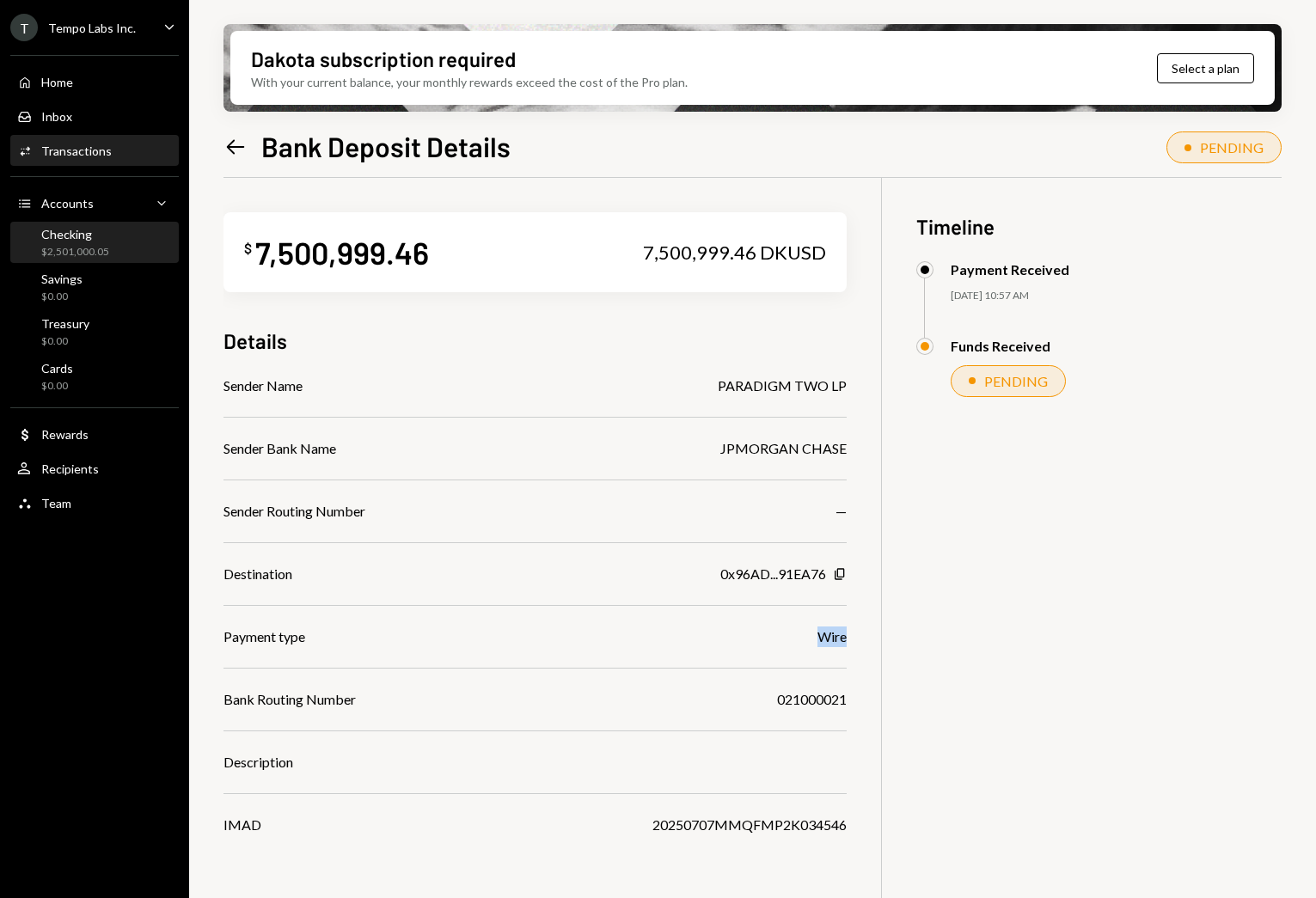 click on "$2,501,000.05" at bounding box center (75, 252) 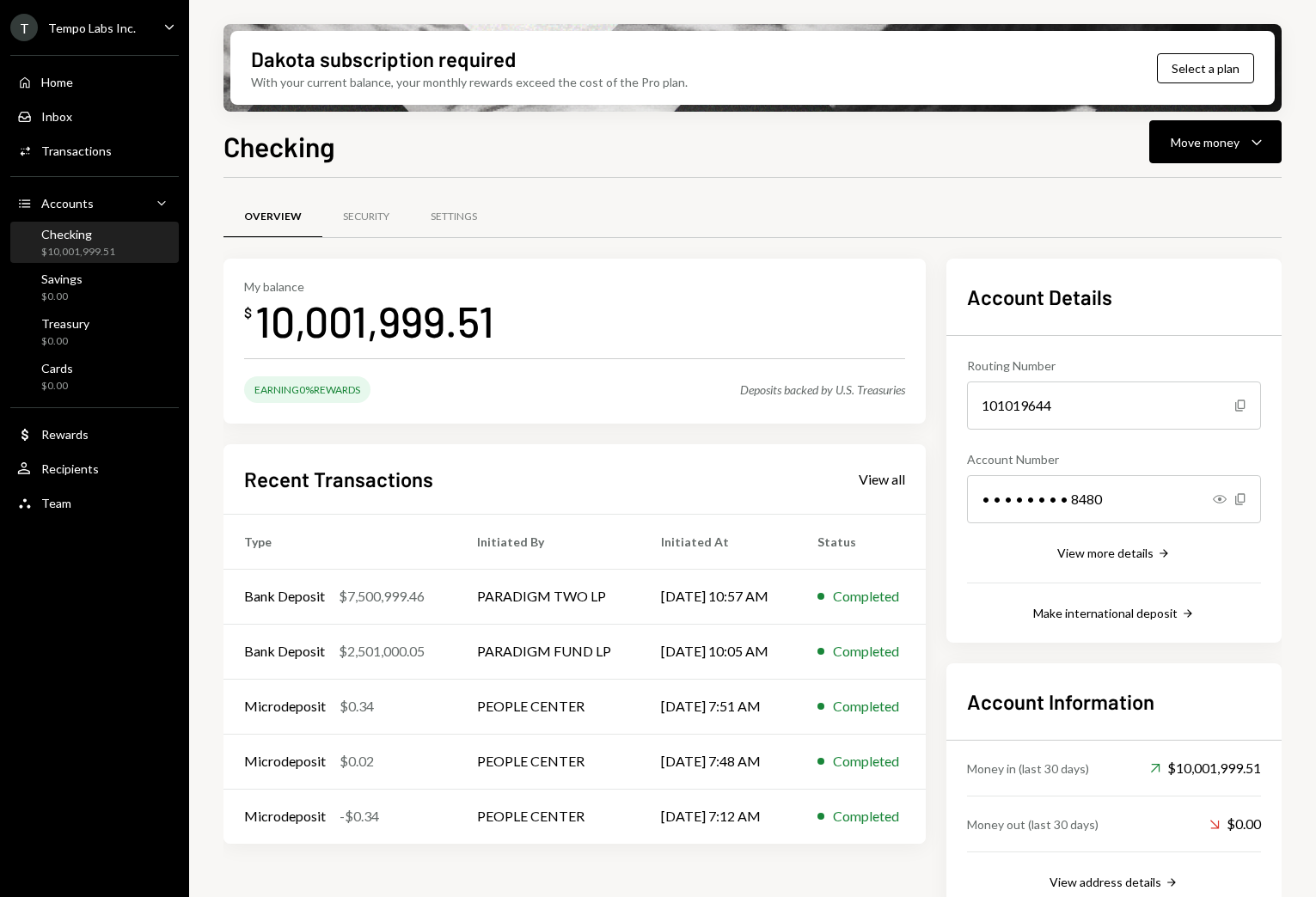 click on "$10,001,999.51" at bounding box center [78, 252] 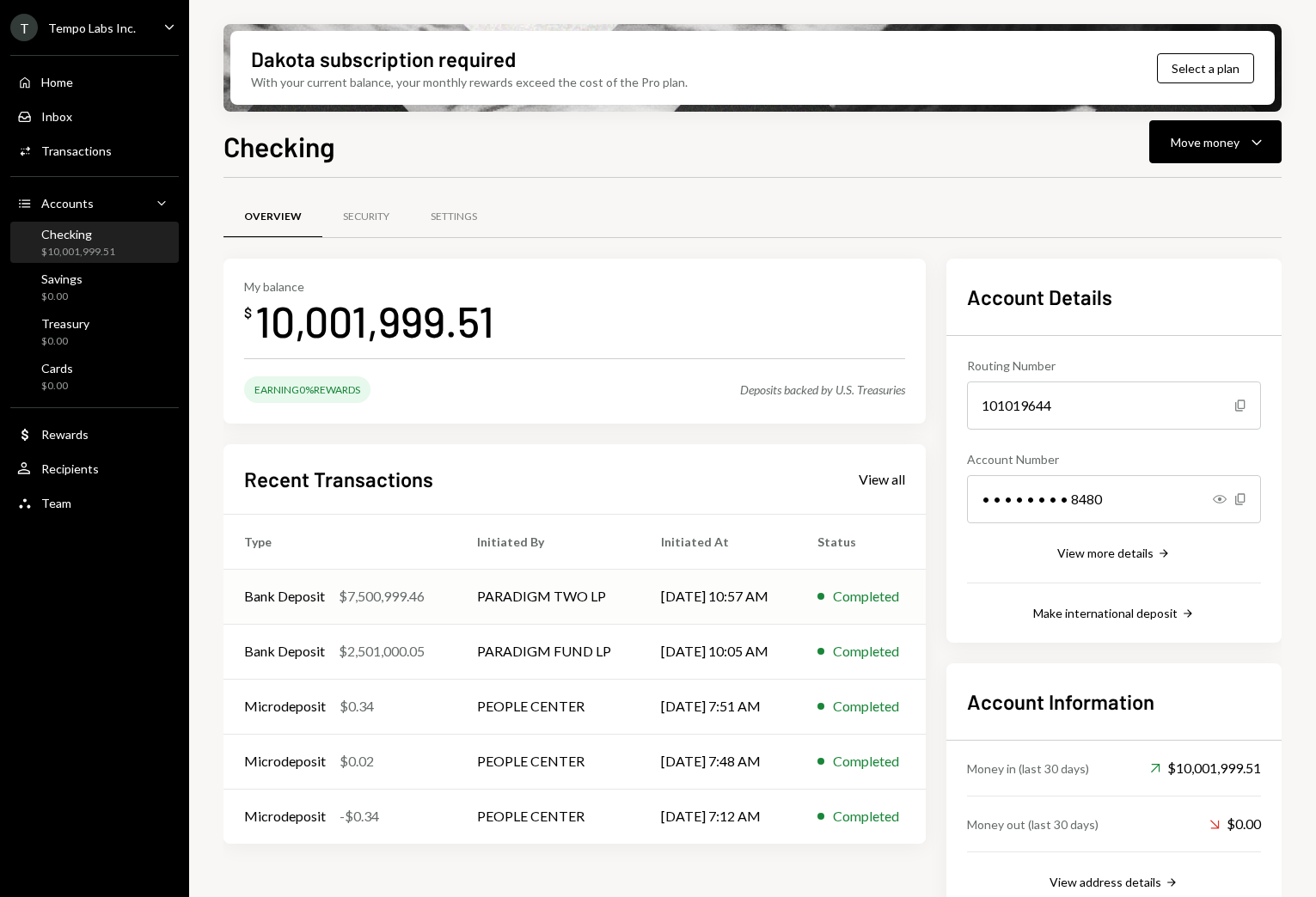 click on "Bank Deposit $7,500,999.46" at bounding box center [340, 596] 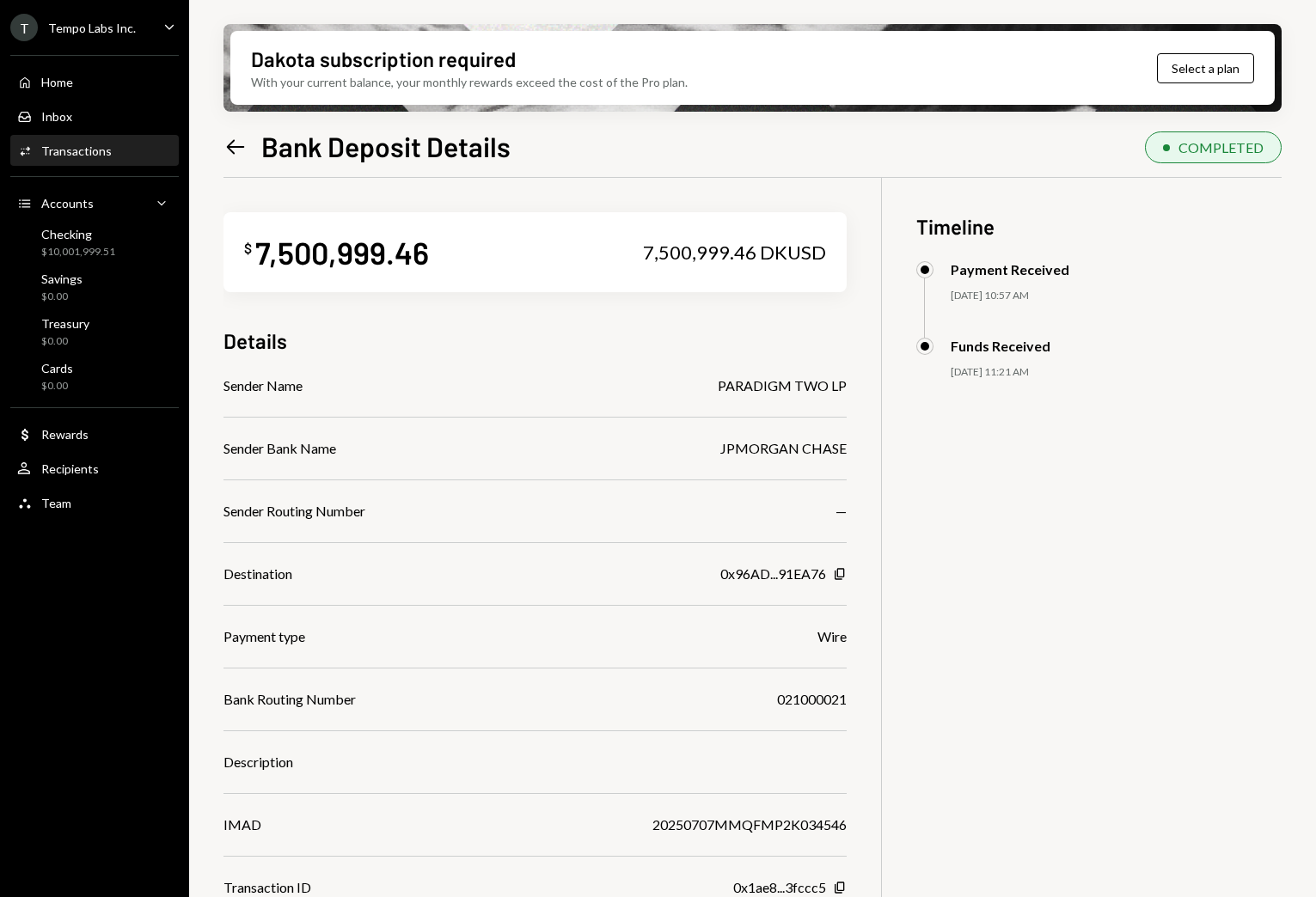 scroll, scrollTop: 0, scrollLeft: 0, axis: both 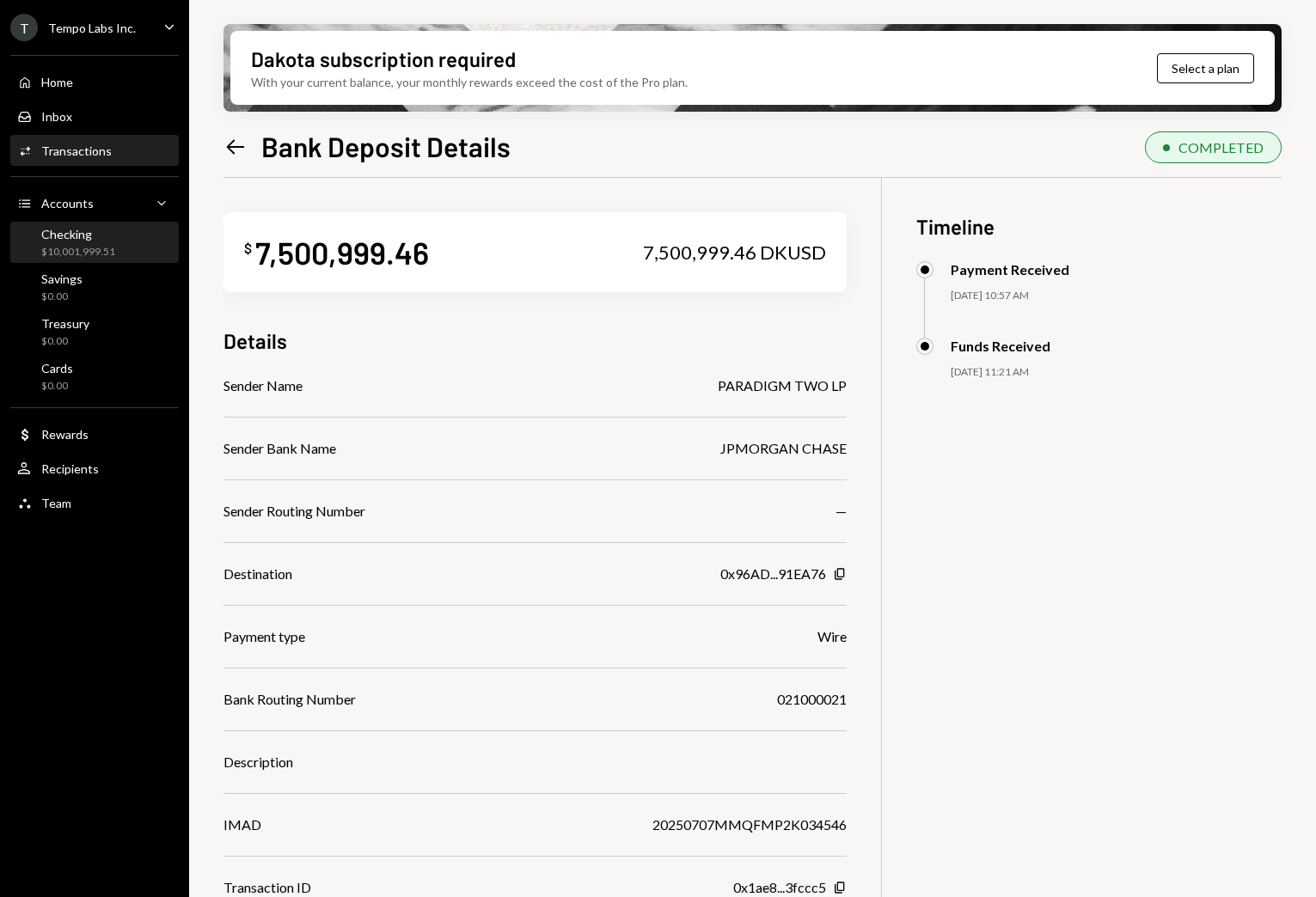 click on "$10,001,999.51" at bounding box center (78, 252) 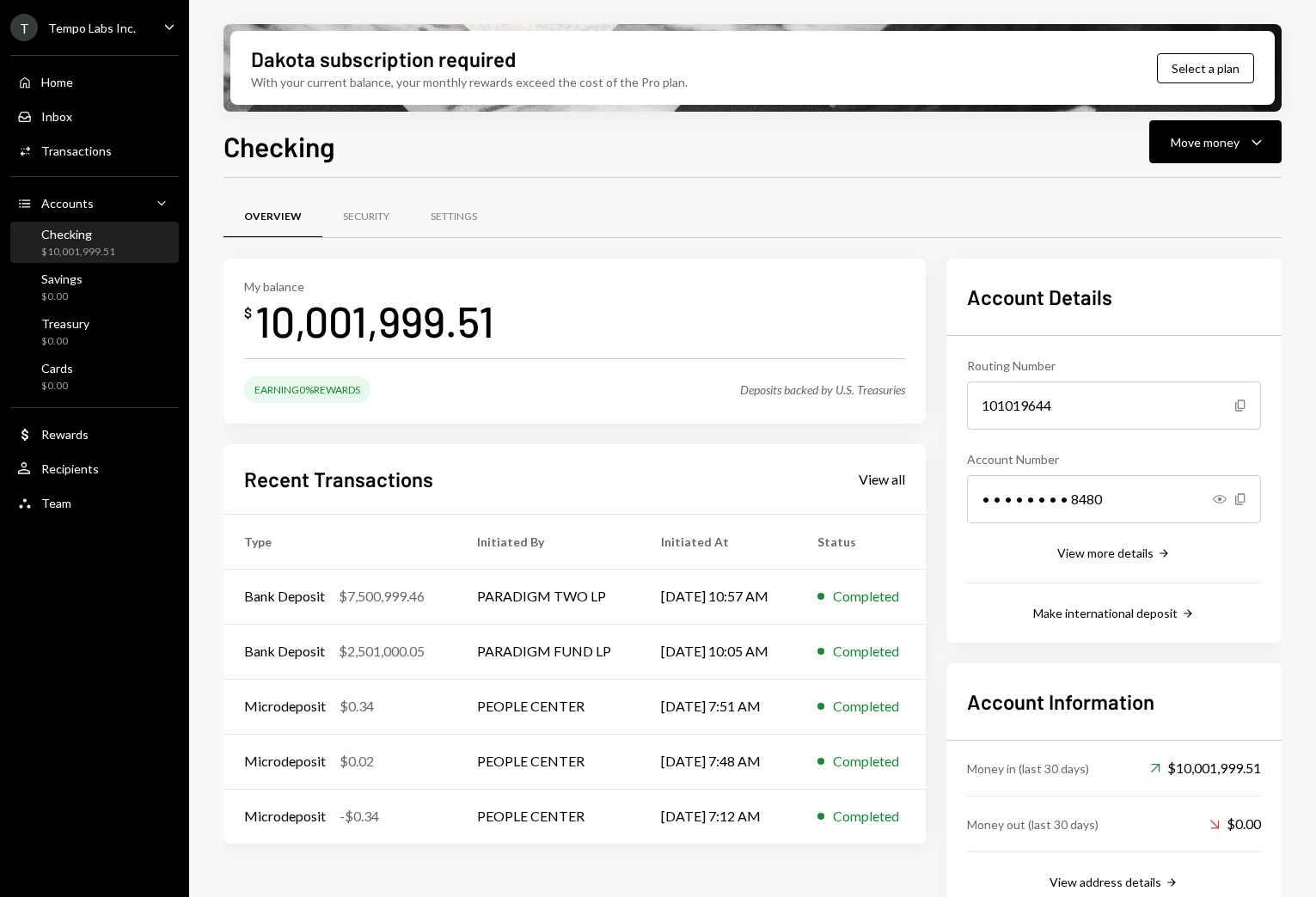 click on "$10,001,999.51" at bounding box center (78, 252) 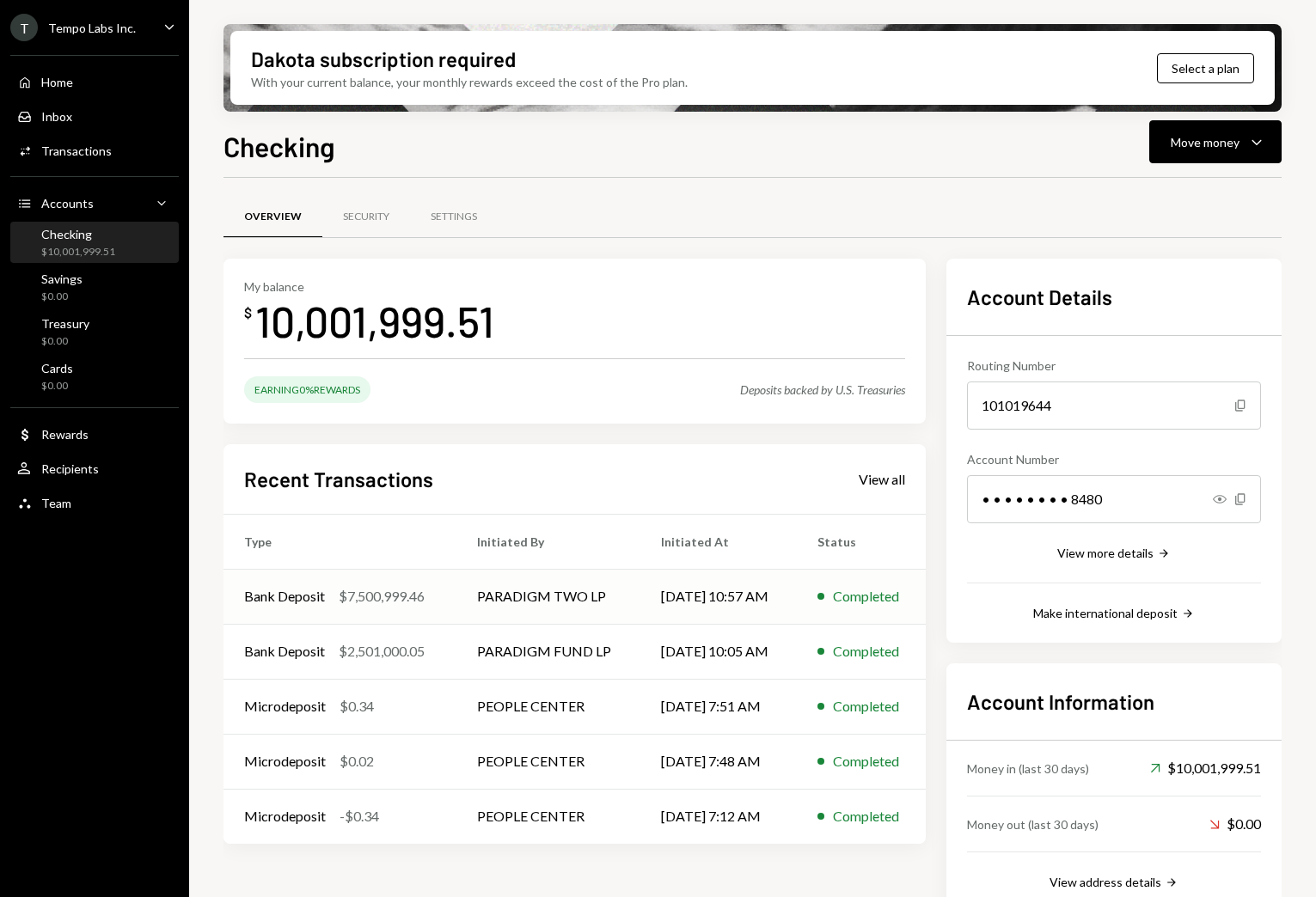 click on "$7,500,999.46" at bounding box center [382, 596] 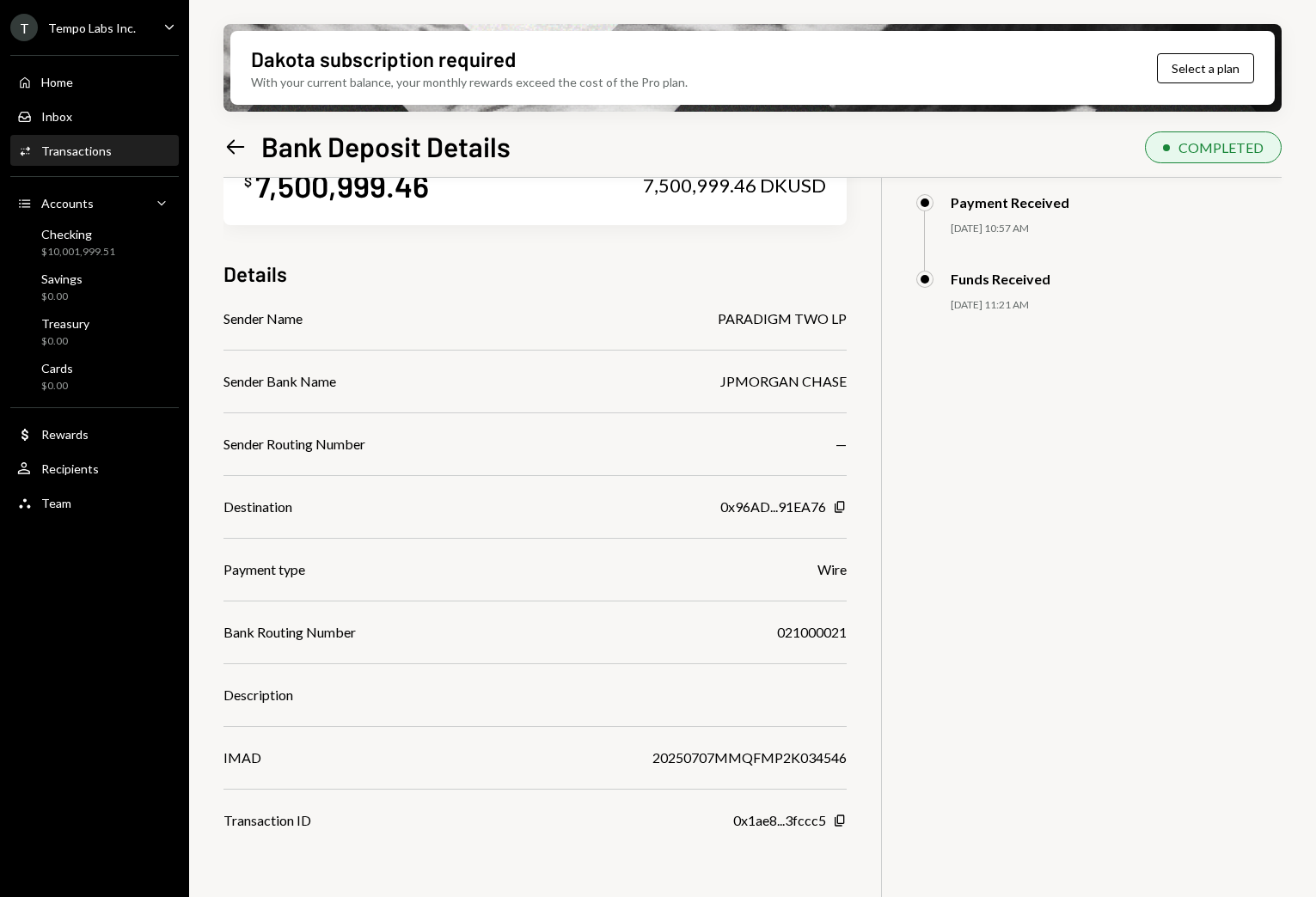 scroll, scrollTop: 0, scrollLeft: 0, axis: both 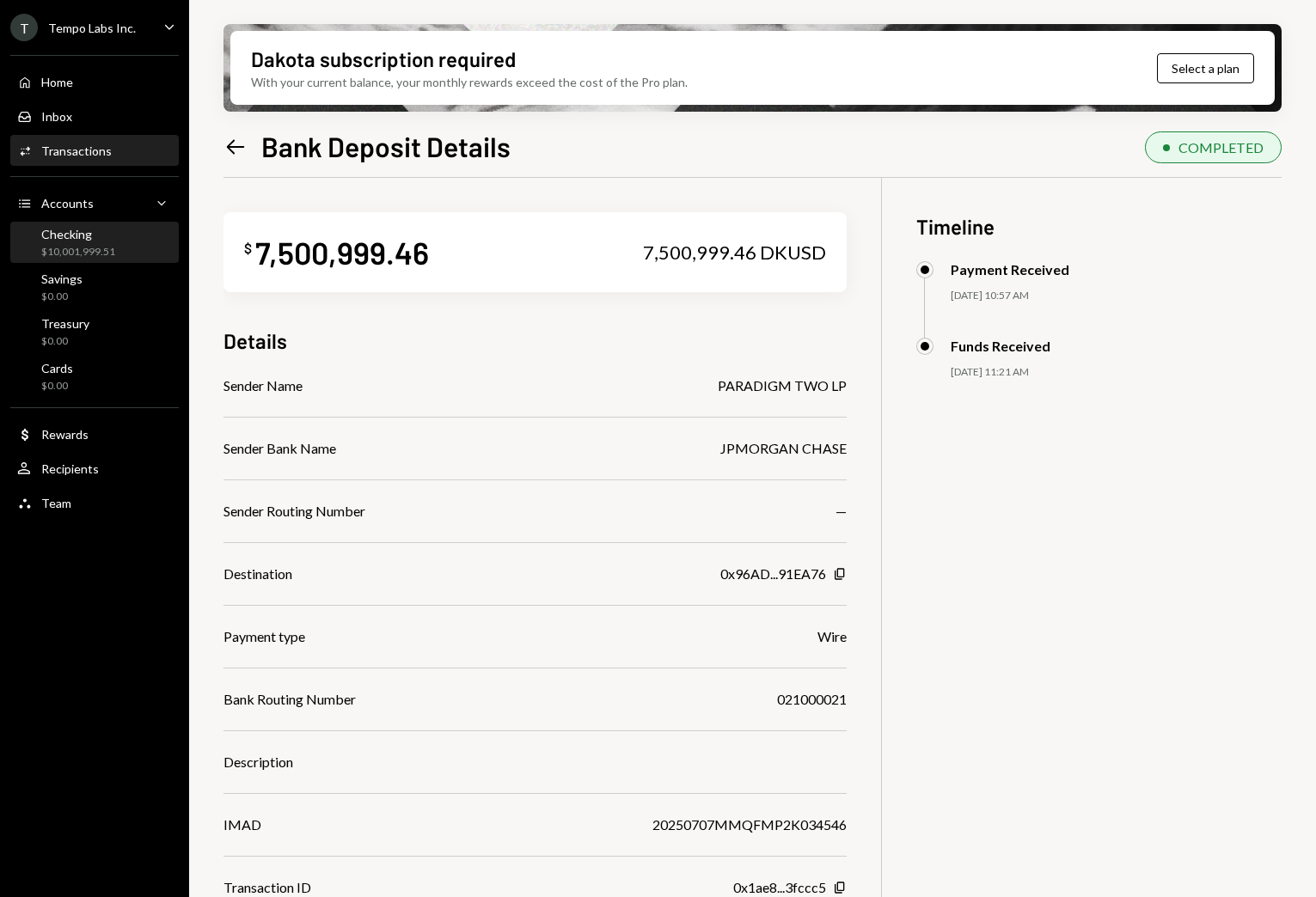 click on "Checking $10,001,999.51" at bounding box center (78, 243) 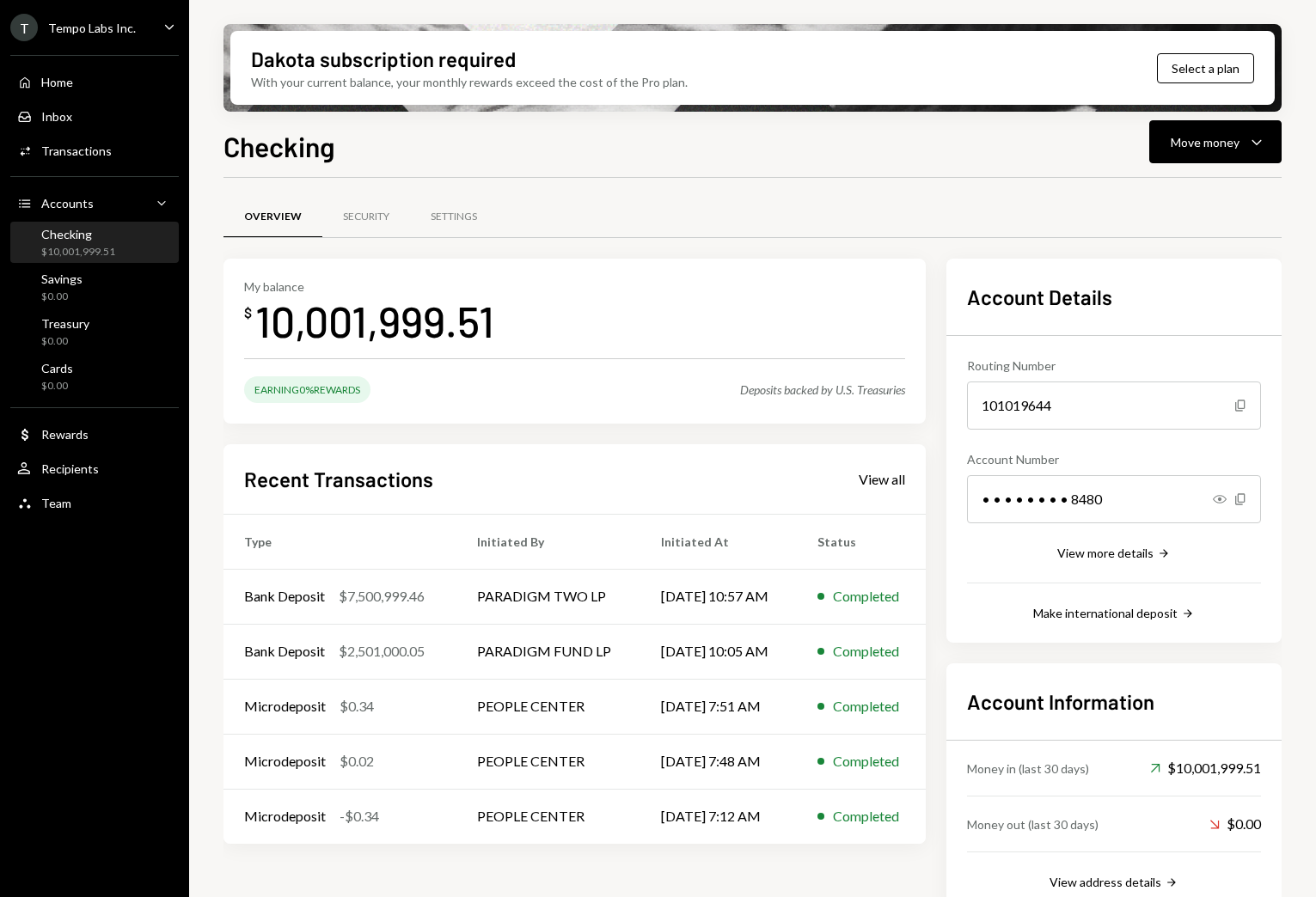 click on "$10,001,999.51" at bounding box center (78, 252) 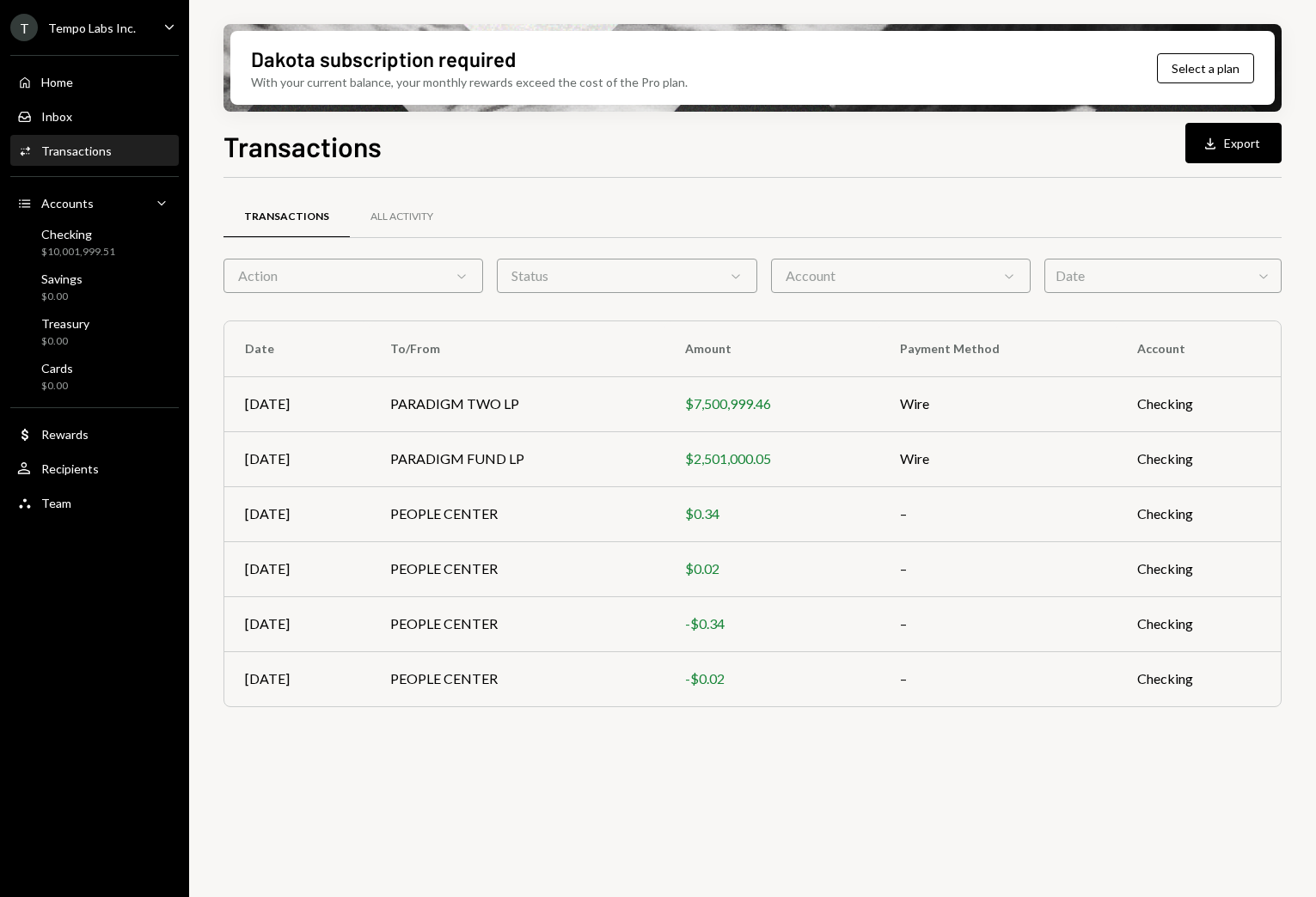 scroll, scrollTop: 0, scrollLeft: 0, axis: both 